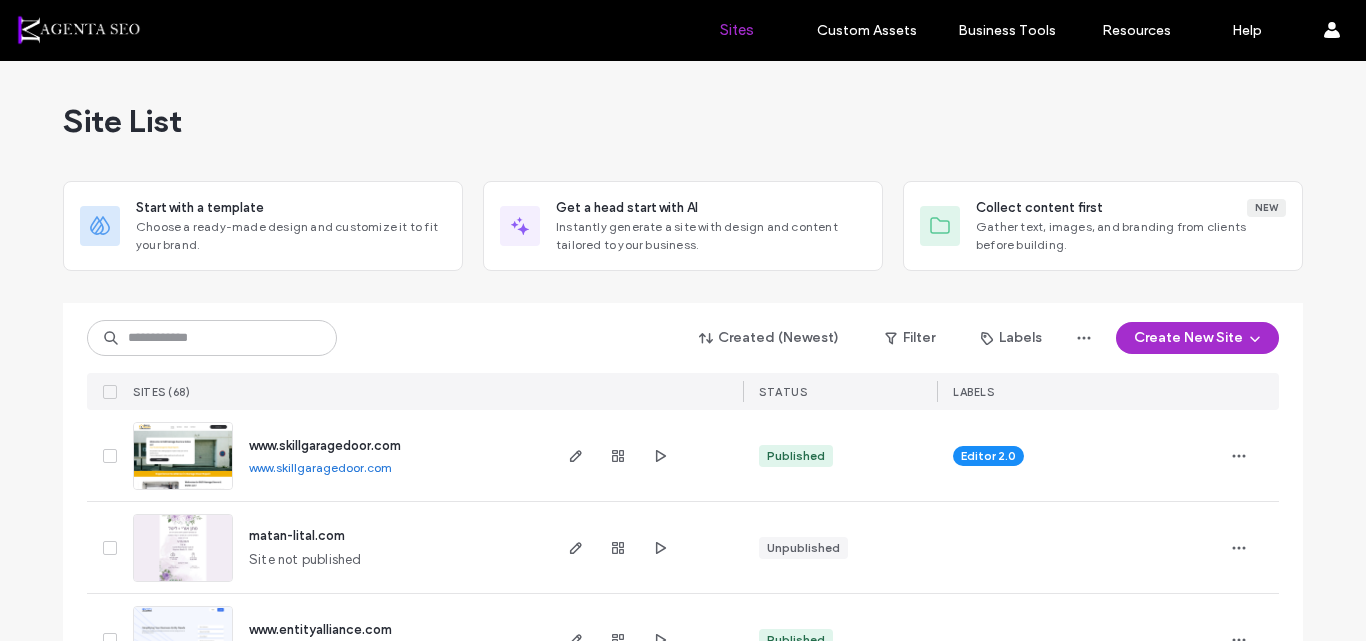 scroll, scrollTop: 0, scrollLeft: 0, axis: both 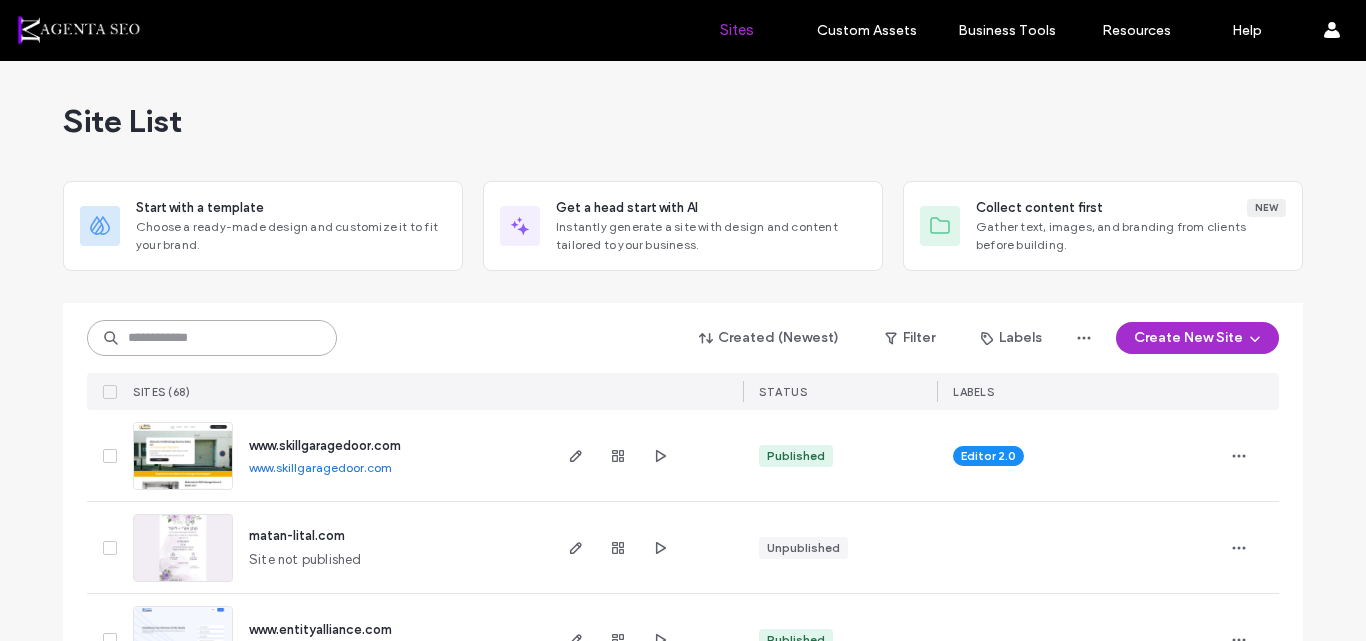 click at bounding box center [212, 338] 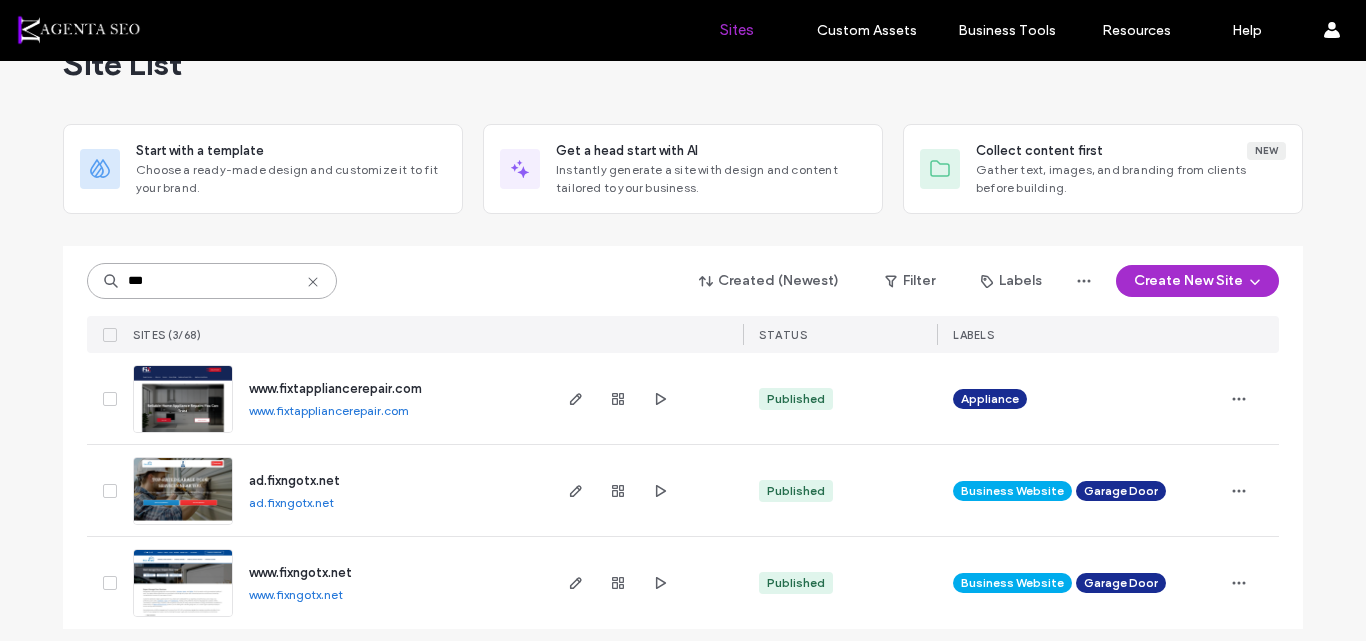 scroll, scrollTop: 69, scrollLeft: 0, axis: vertical 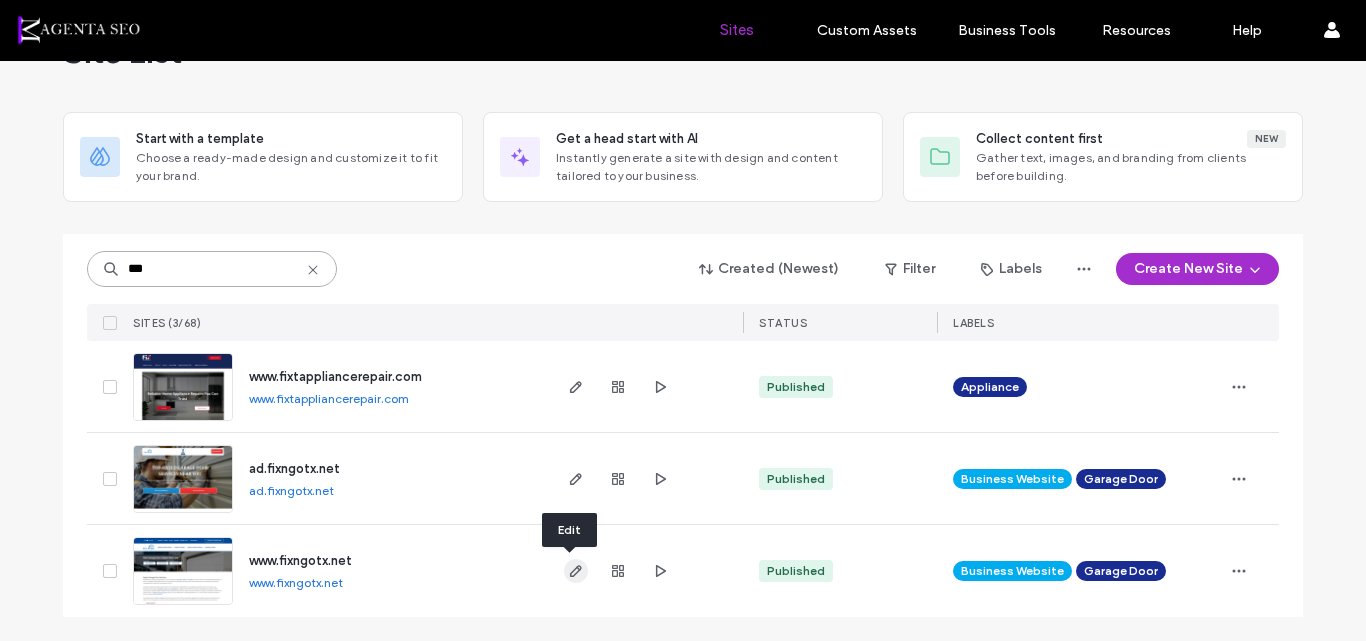 type on "***" 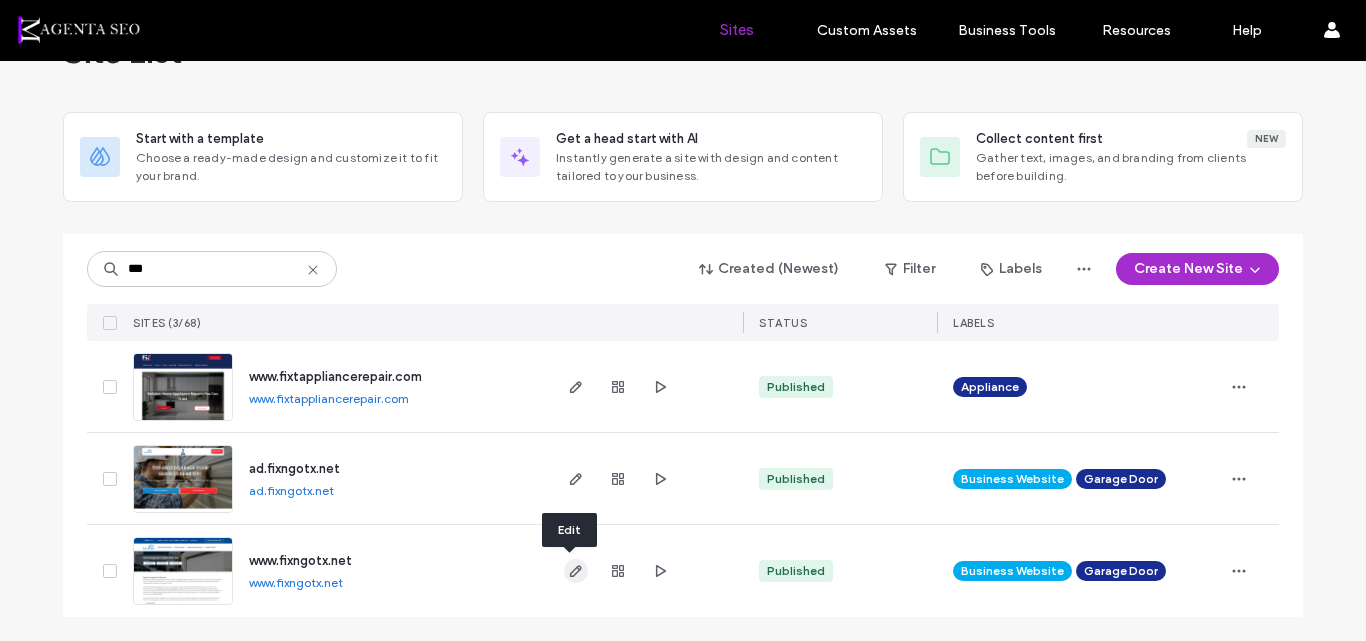 click 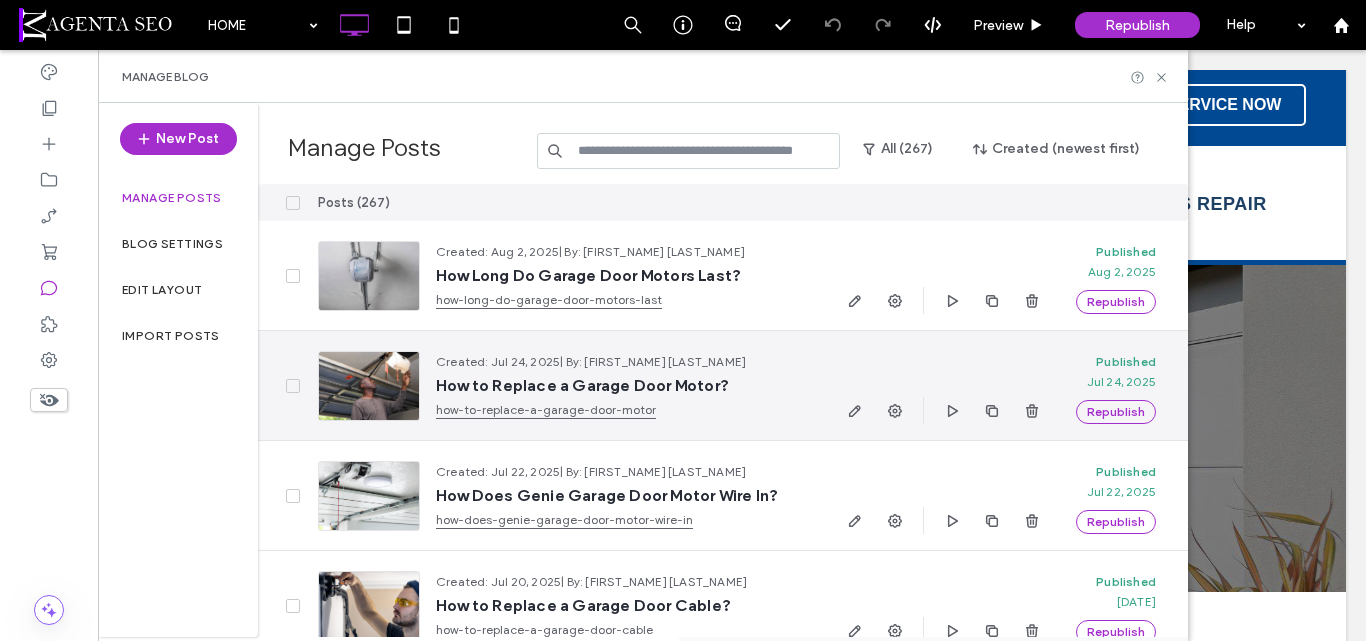 scroll, scrollTop: 0, scrollLeft: 0, axis: both 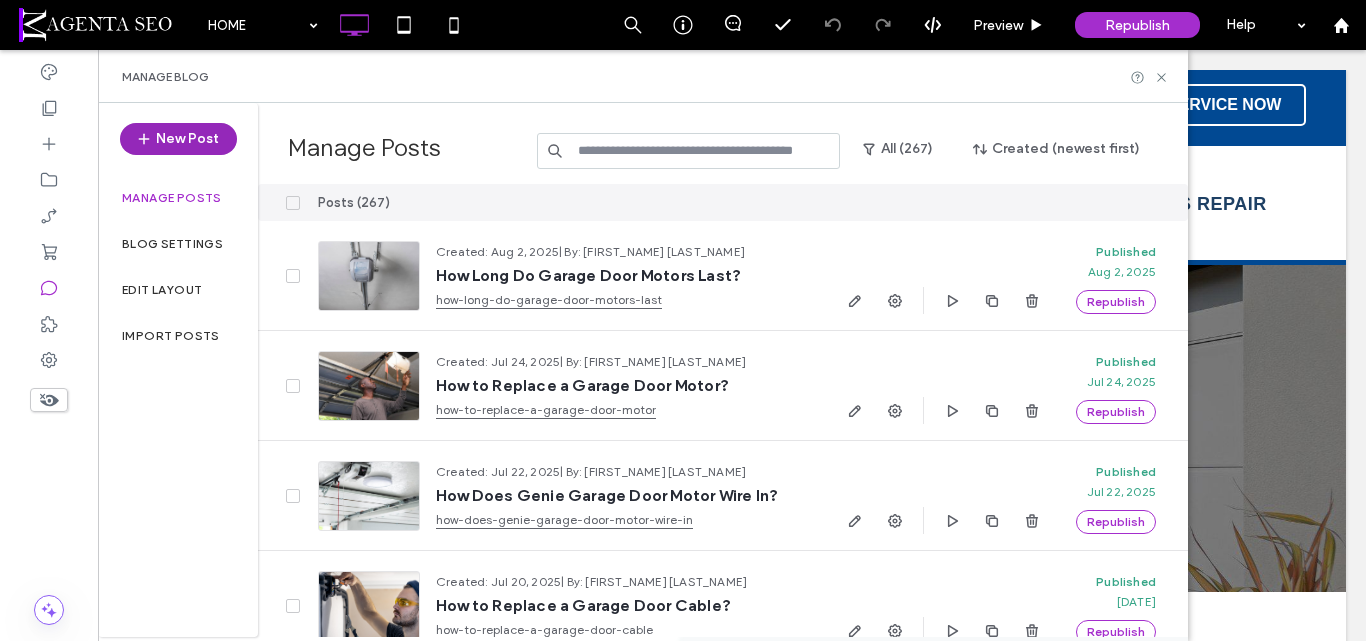 click on "New Post" at bounding box center [178, 139] 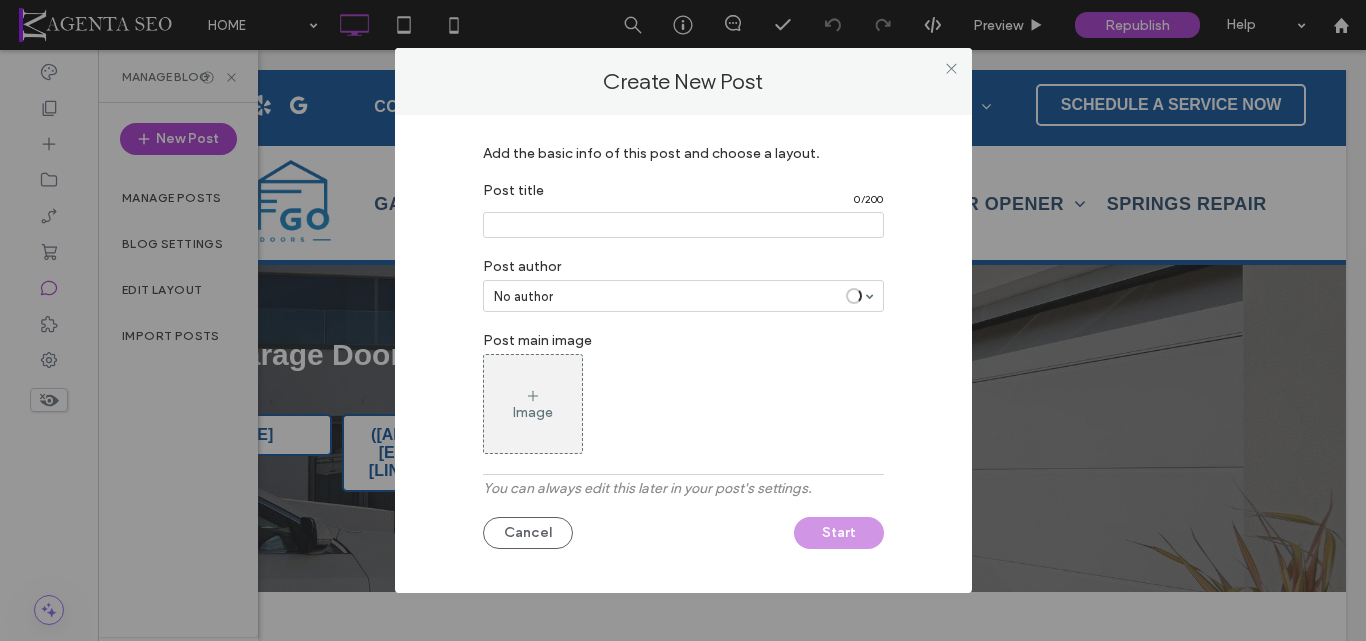 click at bounding box center [683, 225] 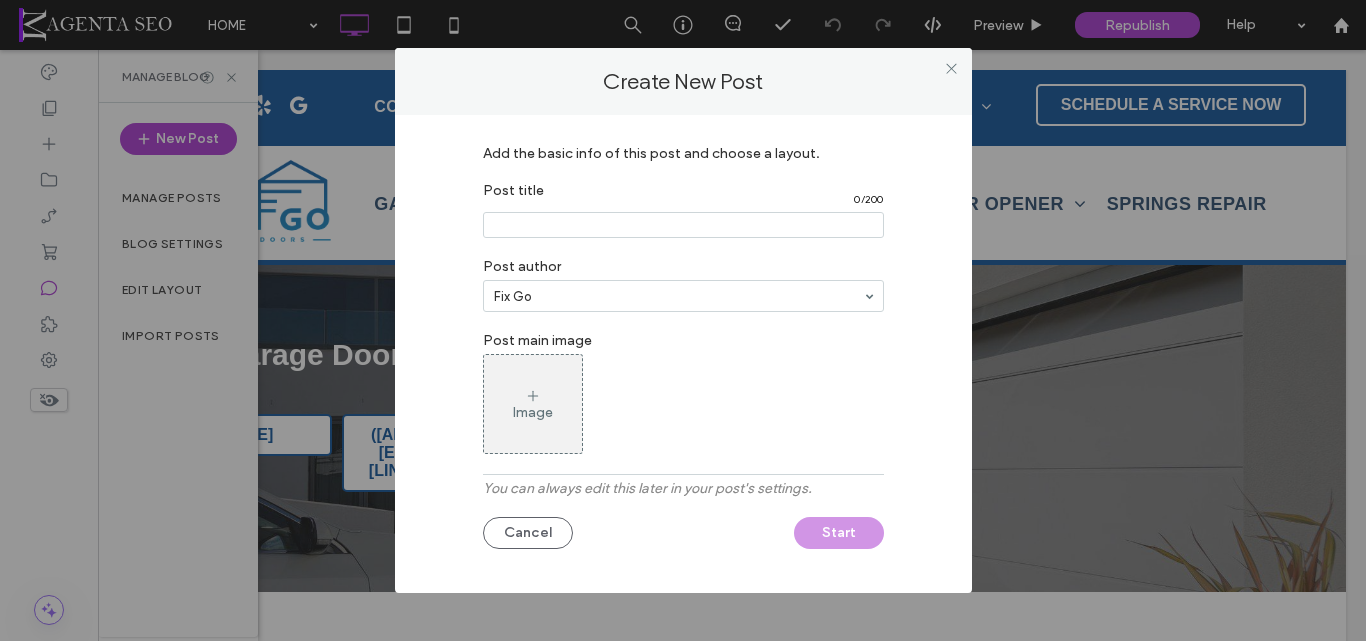 paste on "**********" 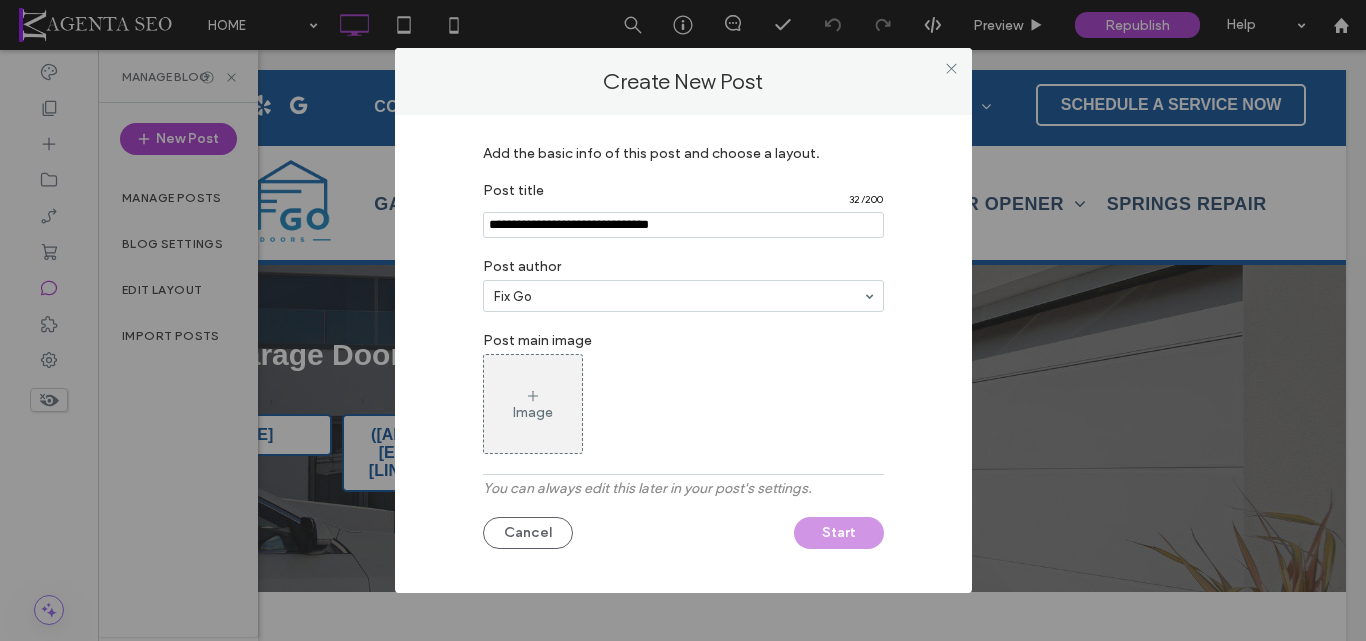 type on "**********" 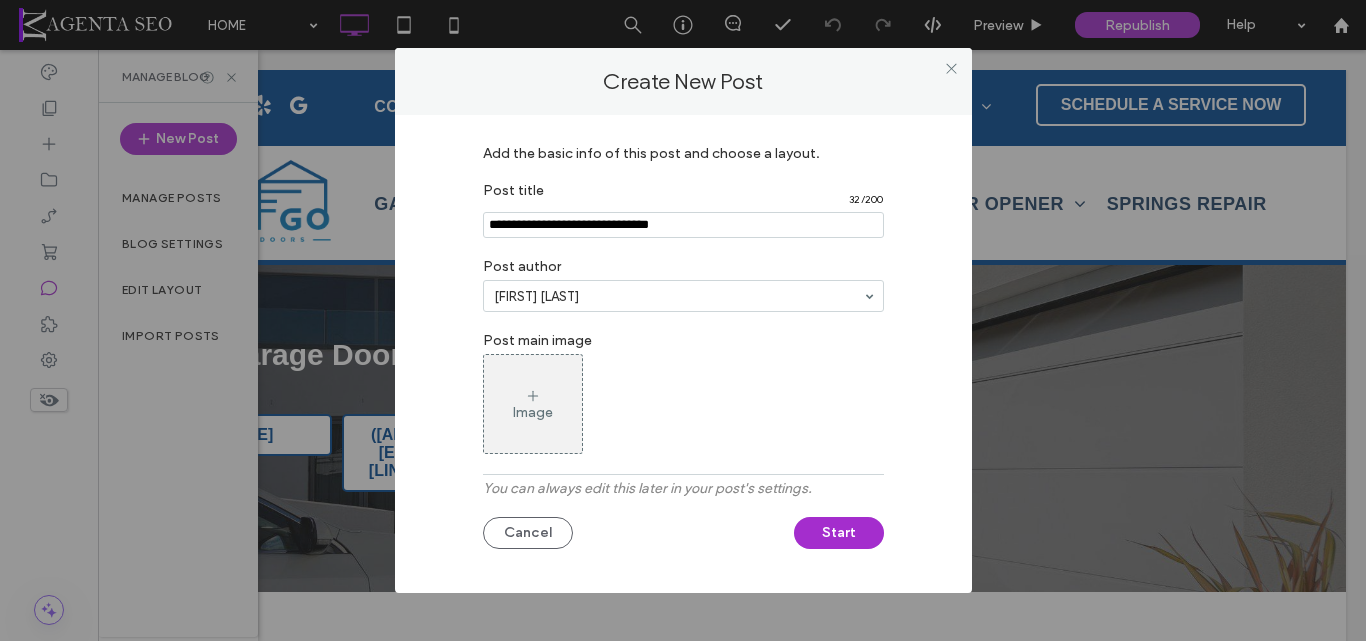 click on "Image" at bounding box center [533, 404] 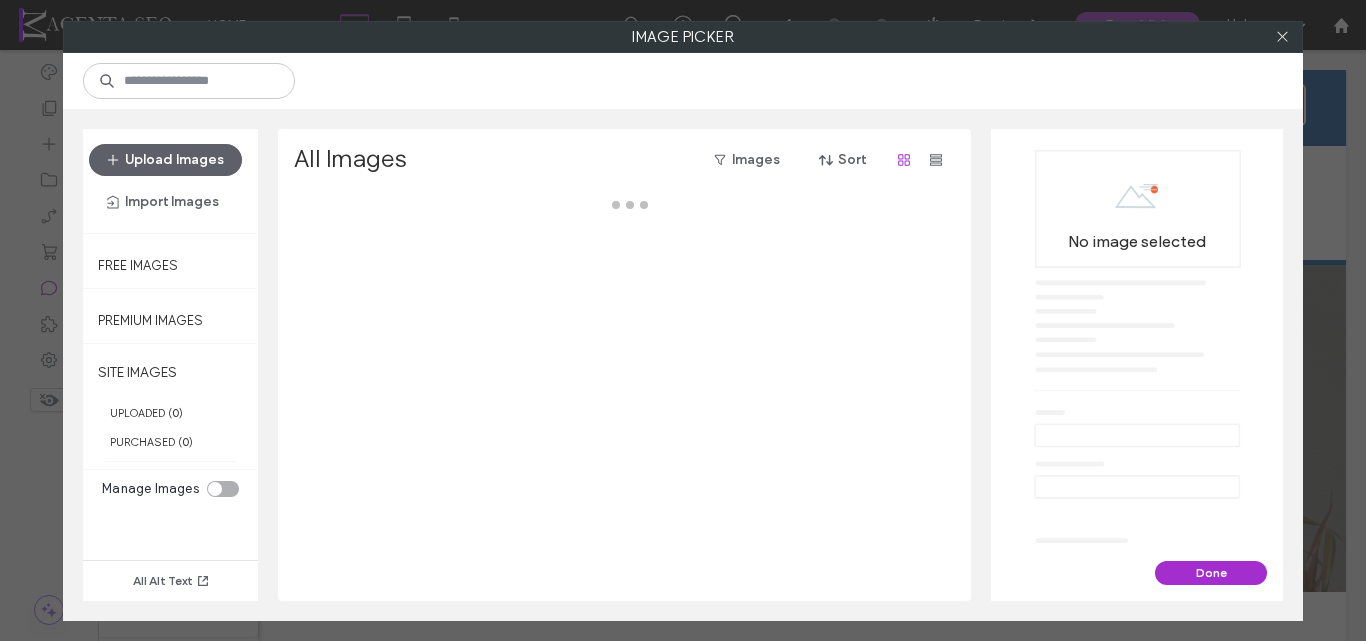 click at bounding box center (630, 397) 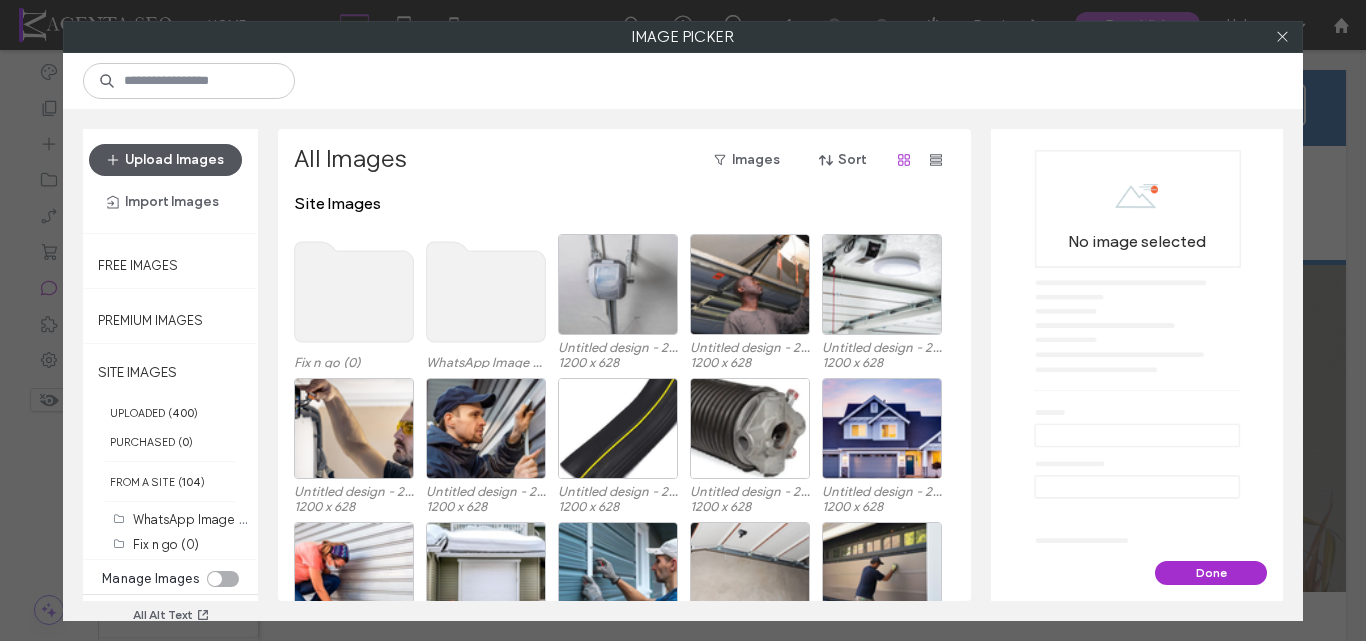 click on "Upload Images" at bounding box center (165, 160) 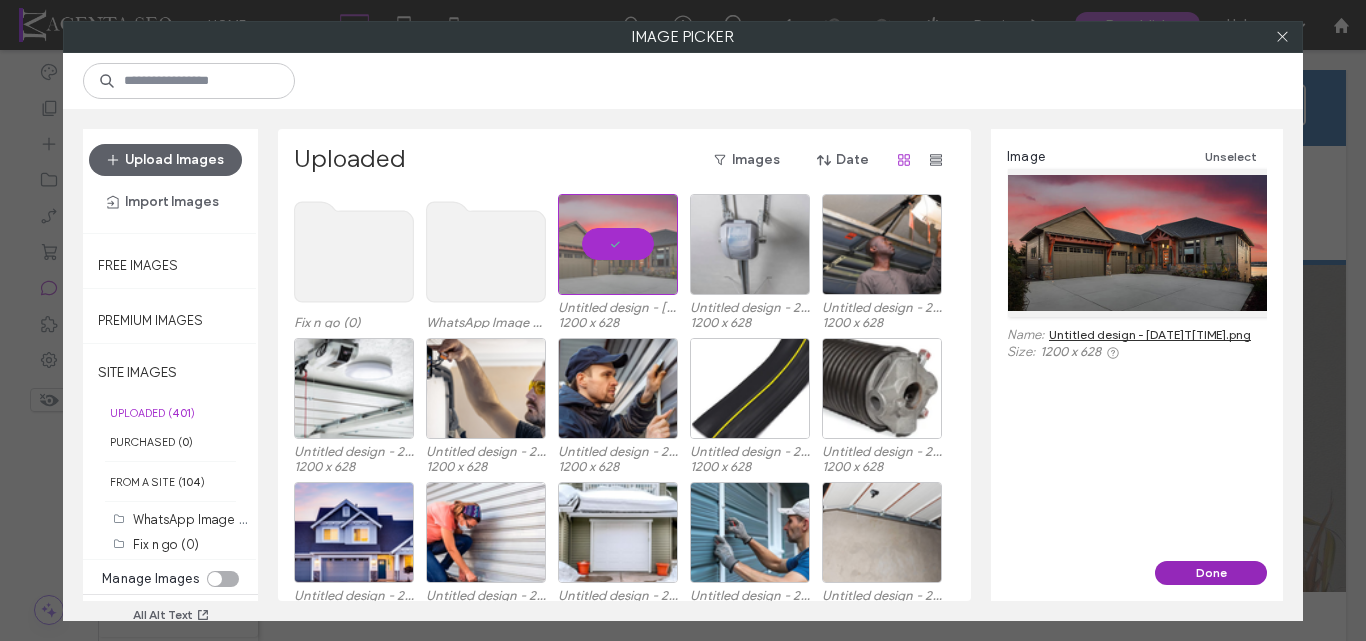click on "Done" at bounding box center (1211, 573) 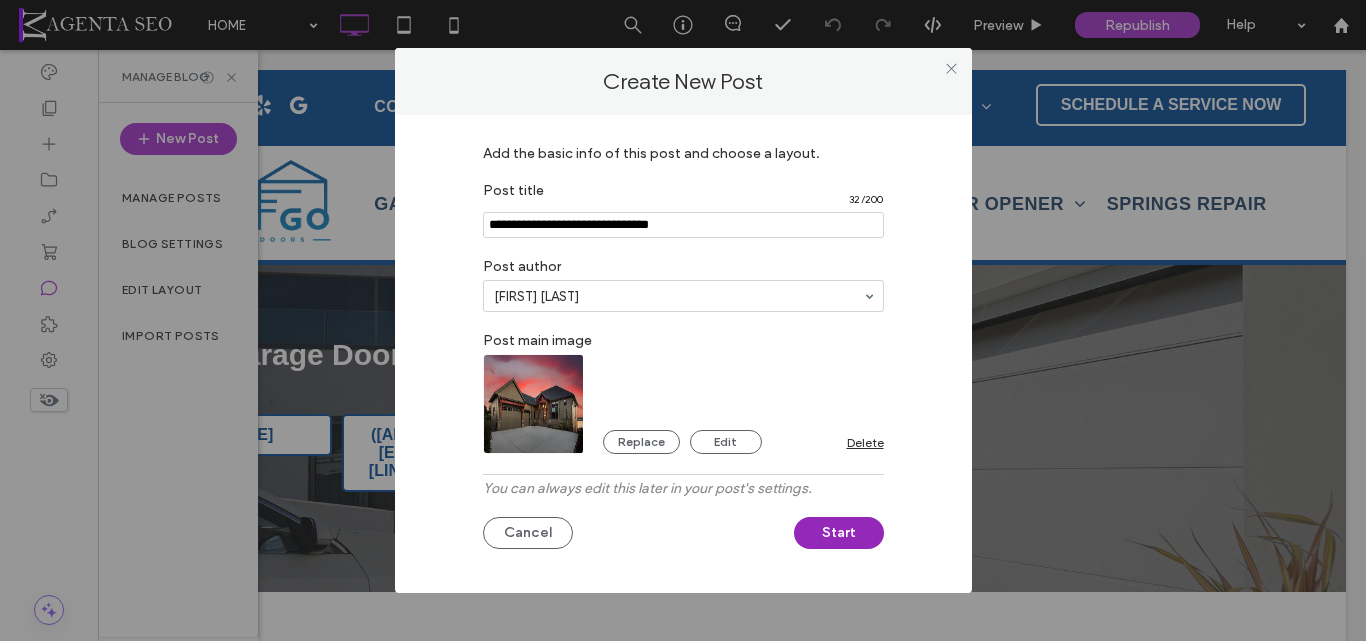 click on "Start" at bounding box center (839, 533) 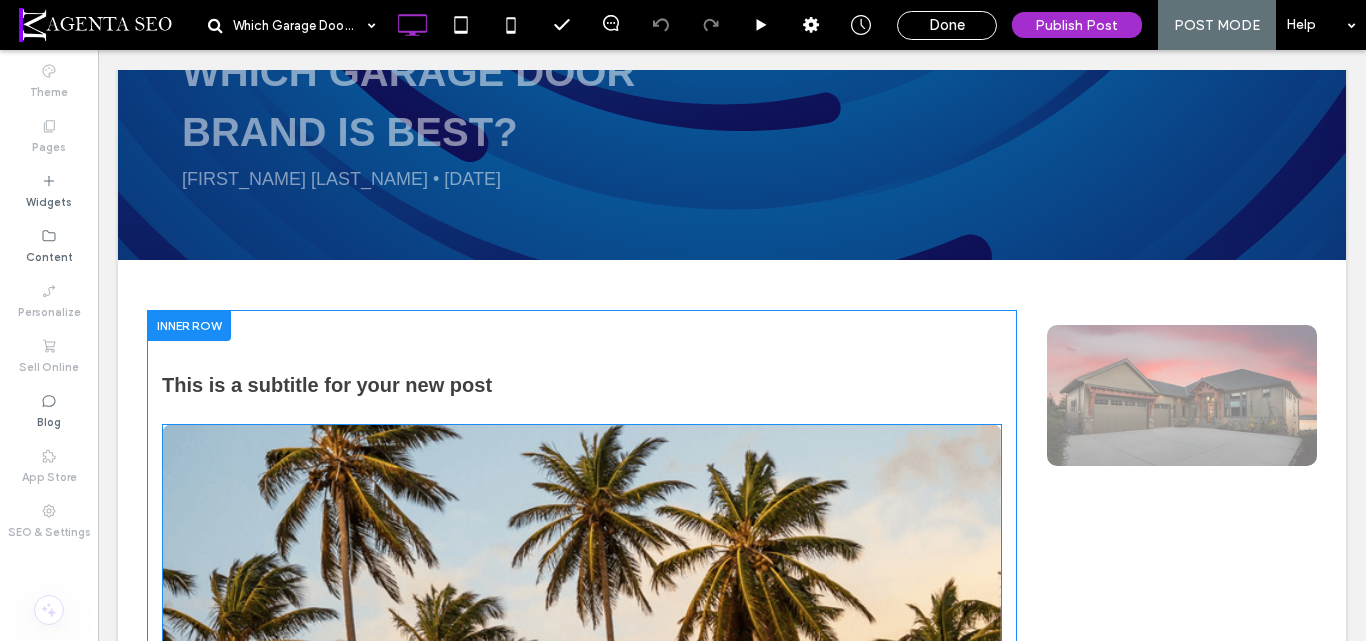 scroll, scrollTop: 400, scrollLeft: 0, axis: vertical 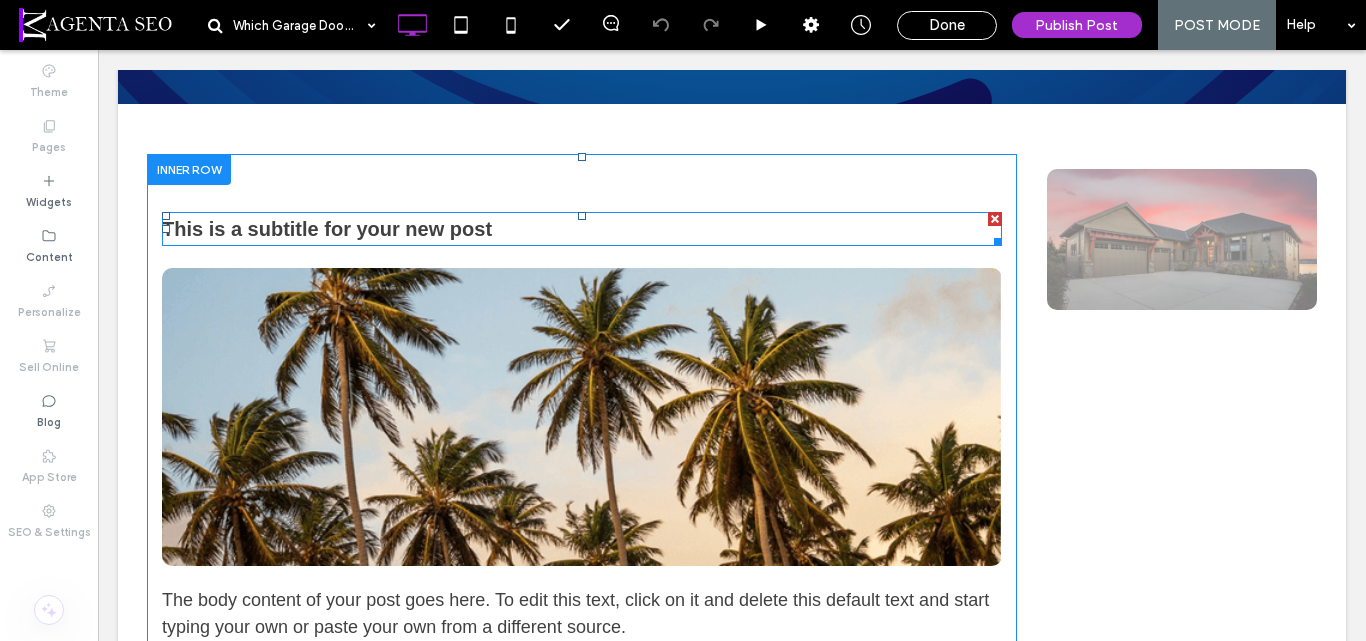 click at bounding box center [995, 219] 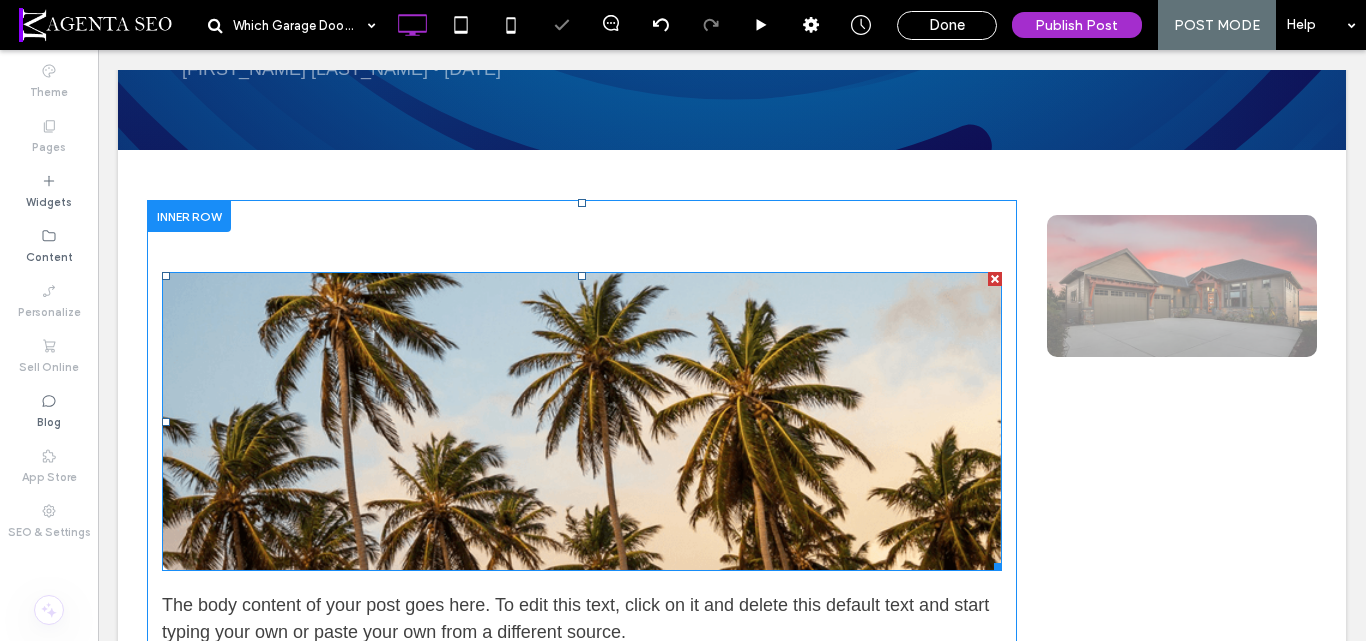 drag, startPoint x: 985, startPoint y: 277, endPoint x: 481, endPoint y: 439, distance: 529.3959 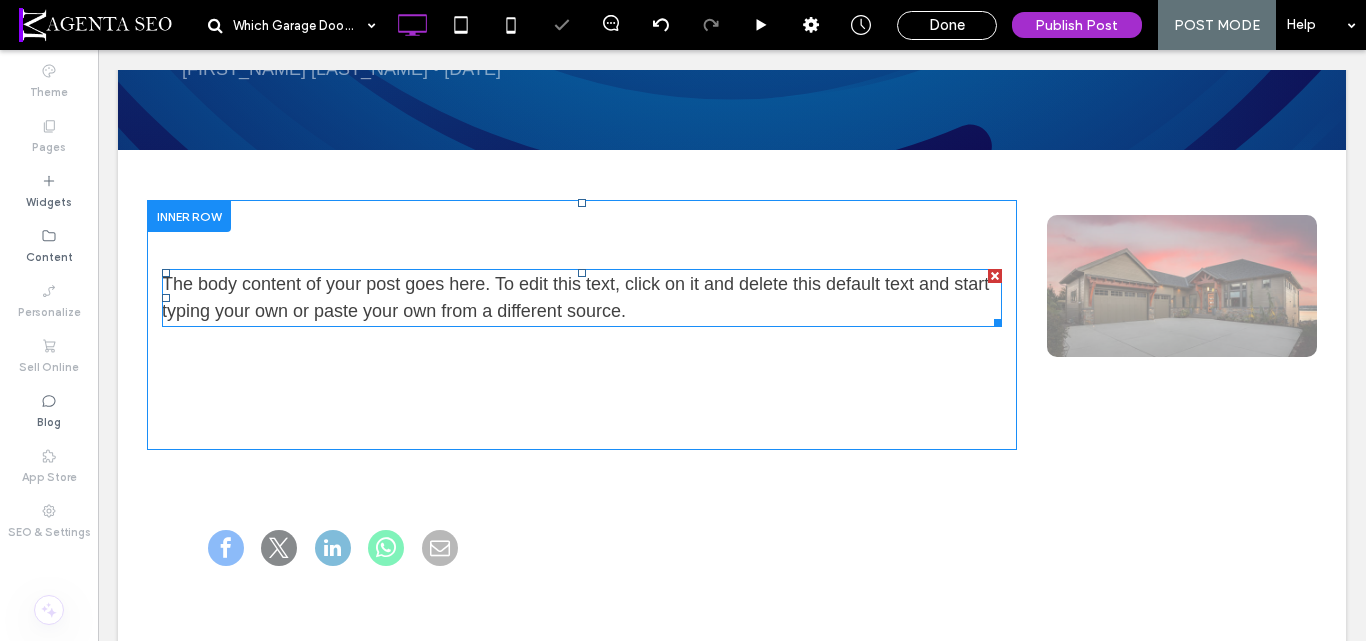 click on "The body content of your post goes here. To edit this text, click on it and delete this default text and start typing your own or paste your own from a different source." at bounding box center (582, 298) 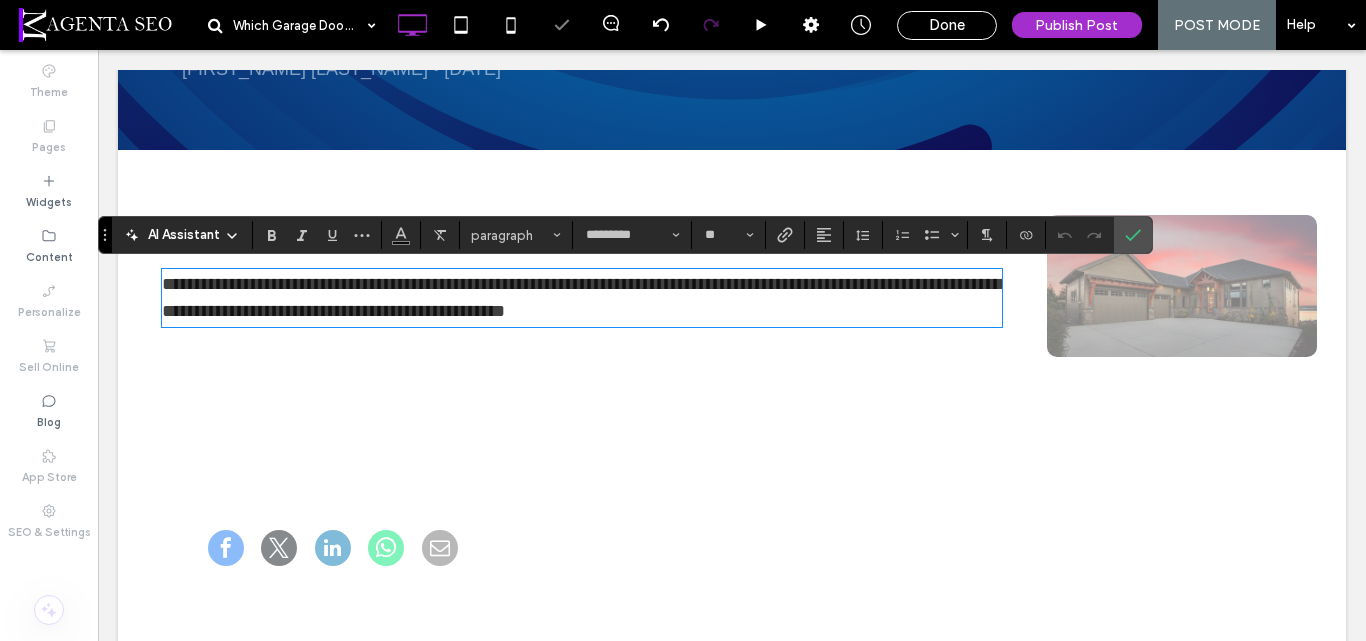 type on "*********" 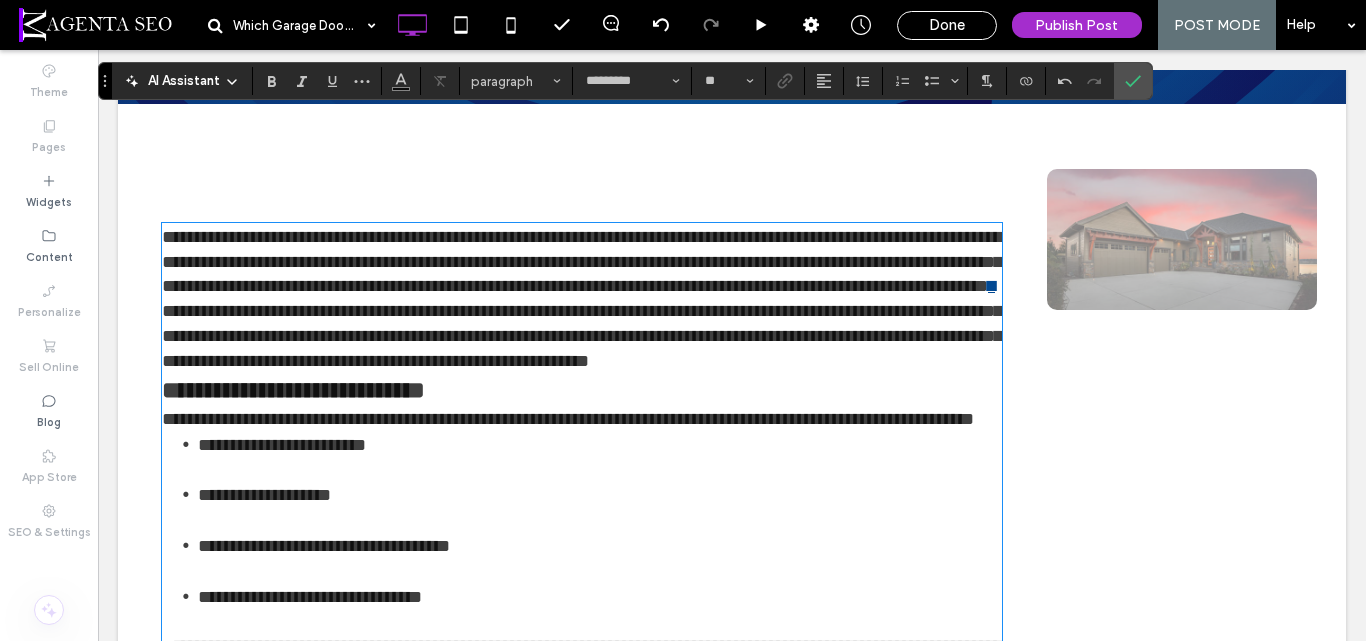 scroll, scrollTop: 3335, scrollLeft: 0, axis: vertical 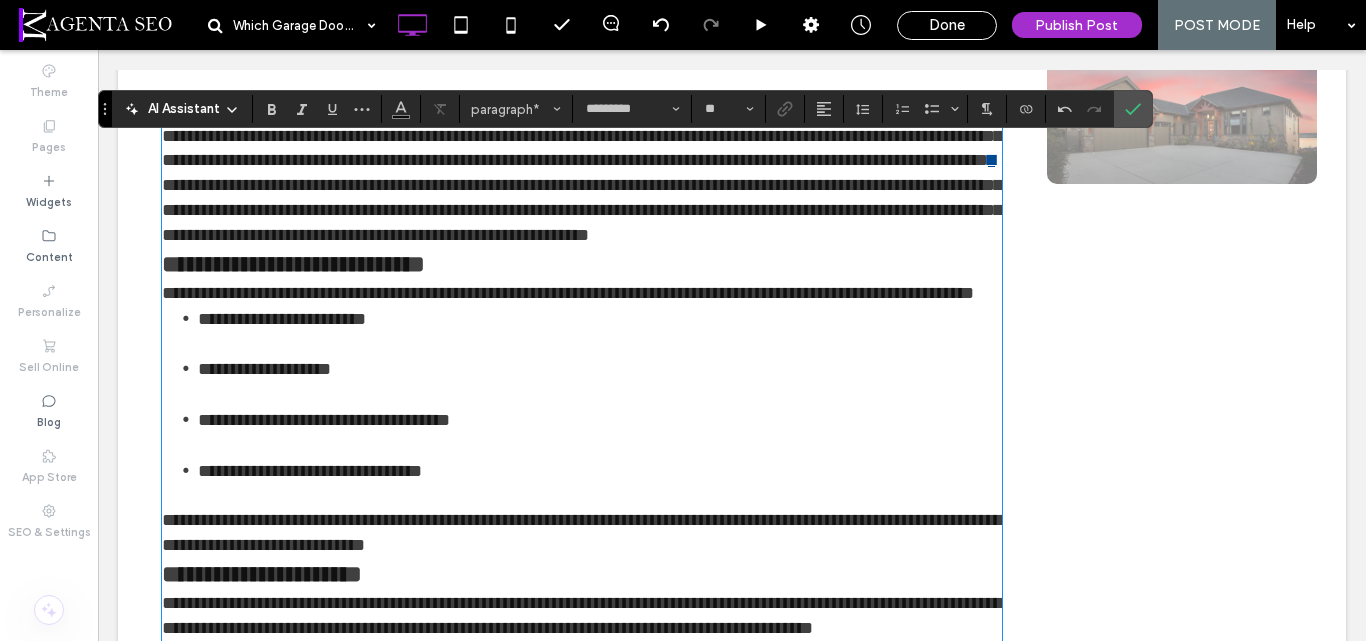 click on "**********" at bounding box center (582, 173) 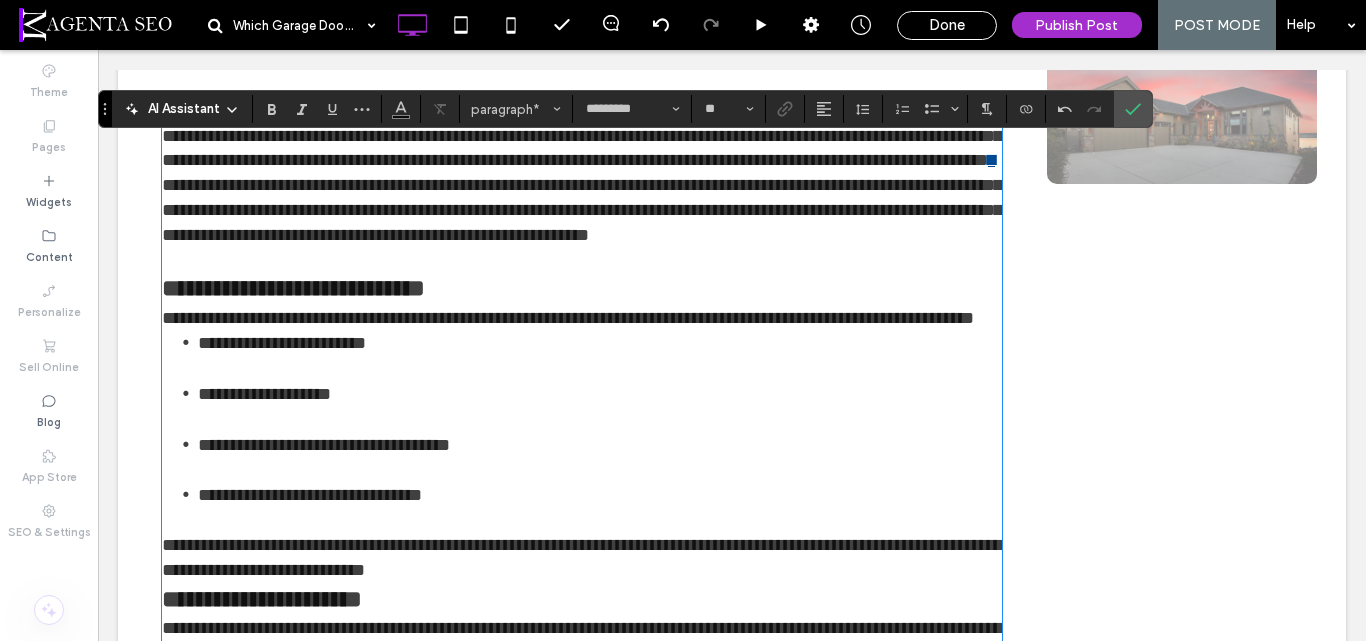 click on "**********" at bounding box center (568, 318) 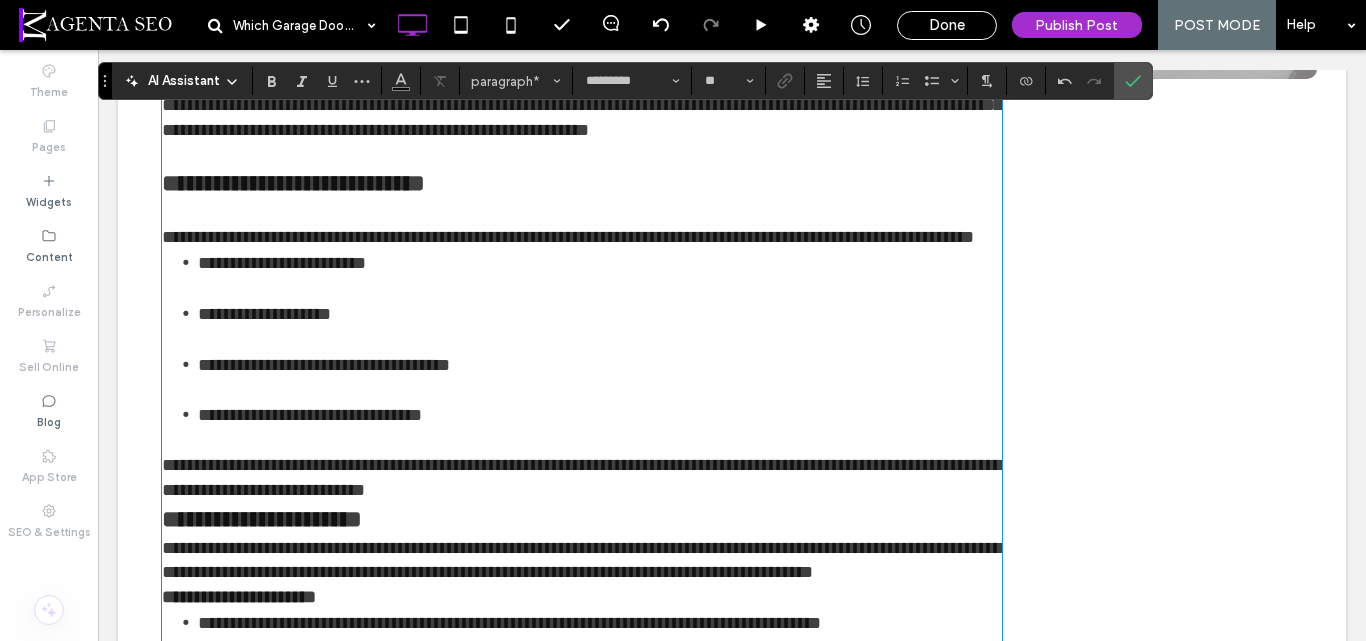 scroll, scrollTop: 726, scrollLeft: 0, axis: vertical 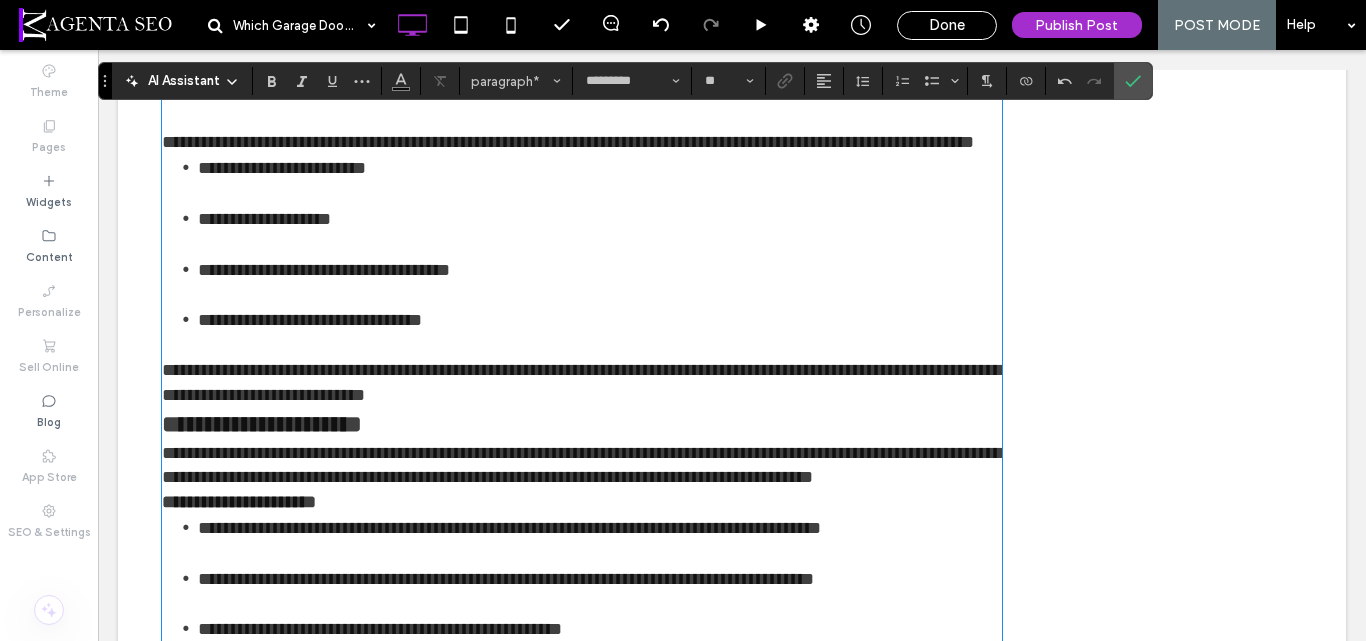 click on "**********" at bounding box center [582, 142] 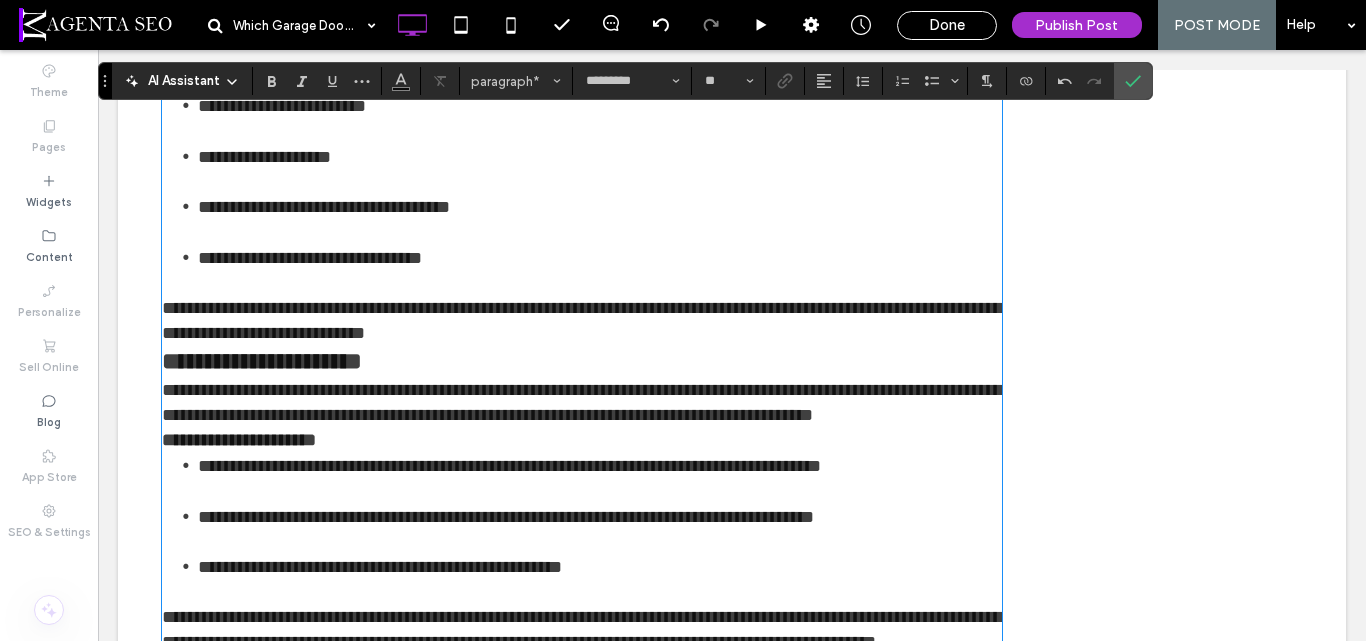 scroll, scrollTop: 826, scrollLeft: 0, axis: vertical 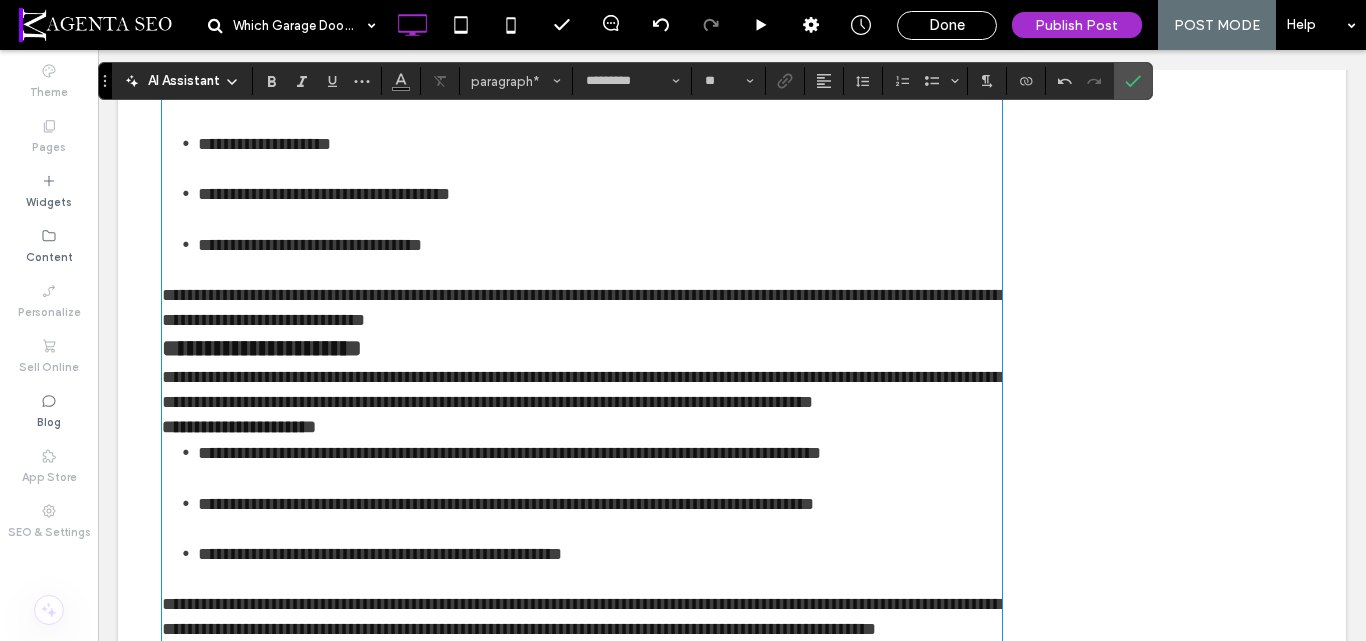 click on "**********" at bounding box center (582, 308) 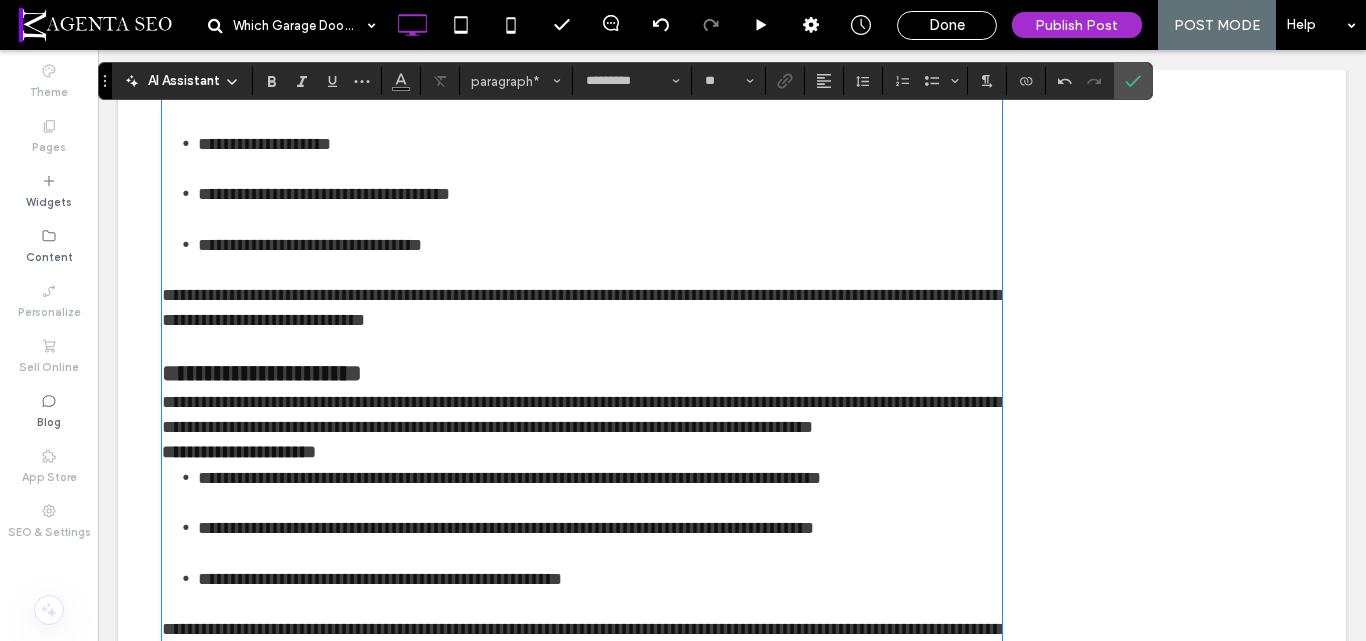 scroll, scrollTop: 926, scrollLeft: 0, axis: vertical 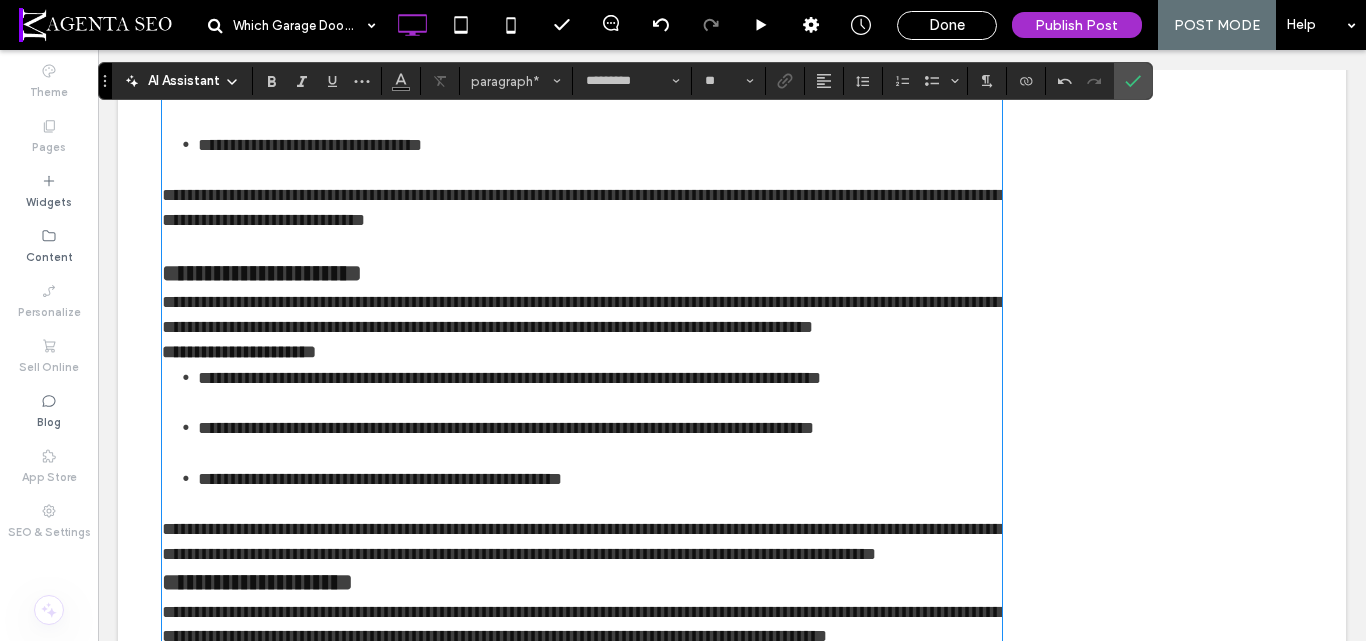 click on "**********" at bounding box center [582, 314] 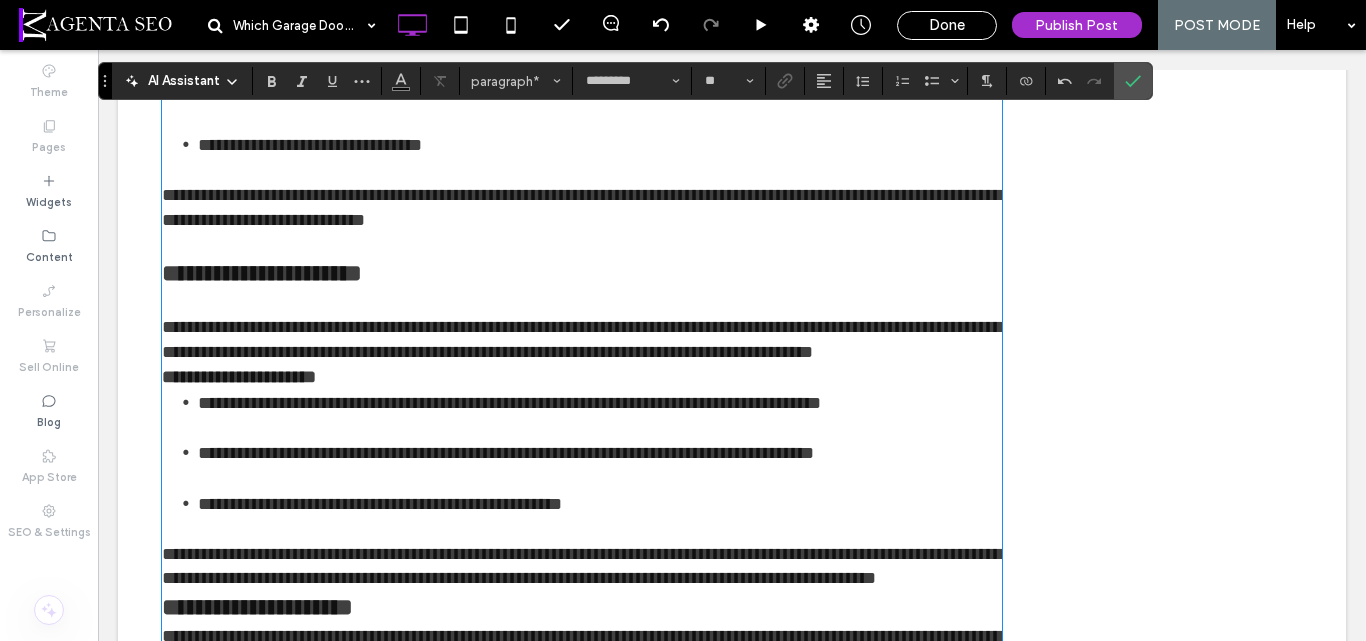 click on "**********" at bounding box center [582, 340] 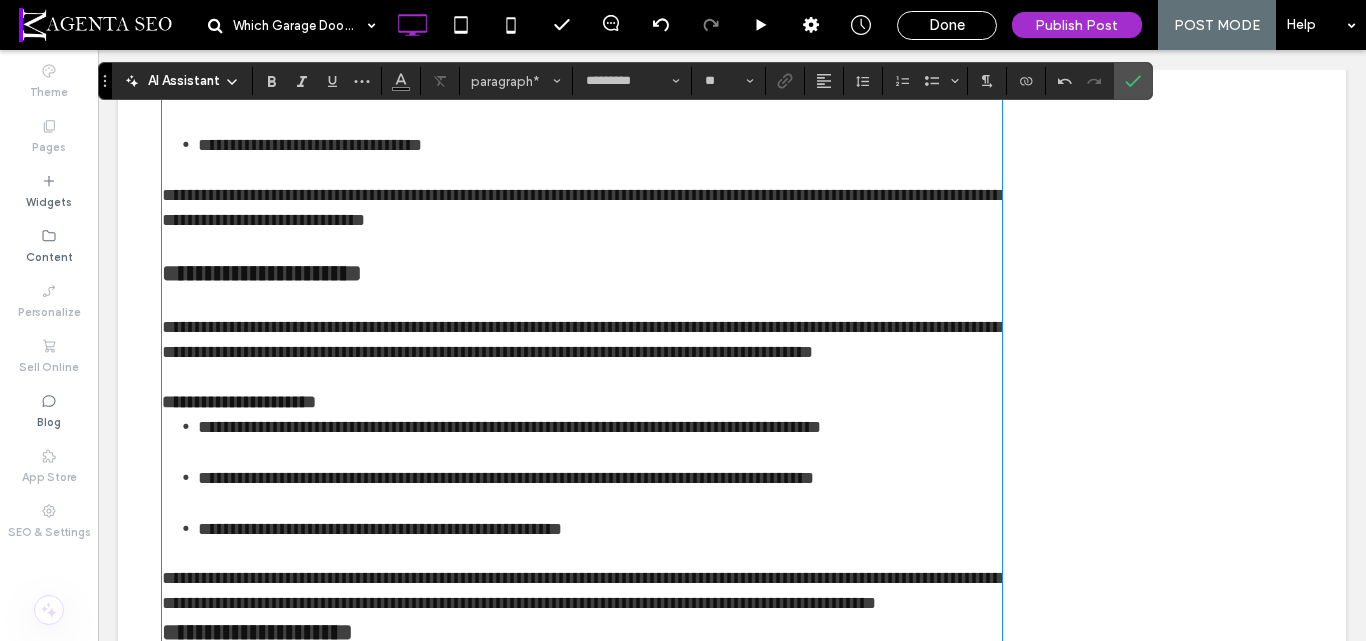 scroll, scrollTop: 1126, scrollLeft: 0, axis: vertical 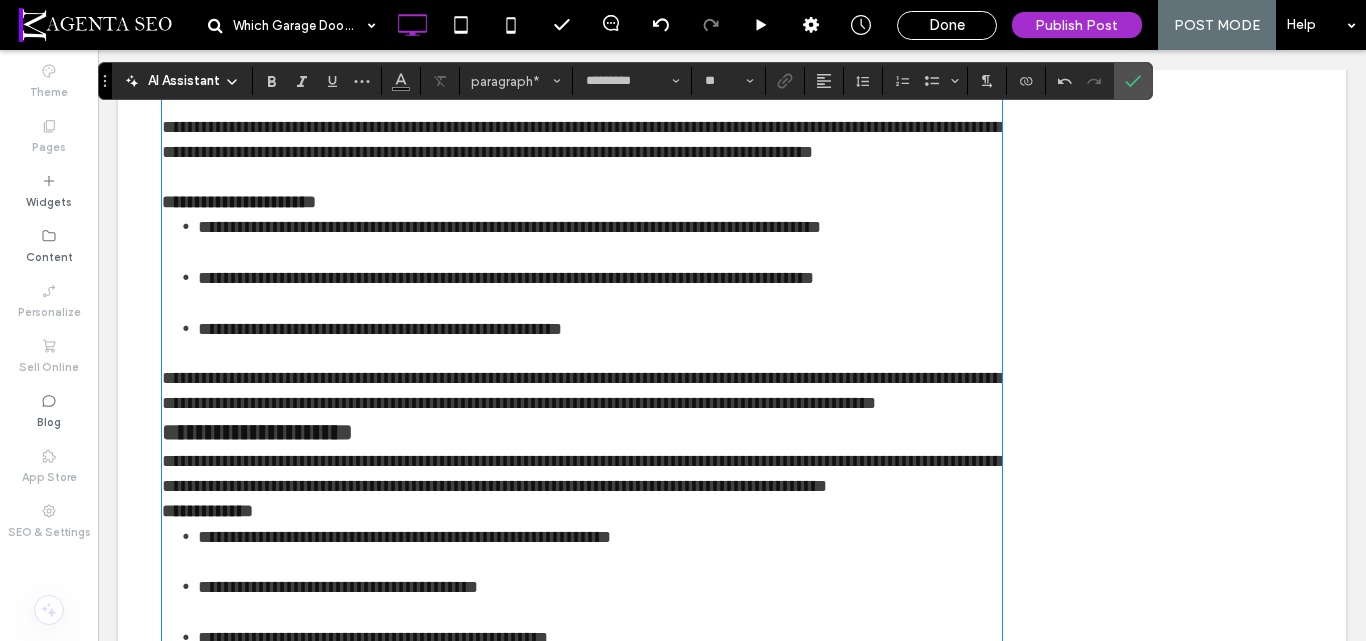 click on "**********" at bounding box center (582, 202) 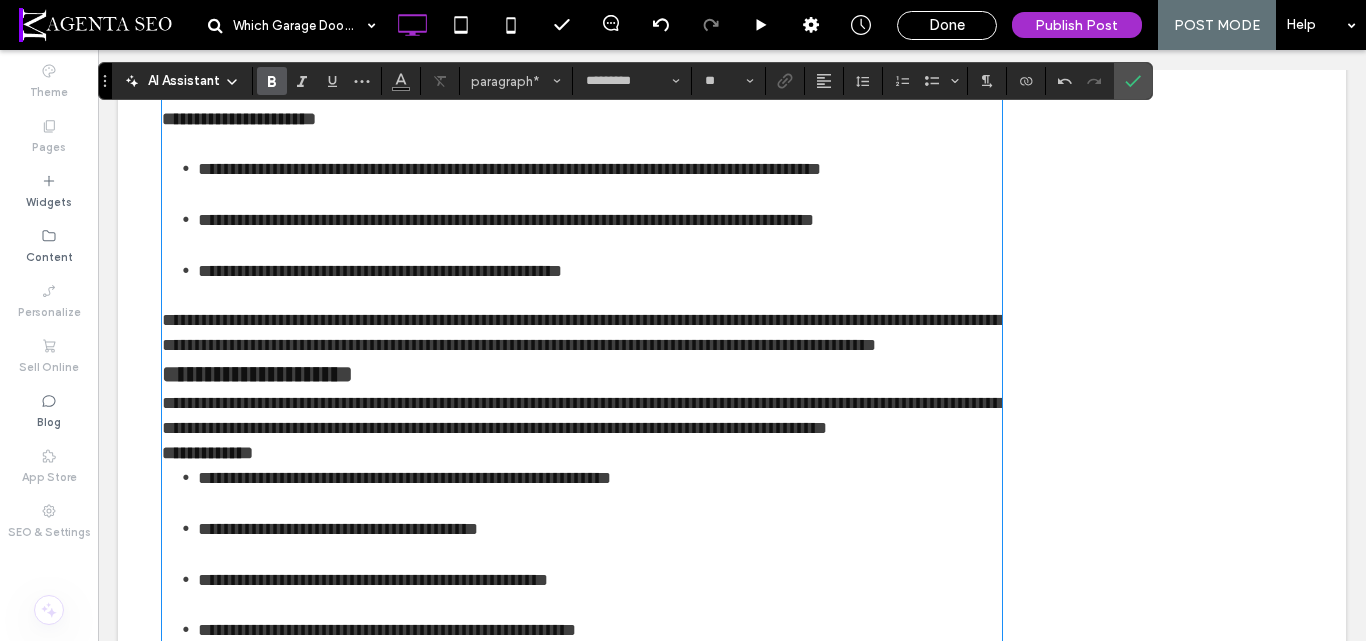 scroll, scrollTop: 1326, scrollLeft: 0, axis: vertical 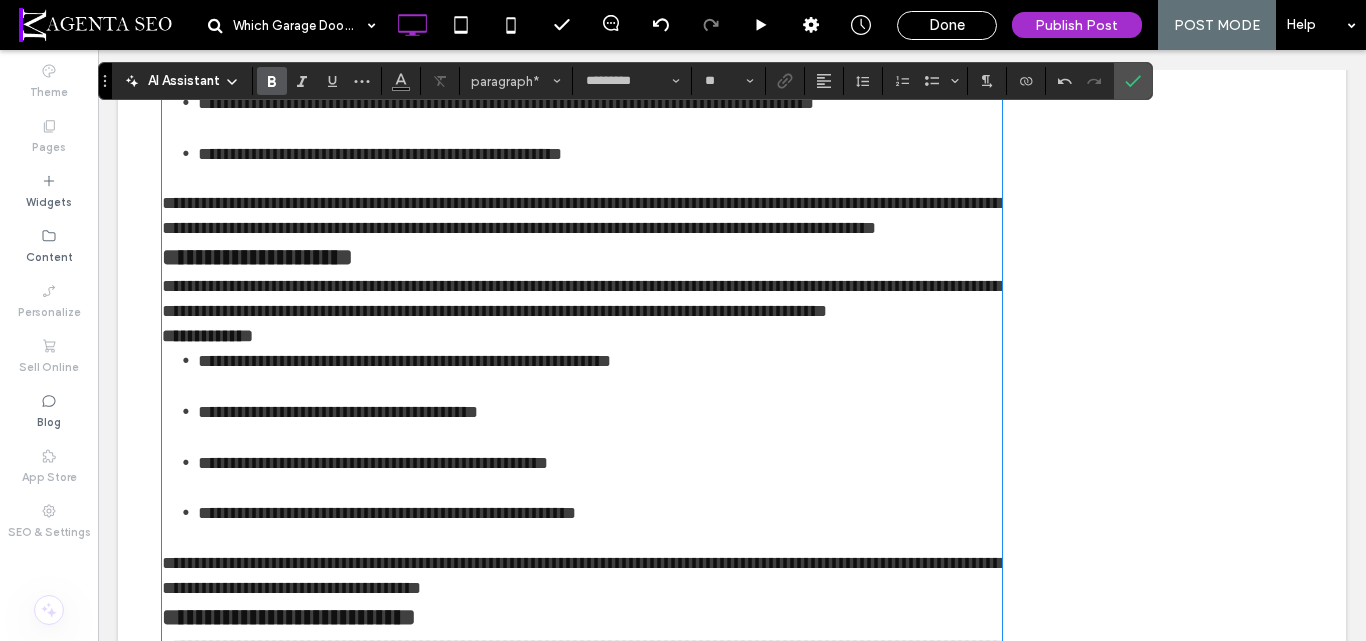 click on "**********" at bounding box center (582, 216) 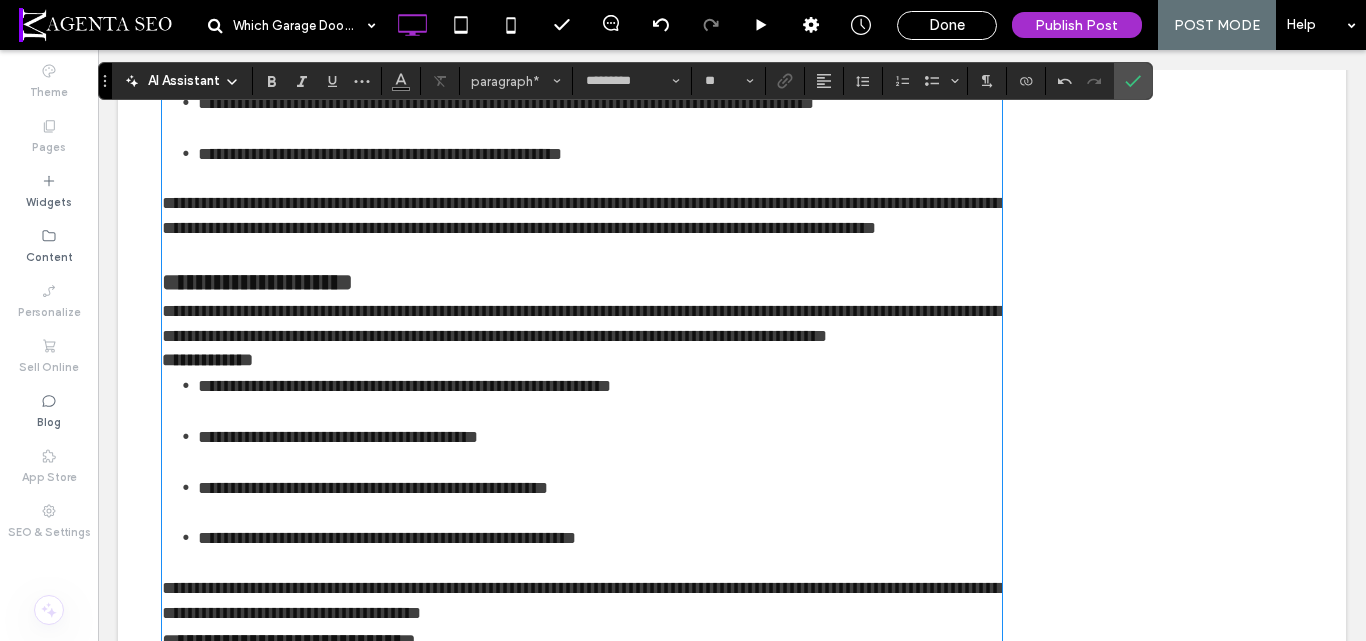 drag, startPoint x: 161, startPoint y: 402, endPoint x: 309, endPoint y: 417, distance: 148.7582 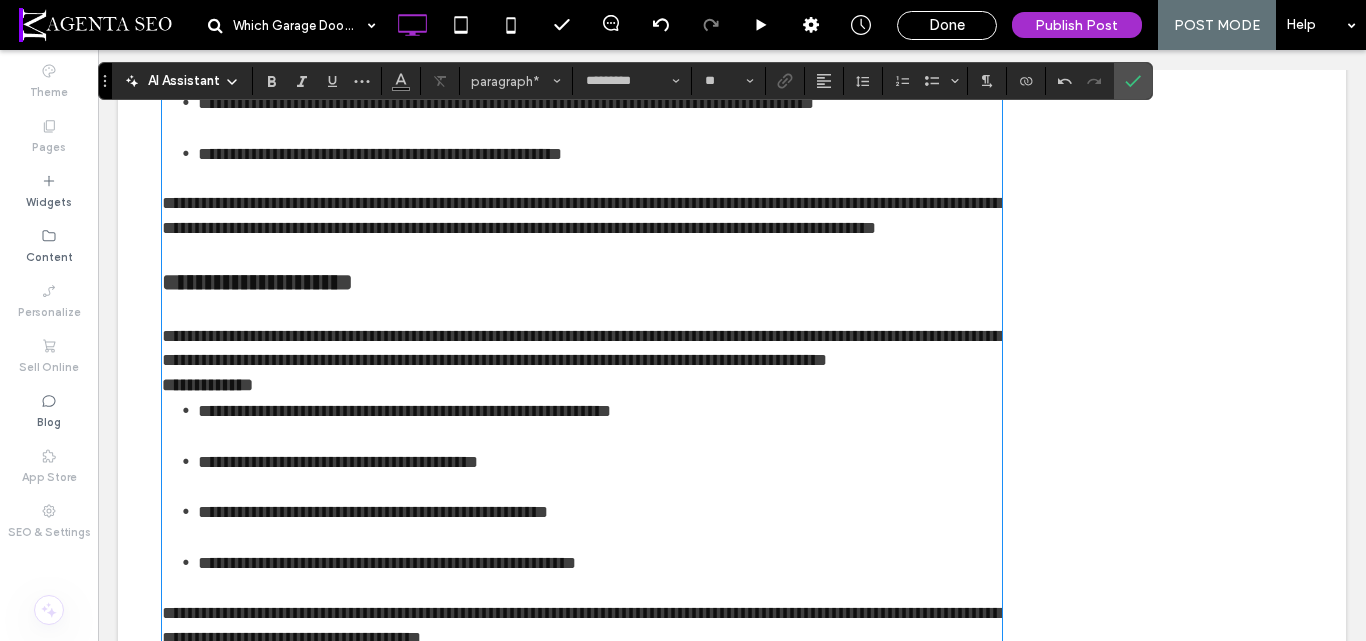 click on "**********" at bounding box center [582, 349] 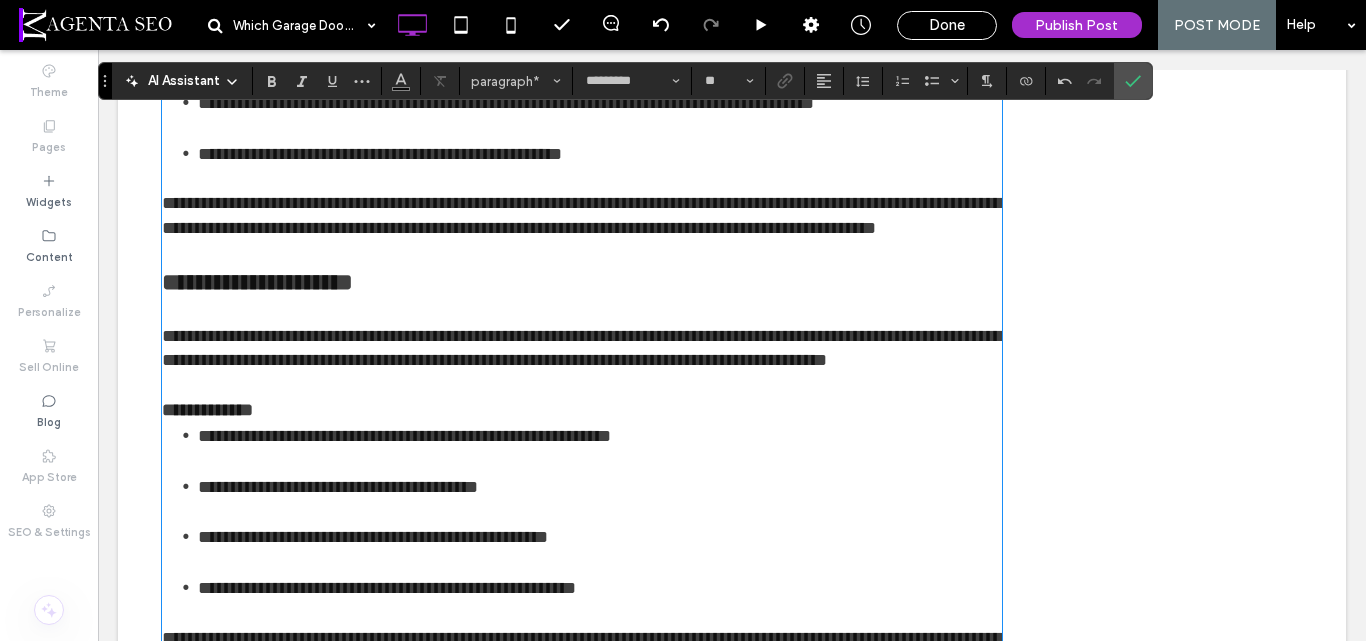 scroll, scrollTop: 1626, scrollLeft: 0, axis: vertical 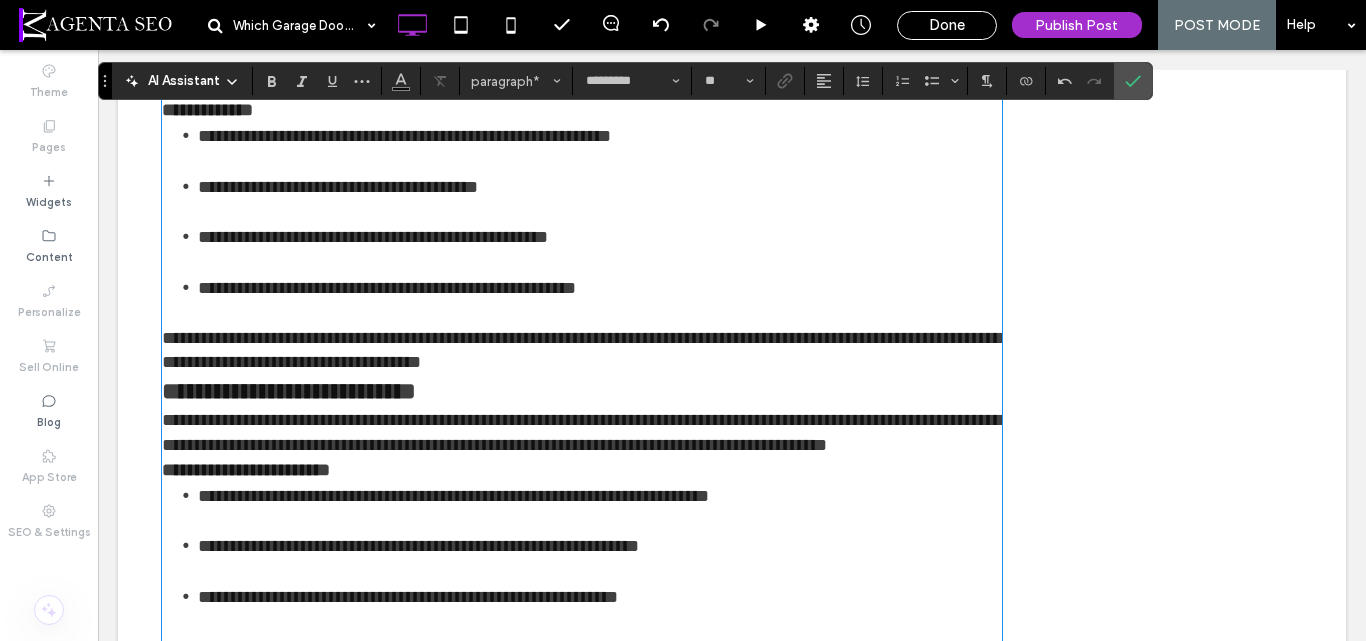click on "**********" at bounding box center [582, 110] 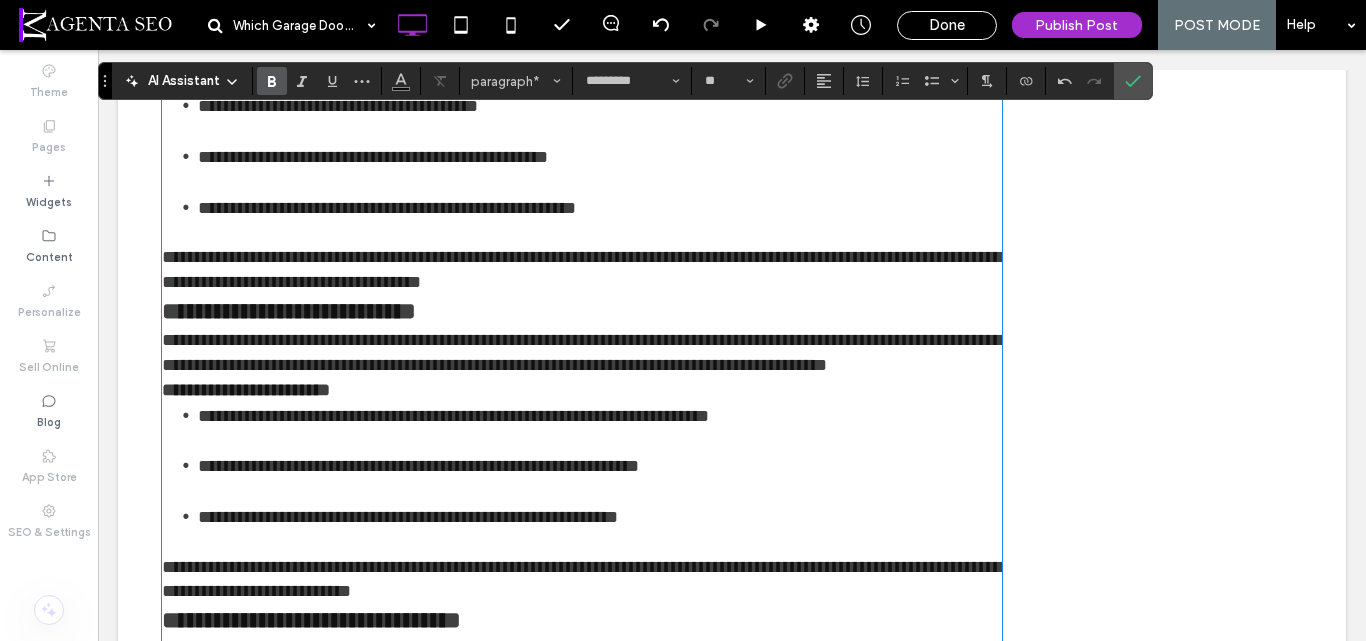 scroll, scrollTop: 1826, scrollLeft: 0, axis: vertical 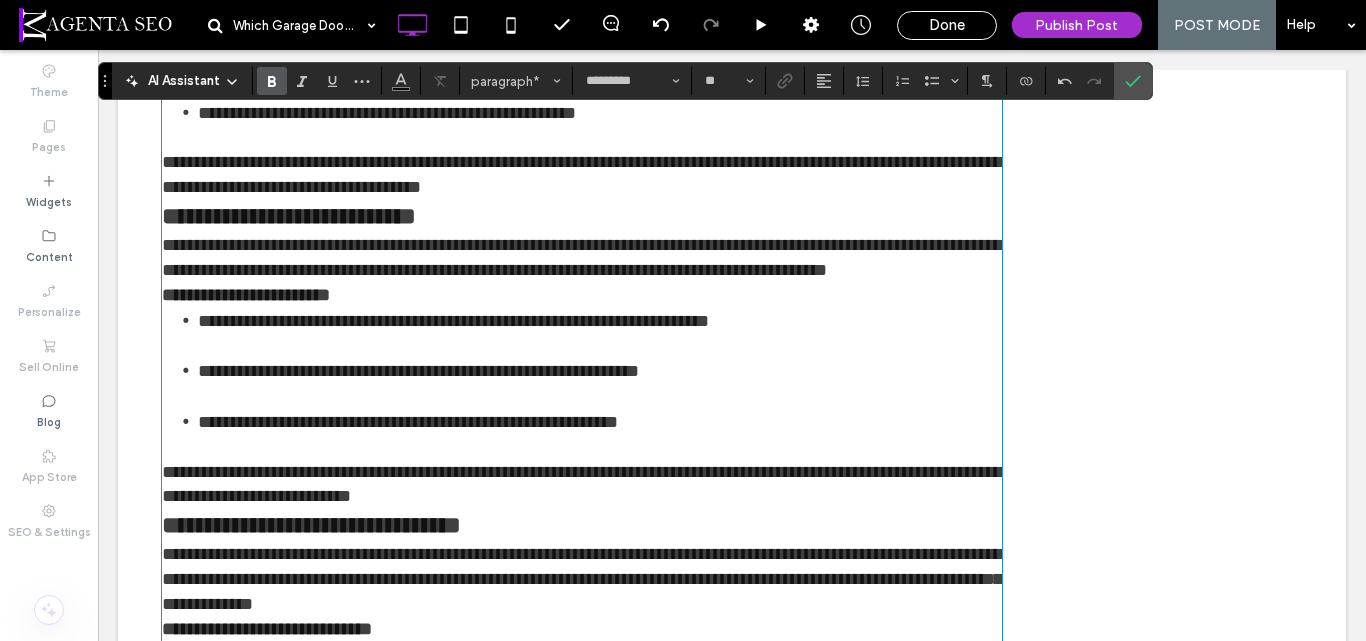 click on "**********" at bounding box center (582, 175) 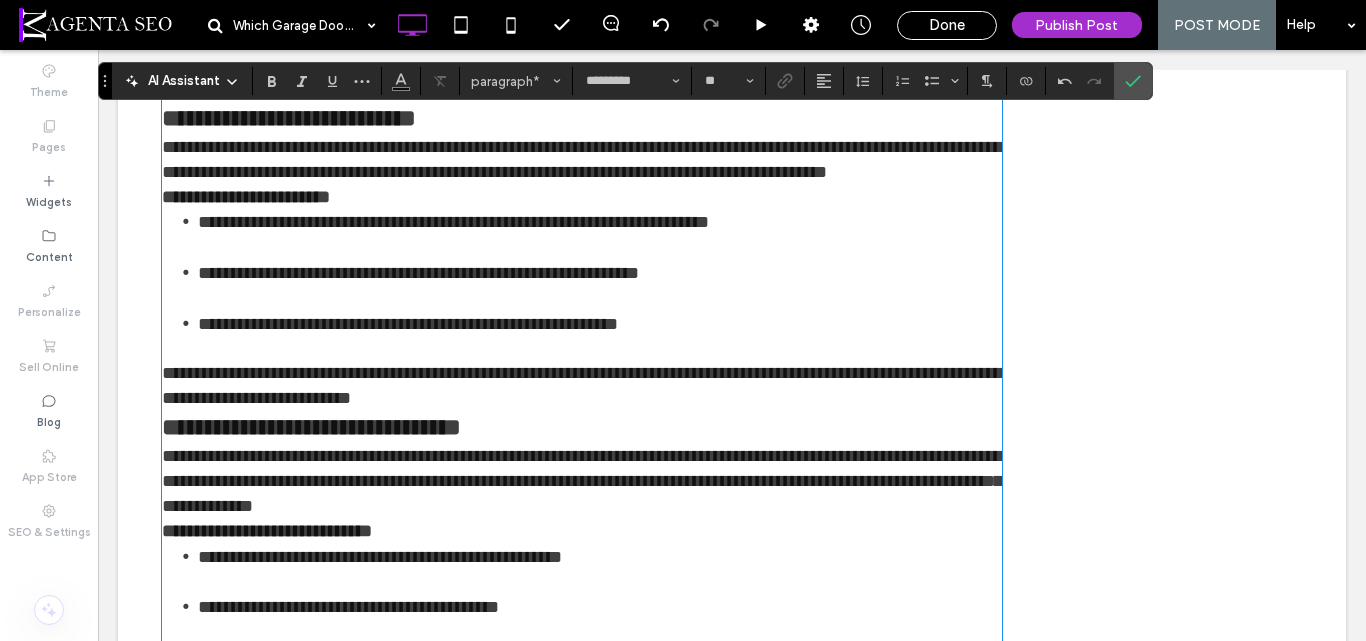scroll, scrollTop: 2026, scrollLeft: 0, axis: vertical 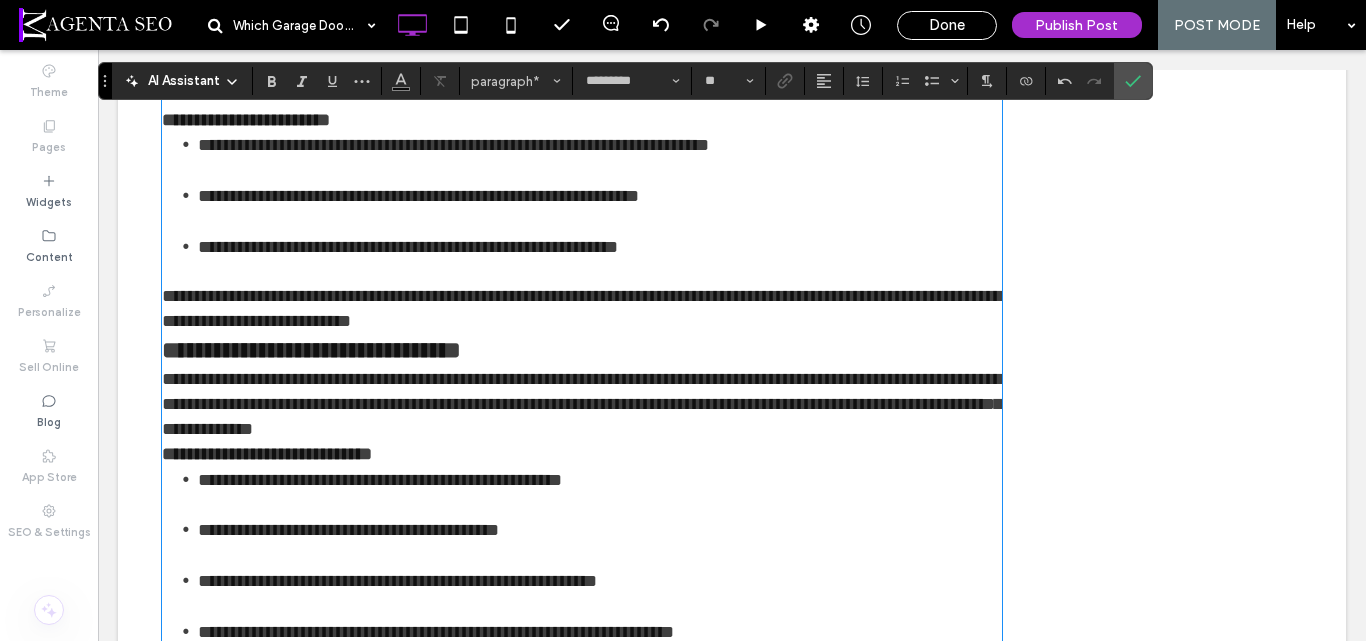click on "**********" at bounding box center (582, 82) 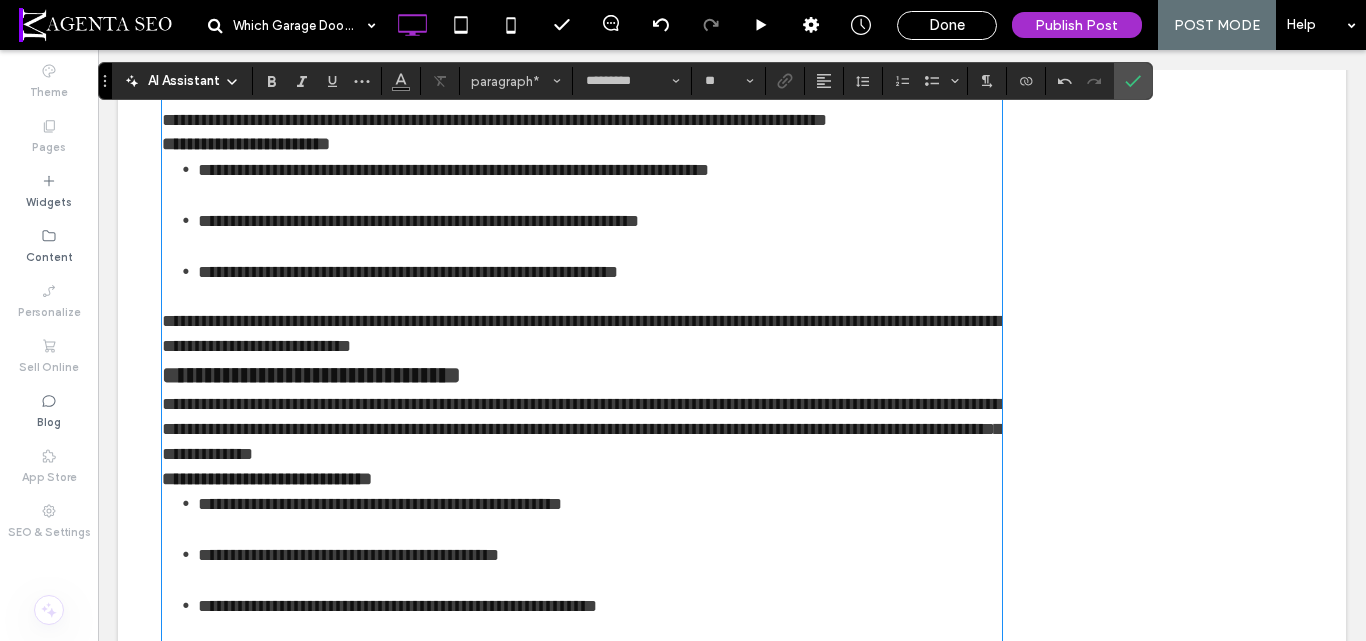 click on "**********" at bounding box center [582, 108] 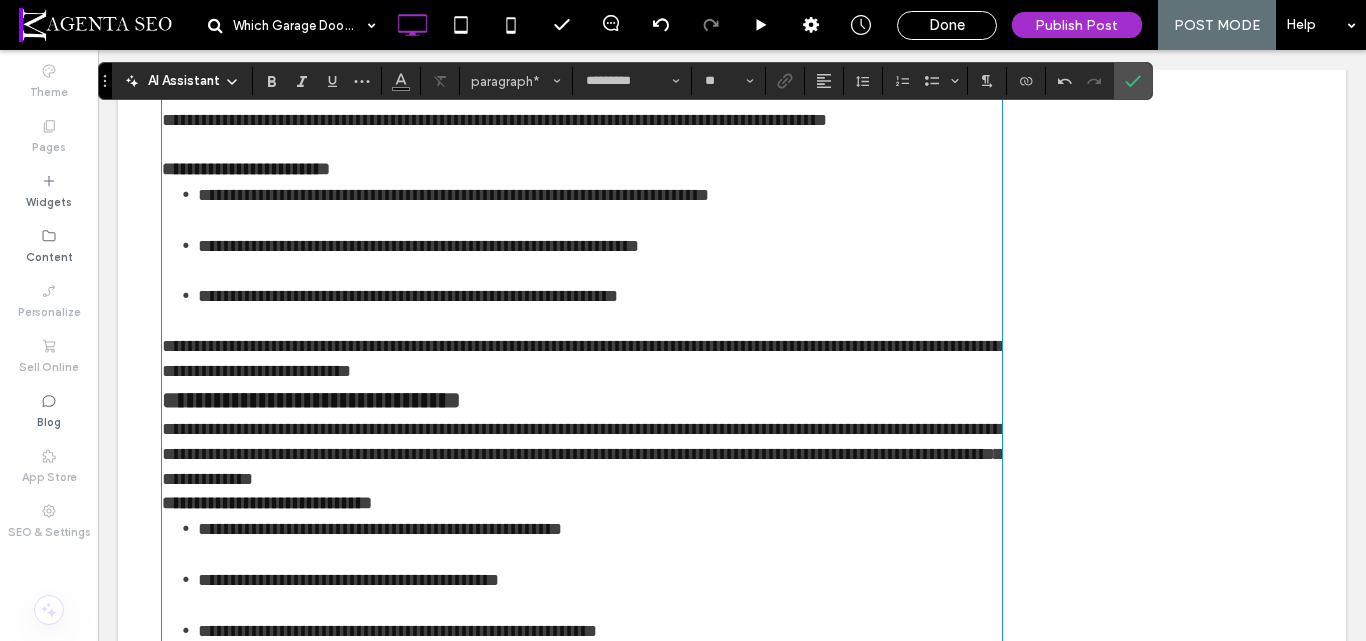 scroll, scrollTop: 2126, scrollLeft: 0, axis: vertical 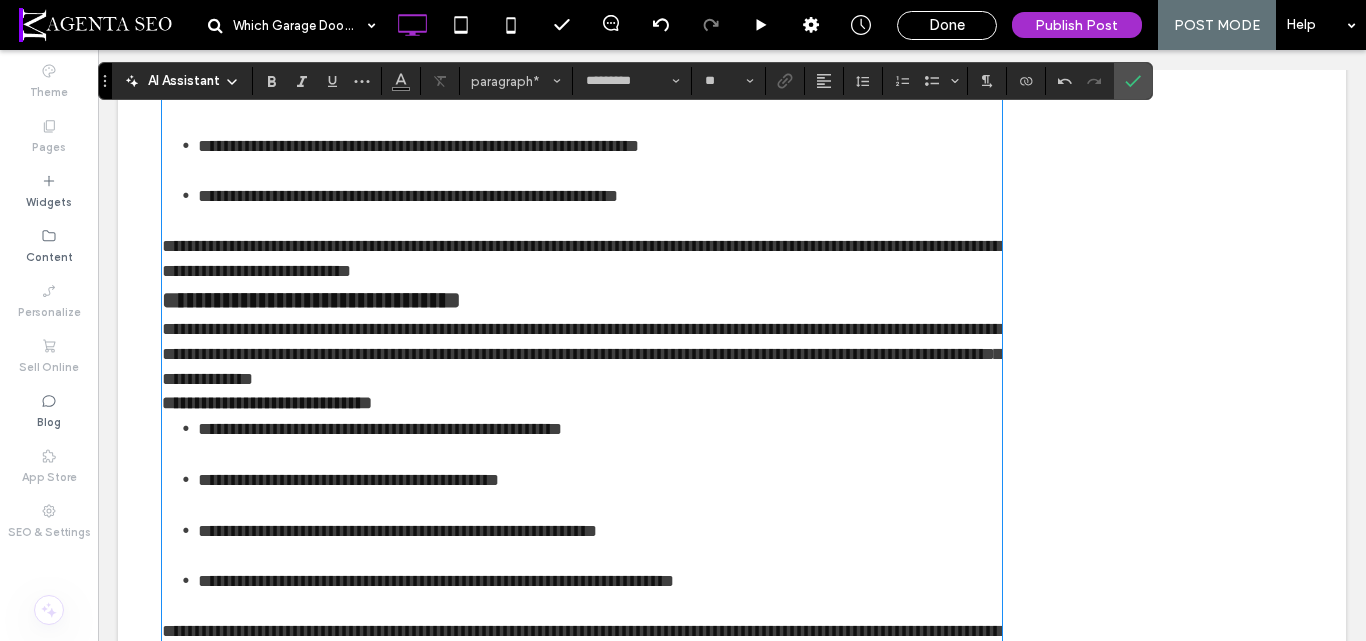 click on "**********" at bounding box center (582, 69) 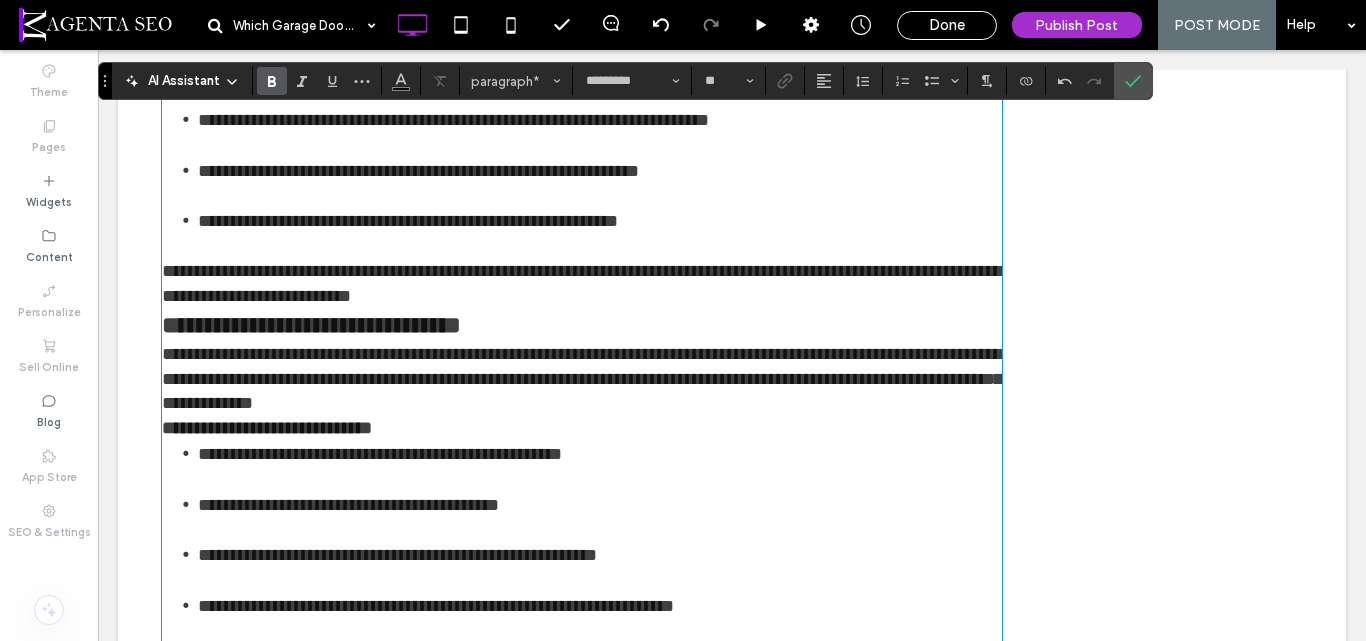 click on "**********" at bounding box center [582, 284] 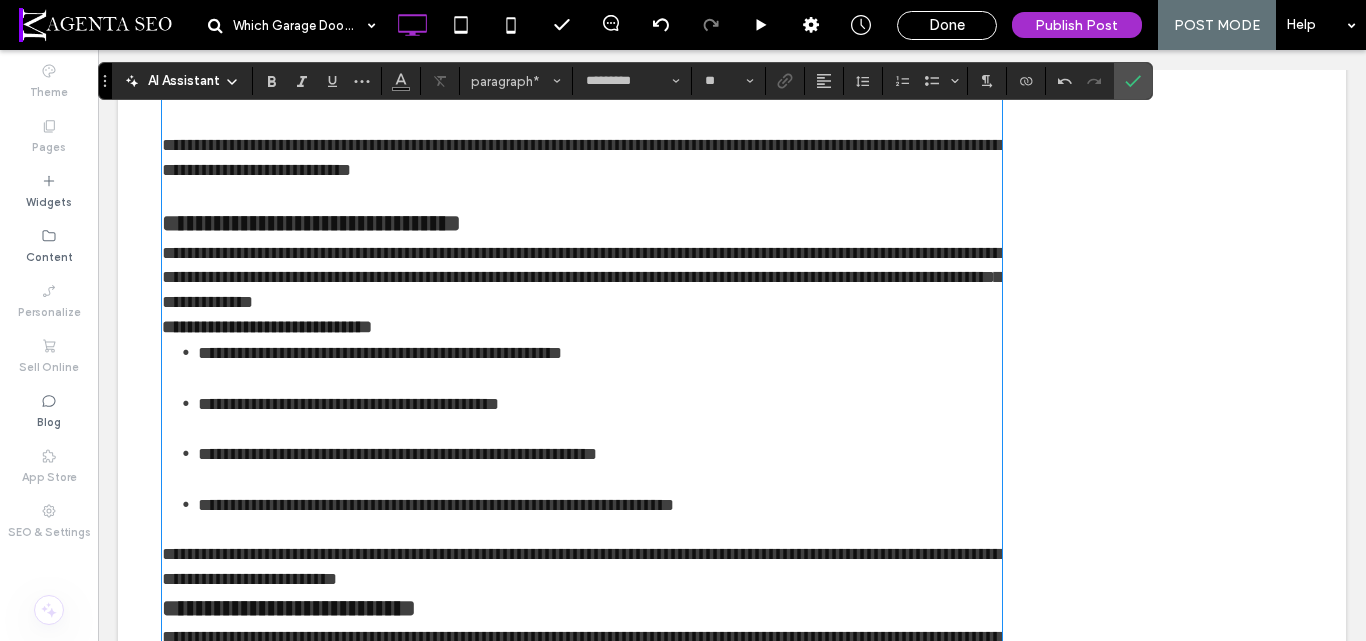 scroll, scrollTop: 2326, scrollLeft: 0, axis: vertical 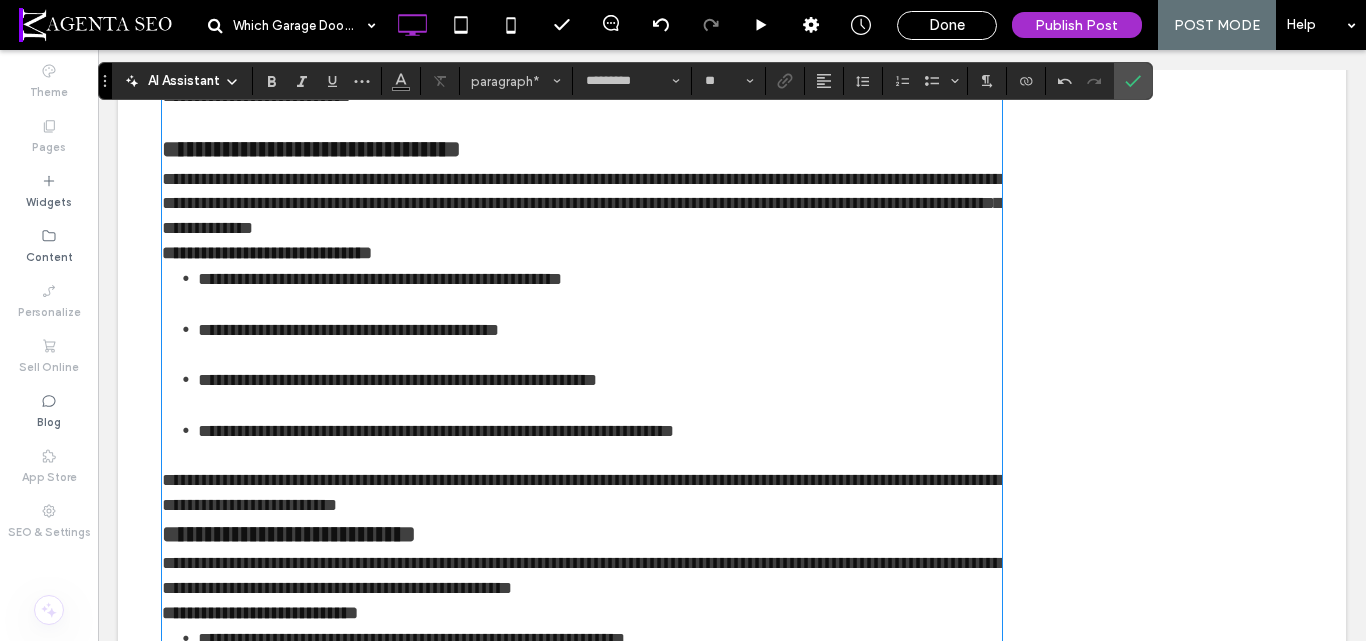 click on "**********" at bounding box center (582, 204) 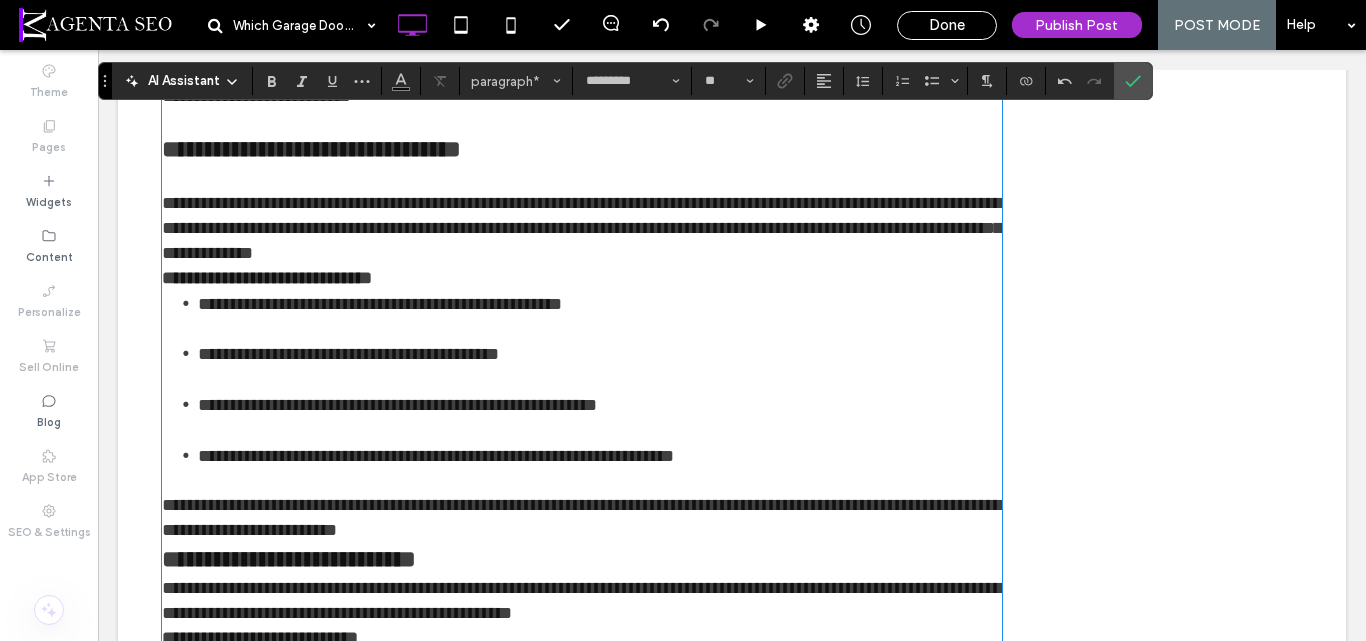 click on "**********" at bounding box center [582, 228] 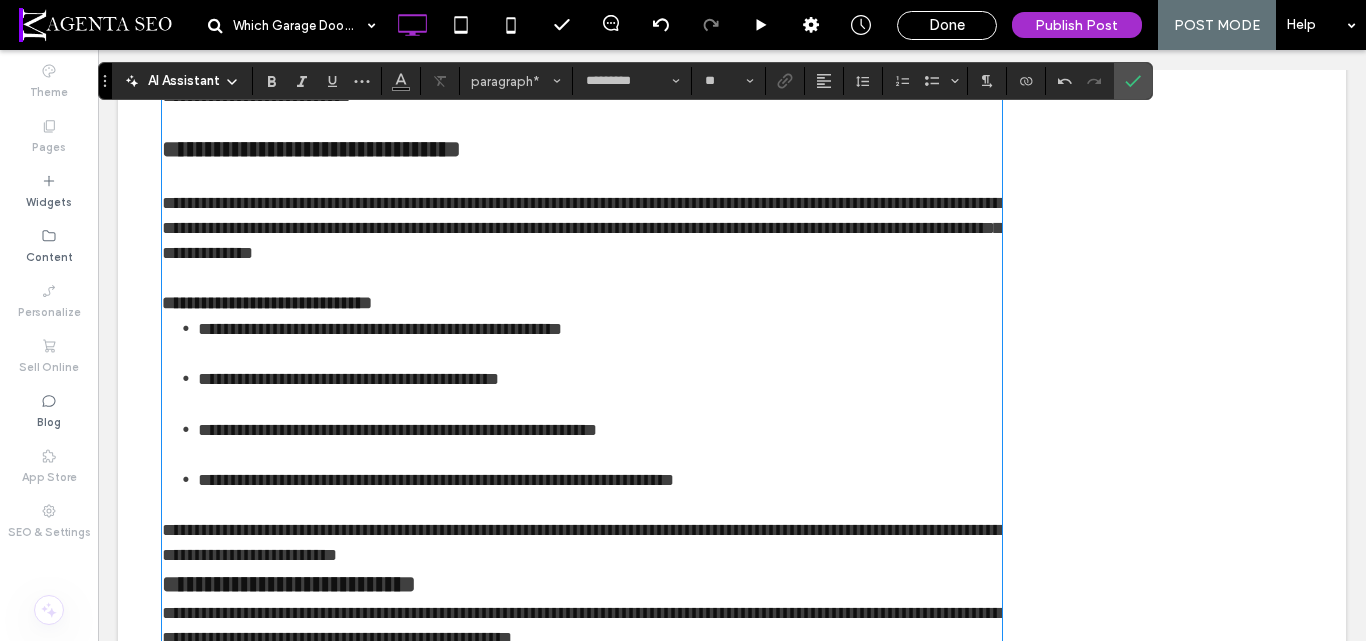 click on "**********" at bounding box center (582, 303) 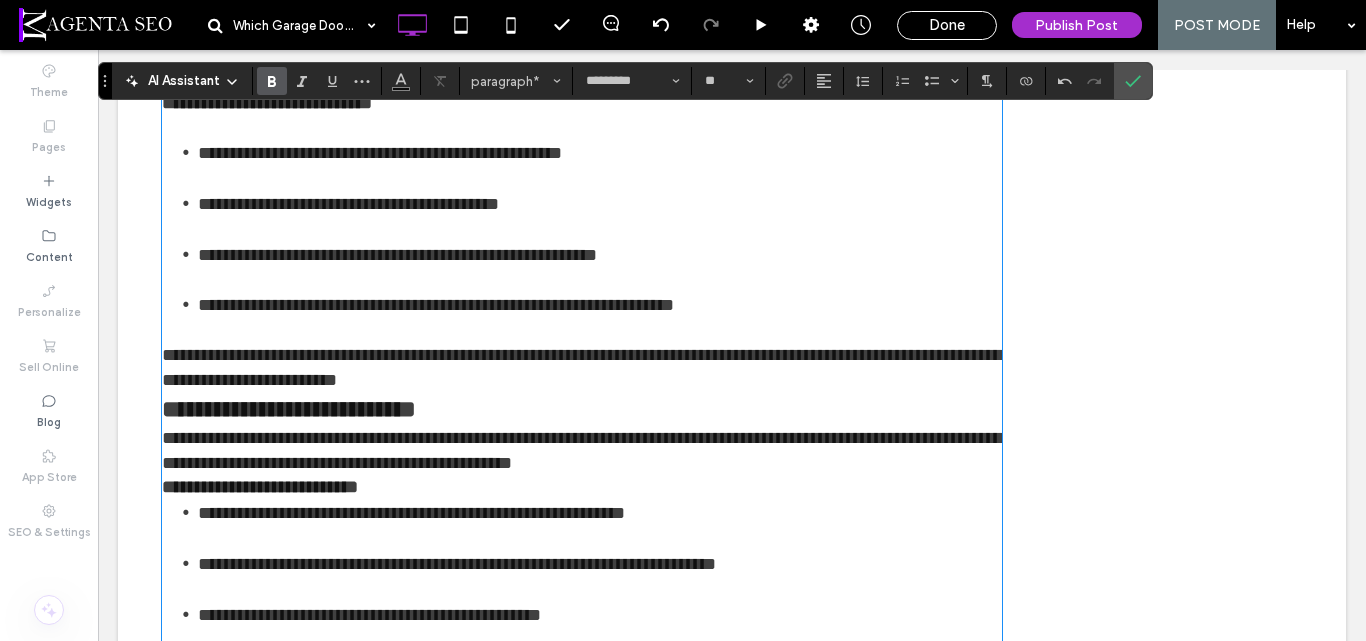 scroll, scrollTop: 2626, scrollLeft: 0, axis: vertical 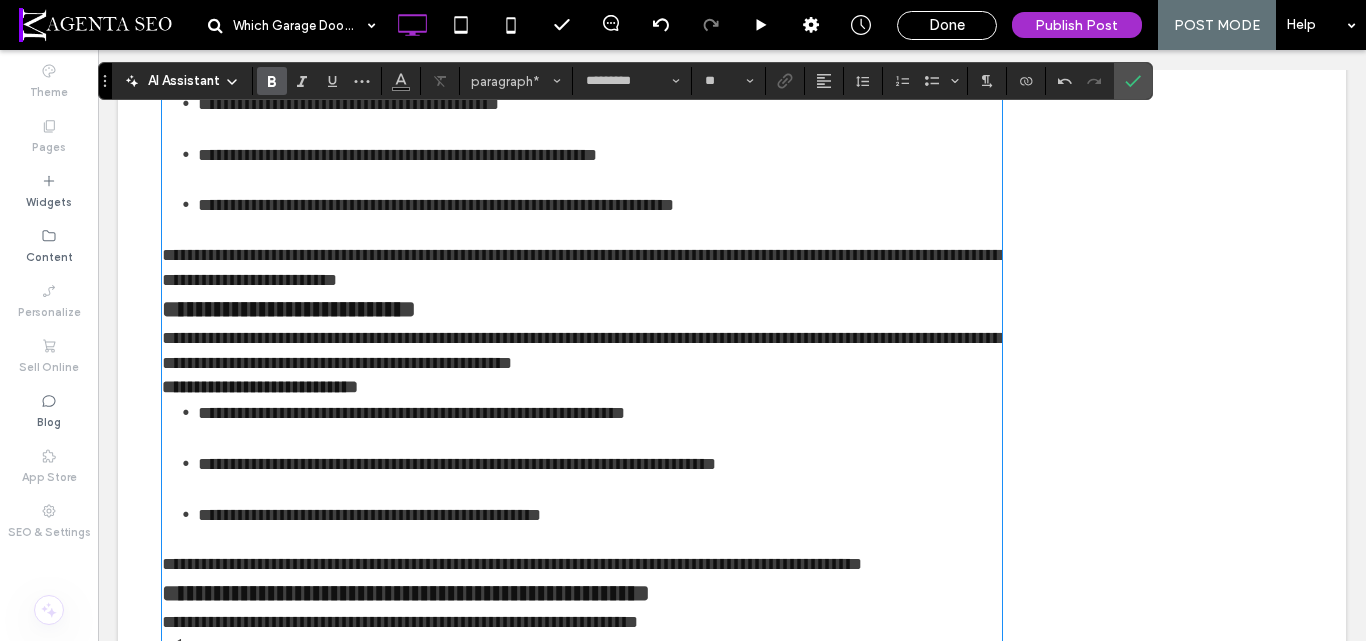 click on "**********" at bounding box center [582, 268] 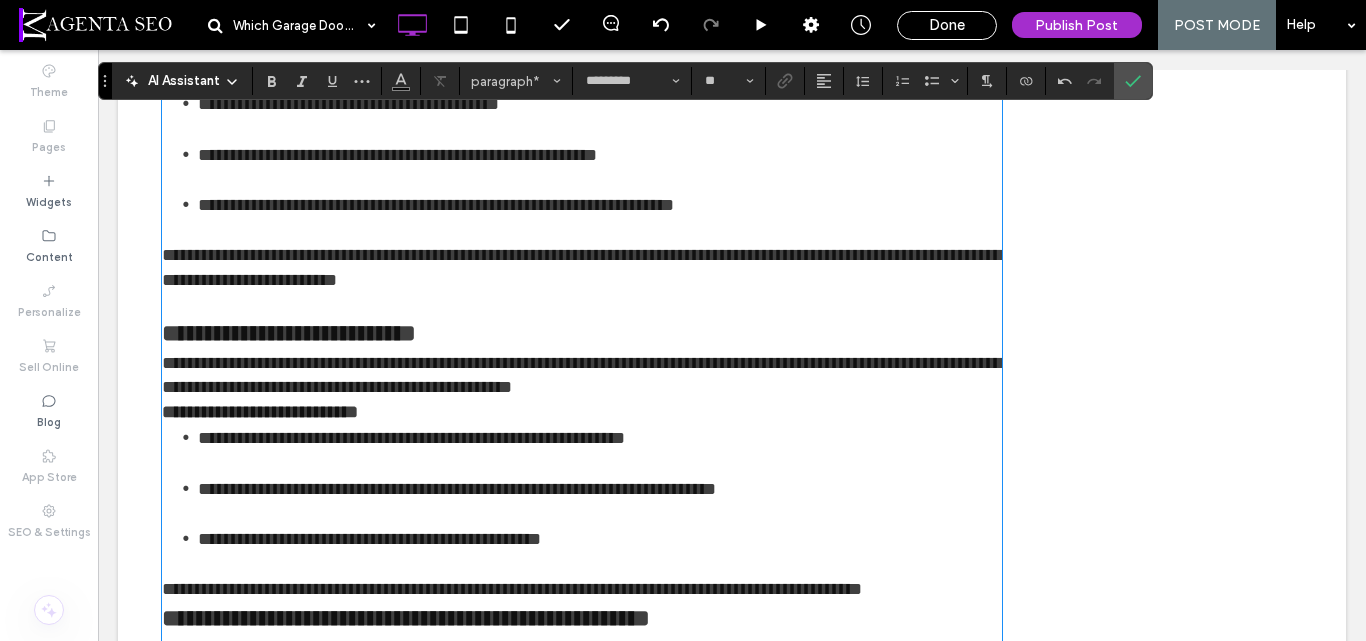 click on "**********" at bounding box center (582, 375) 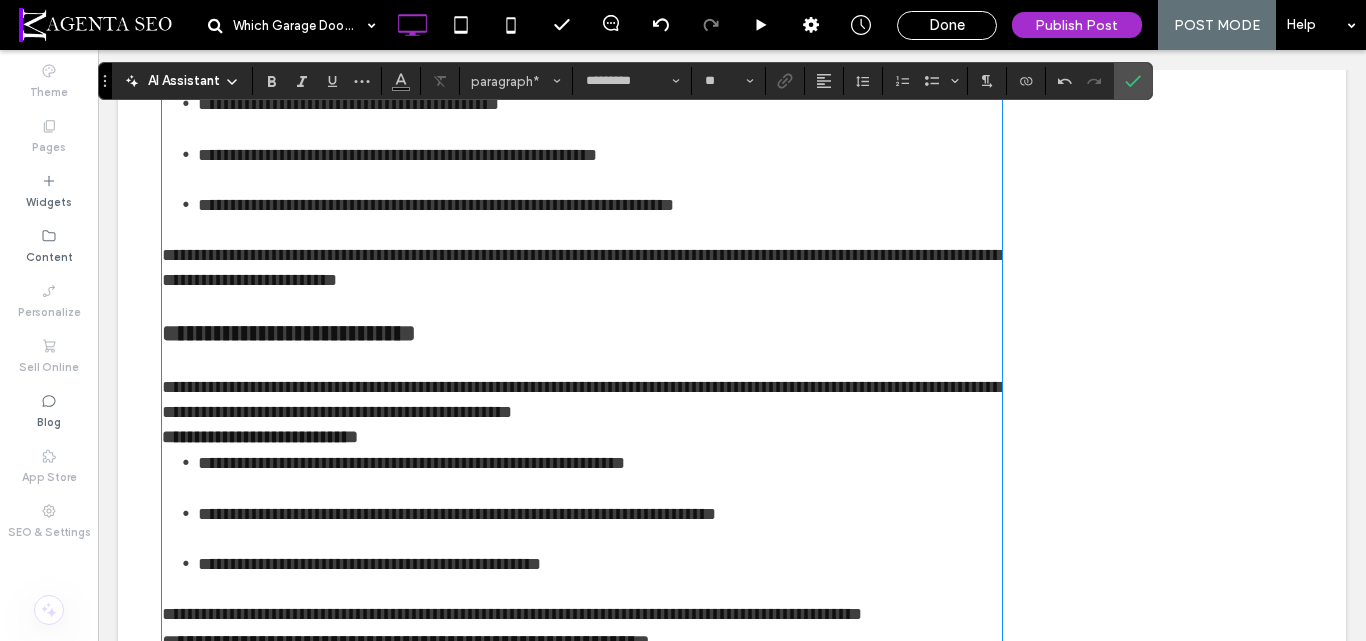 click on "**********" at bounding box center (582, 400) 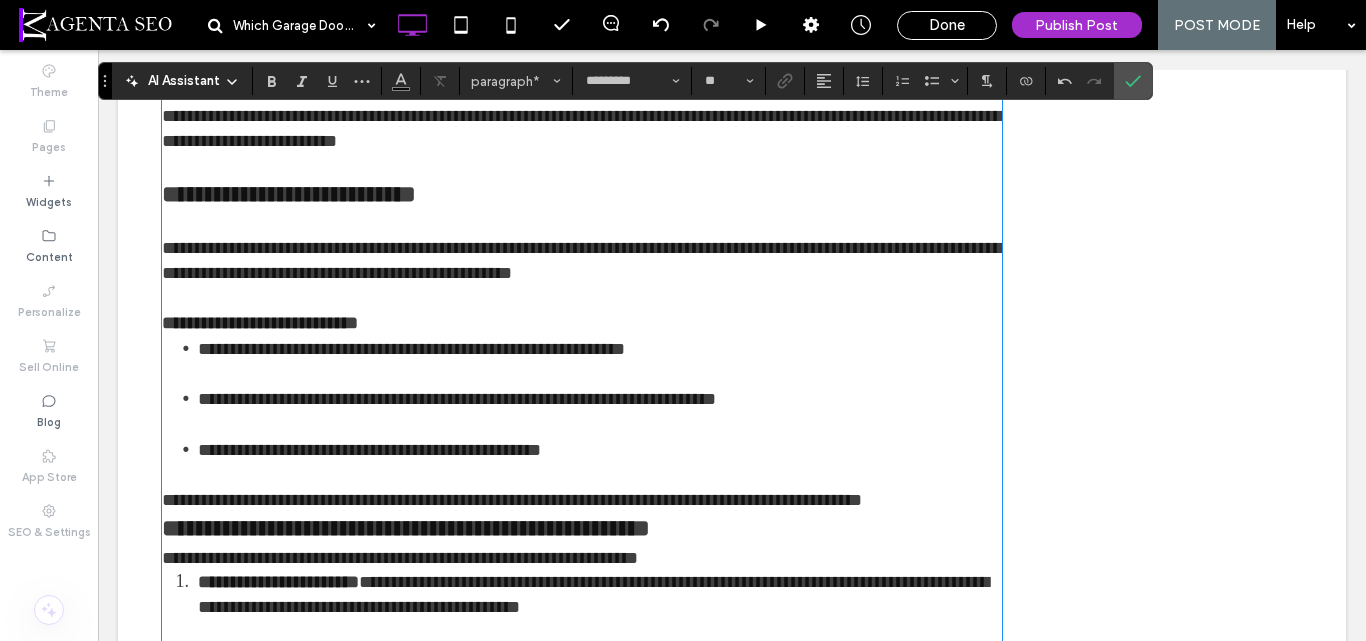 scroll, scrollTop: 2926, scrollLeft: 0, axis: vertical 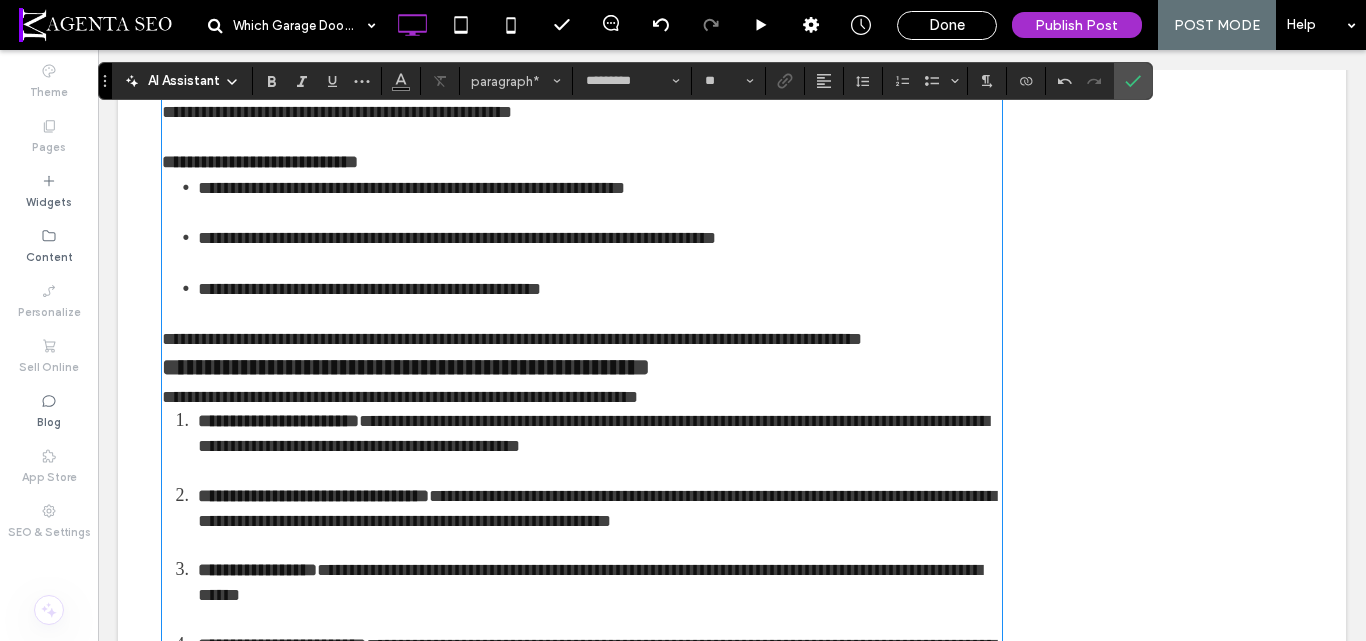 click on "**********" at bounding box center [582, 162] 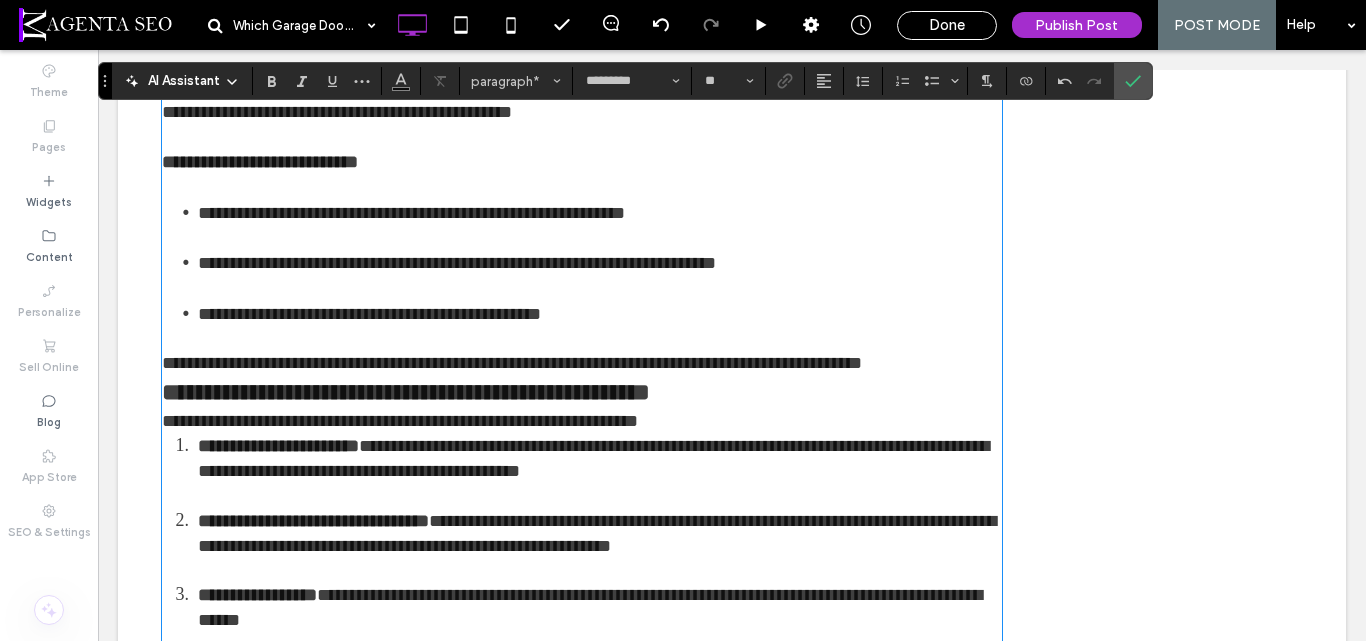 click on "**********" at bounding box center (582, 363) 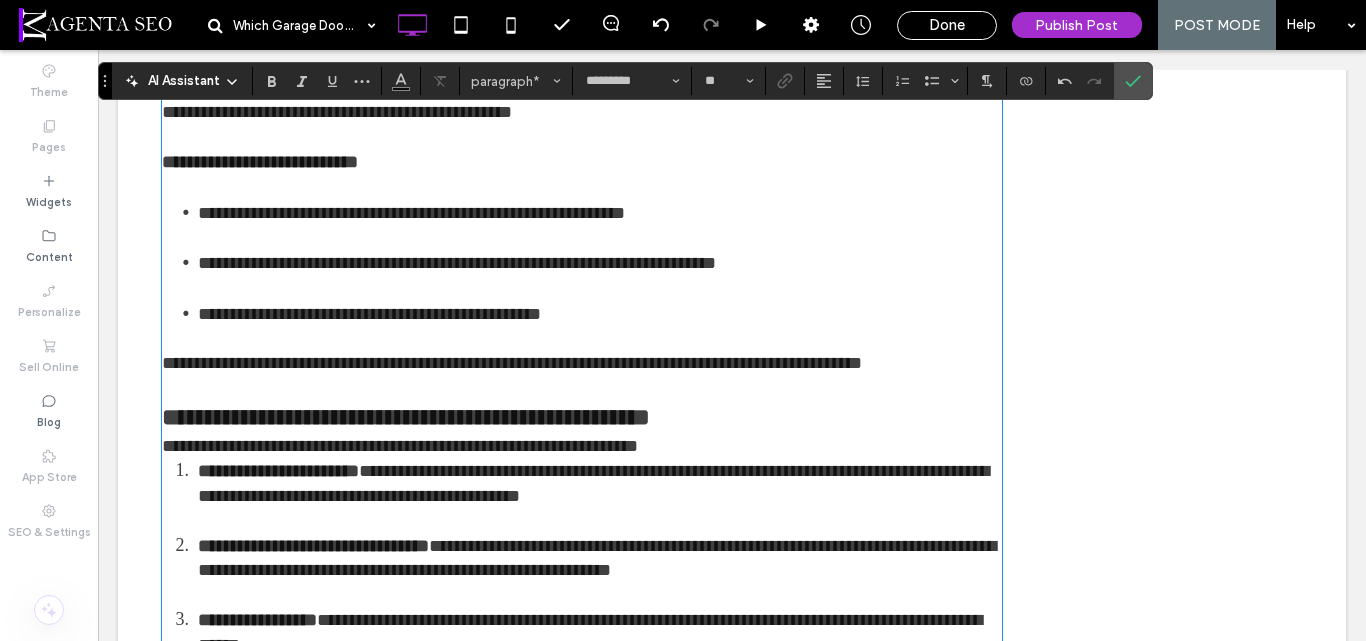 scroll, scrollTop: 3126, scrollLeft: 0, axis: vertical 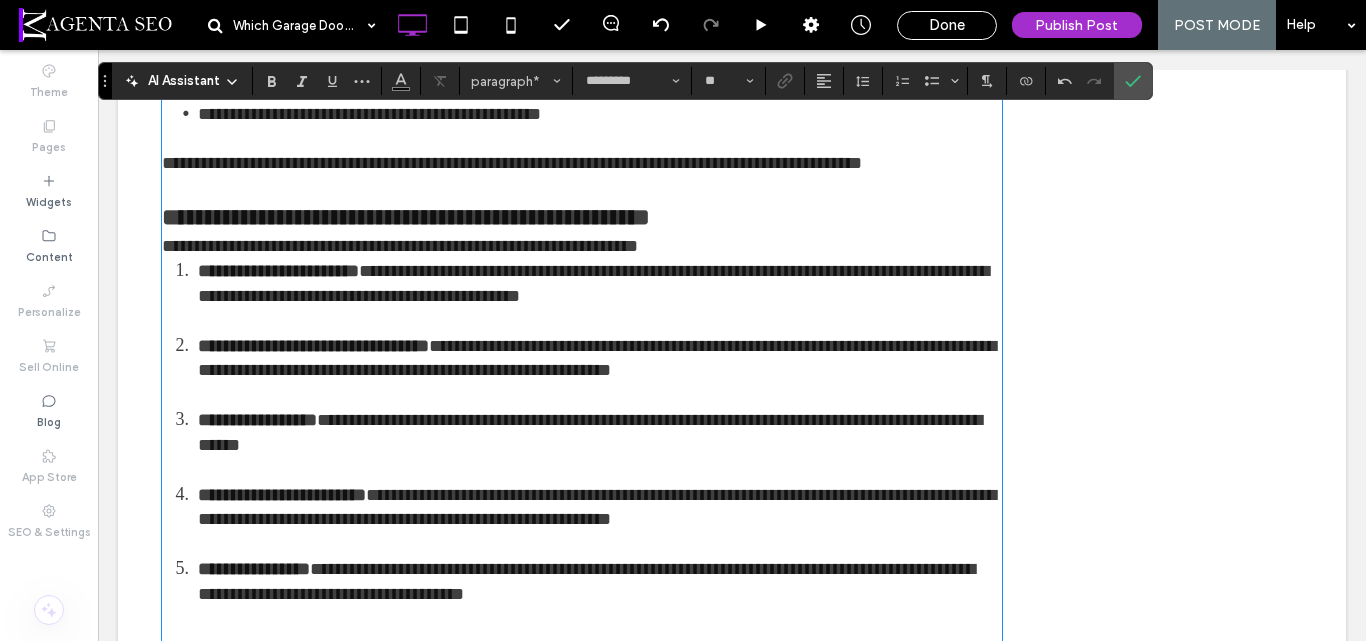 click on "**********" at bounding box center (400, 246) 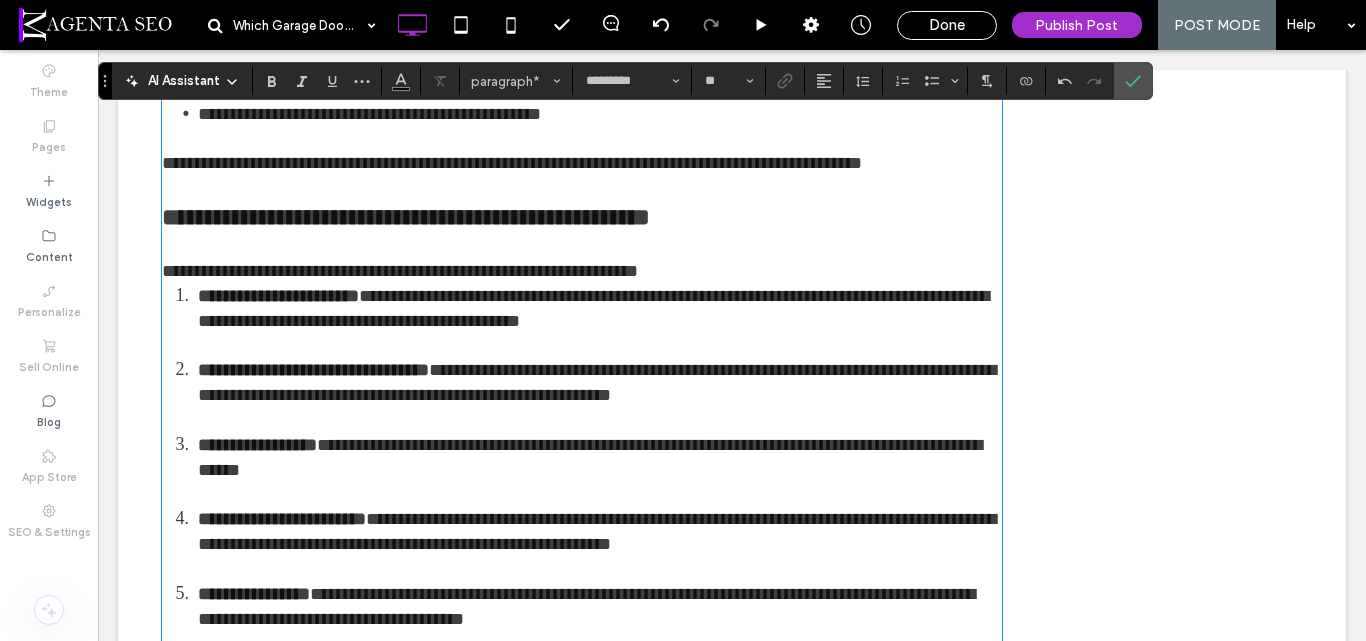 click on "**********" at bounding box center [582, 271] 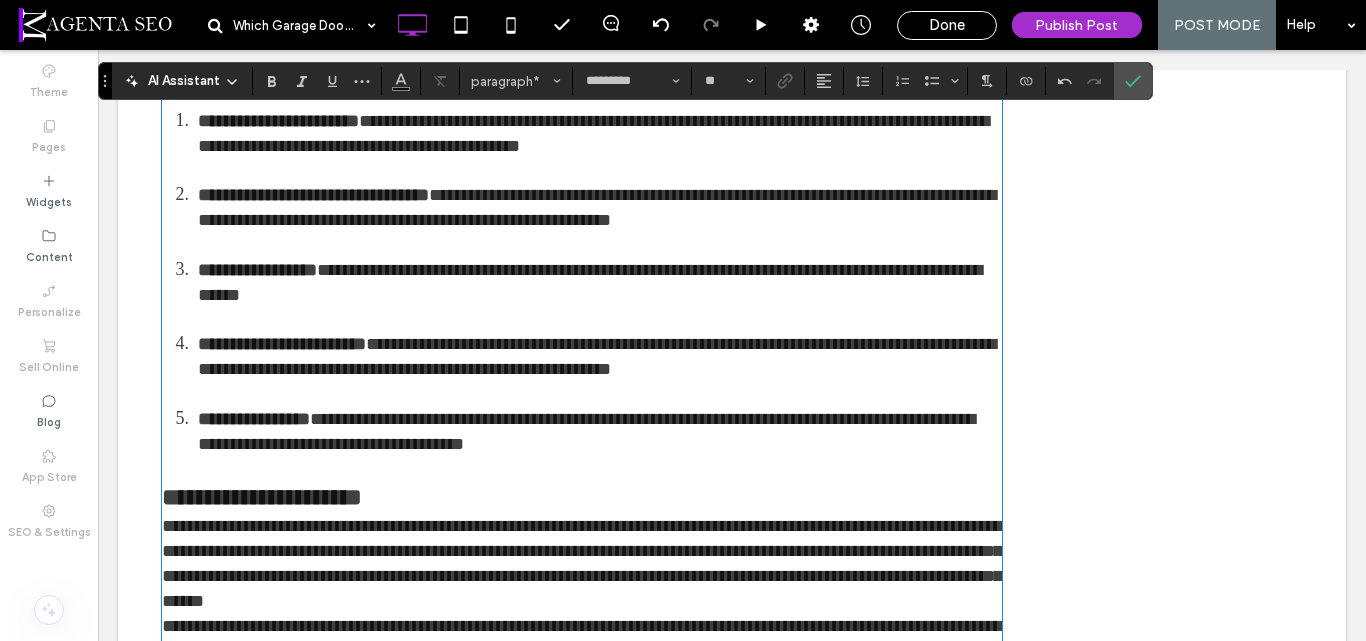scroll, scrollTop: 3526, scrollLeft: 0, axis: vertical 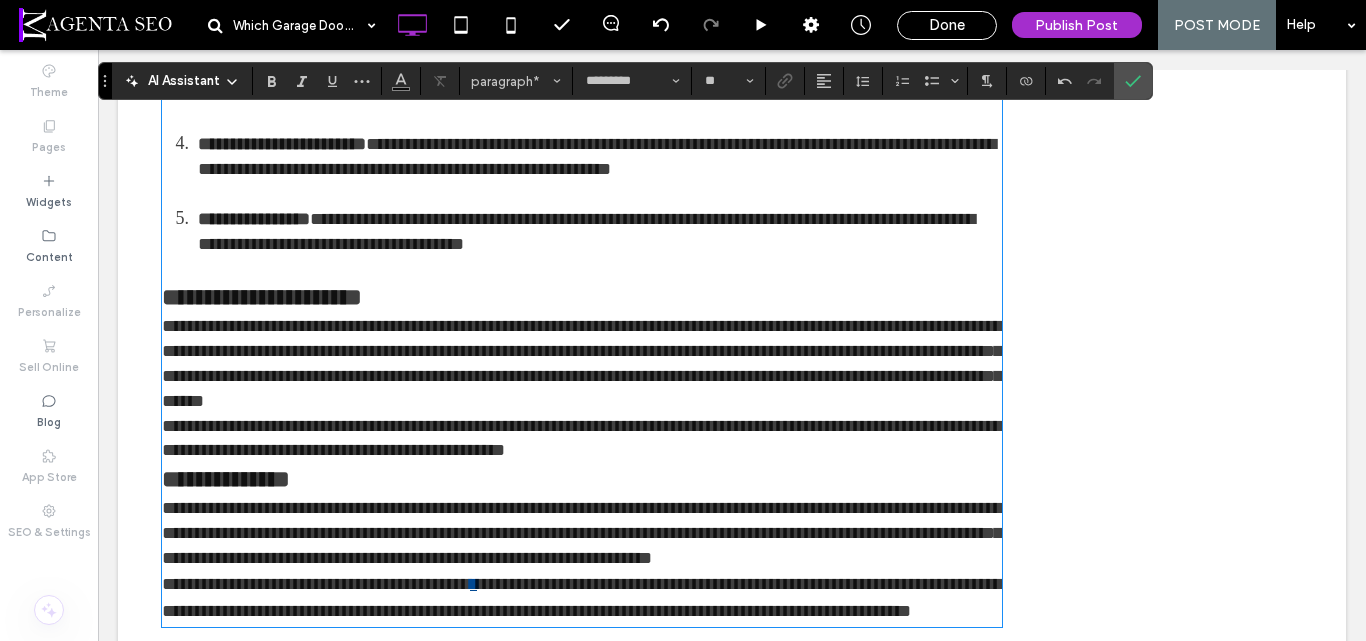 click on "**********" at bounding box center [582, 363] 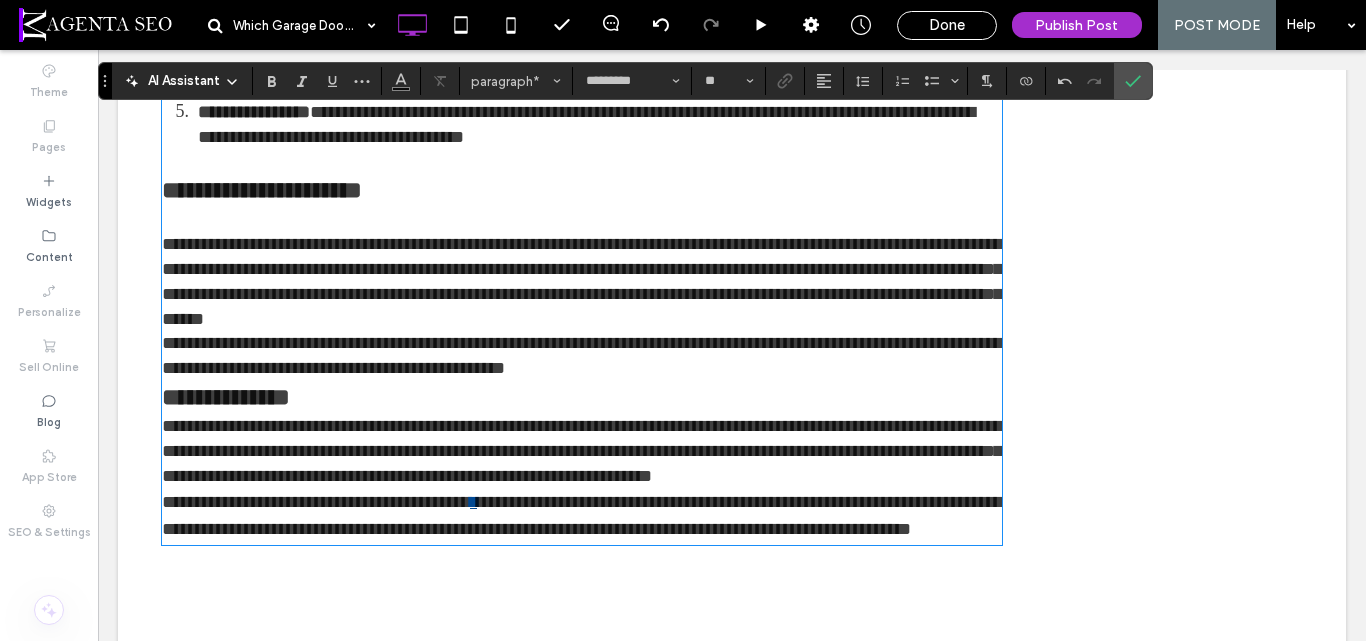 scroll, scrollTop: 3726, scrollLeft: 0, axis: vertical 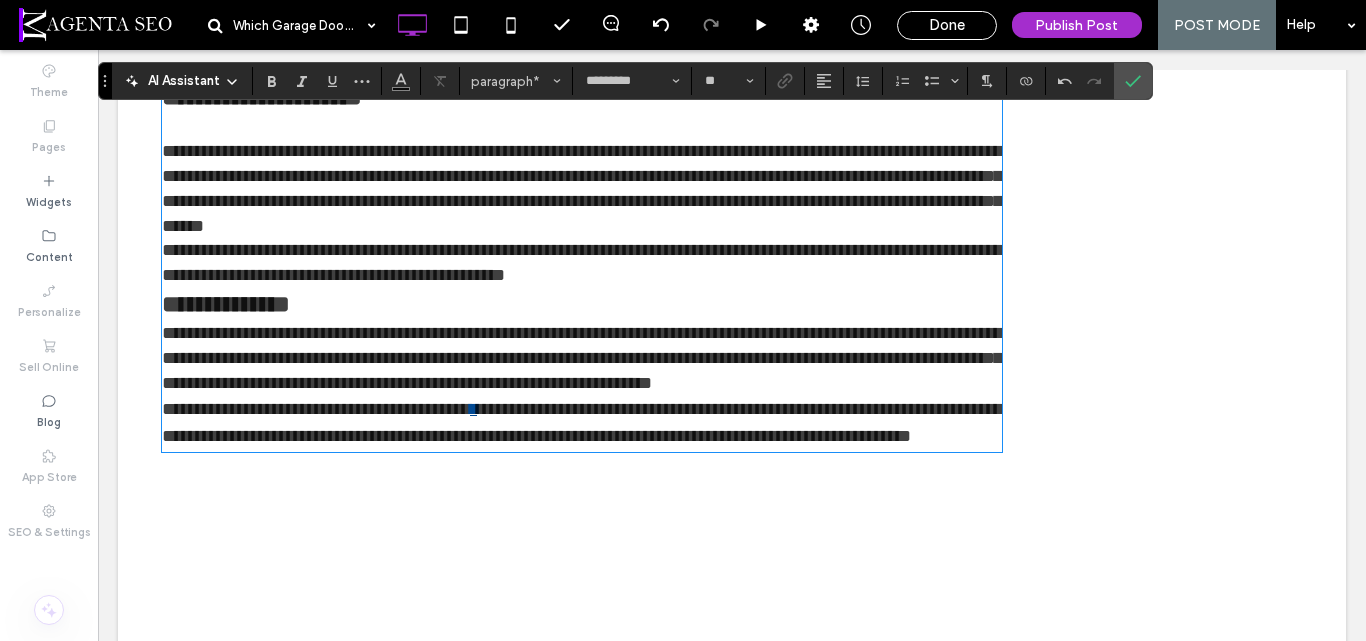 click on "**********" at bounding box center (582, 263) 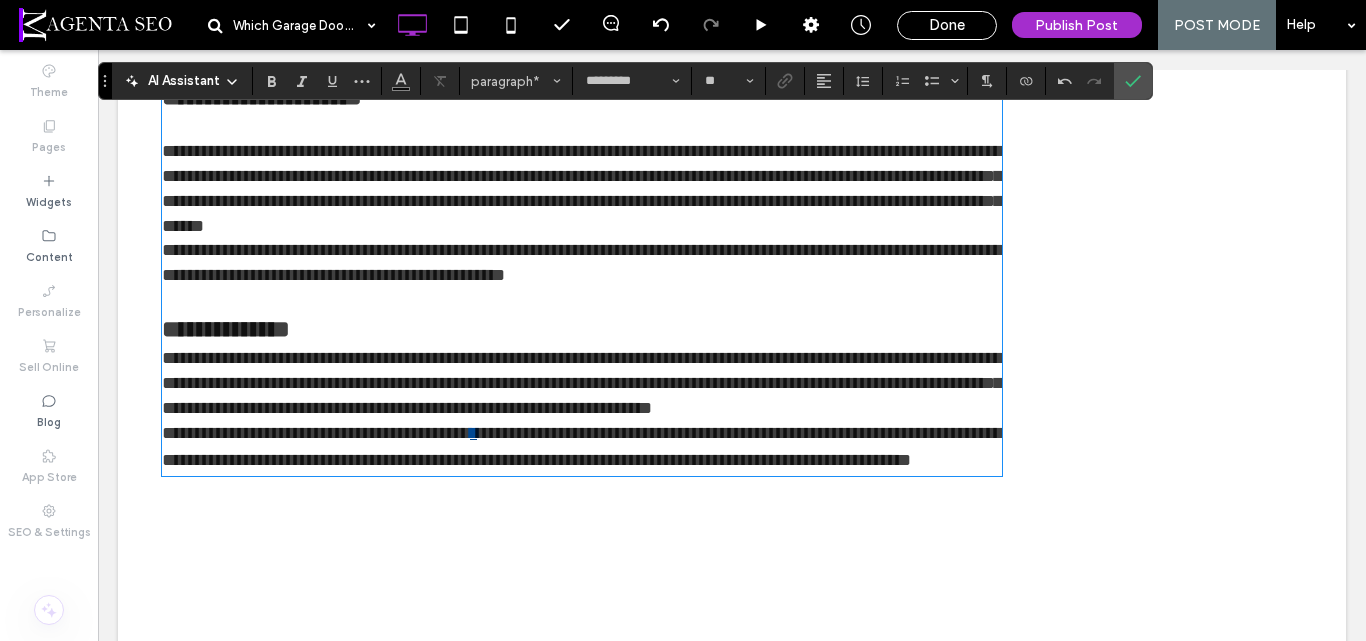 drag, startPoint x: 161, startPoint y: 481, endPoint x: 237, endPoint y: 481, distance: 76 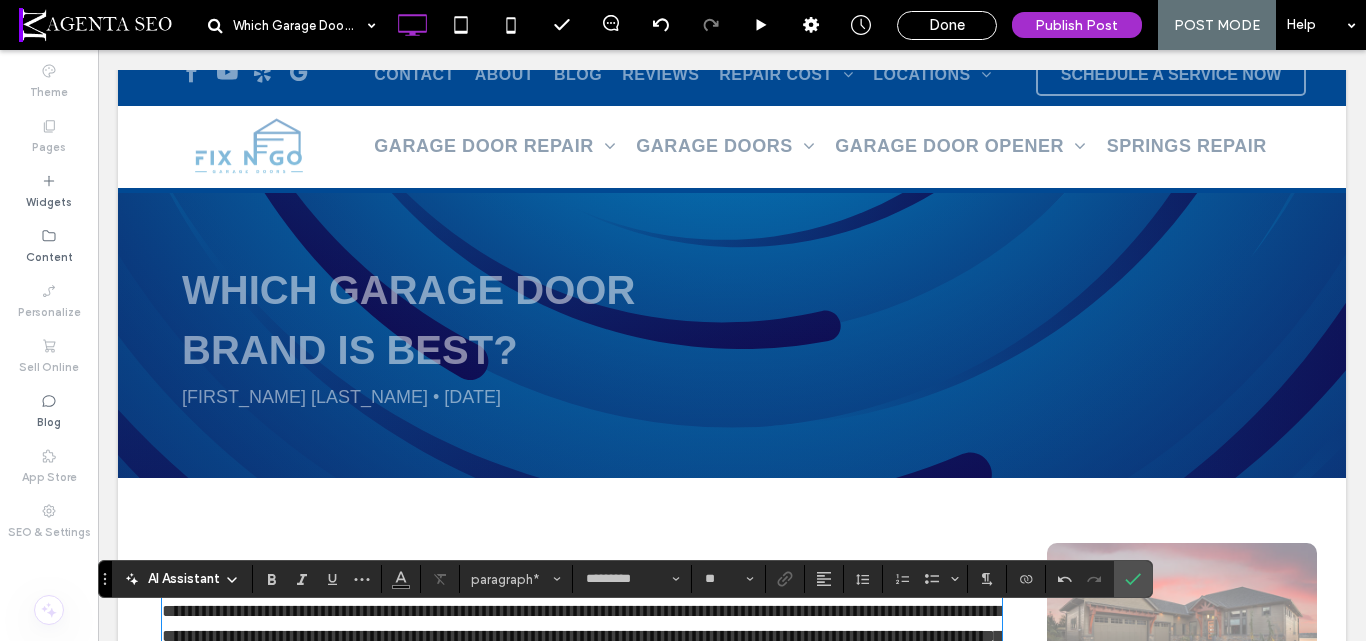 scroll, scrollTop: 426, scrollLeft: 0, axis: vertical 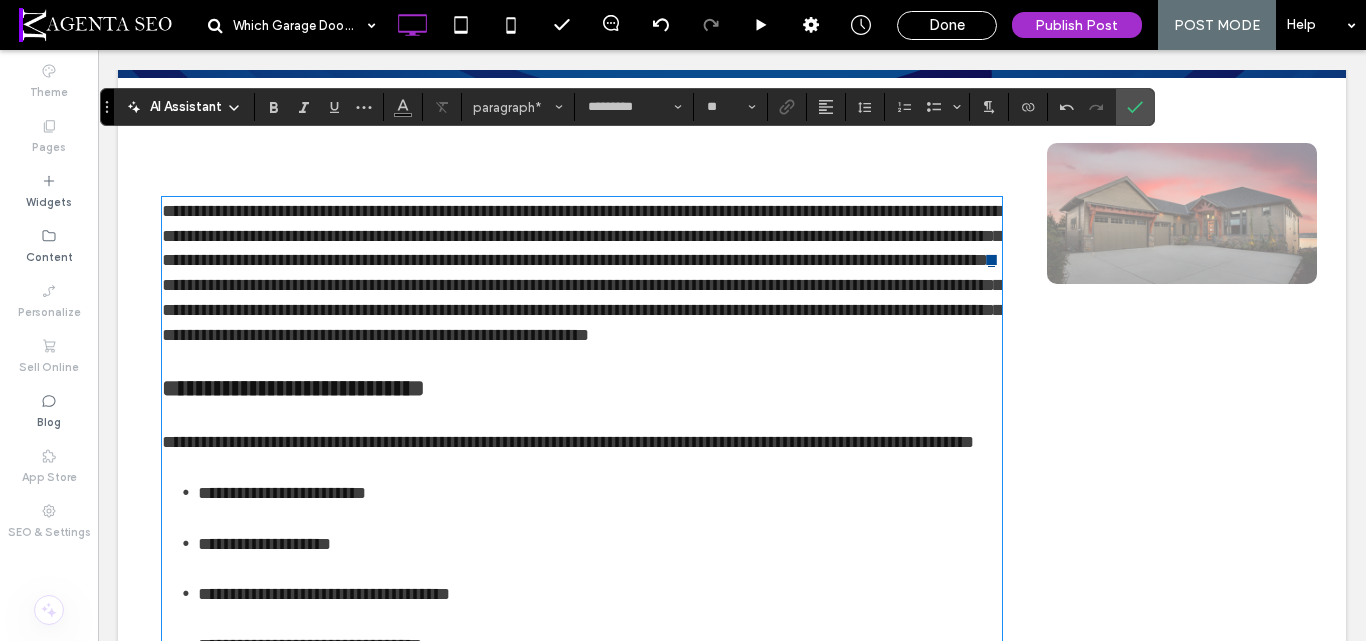 drag, startPoint x: 108, startPoint y: 205, endPoint x: 110, endPoint y: 103, distance: 102.01961 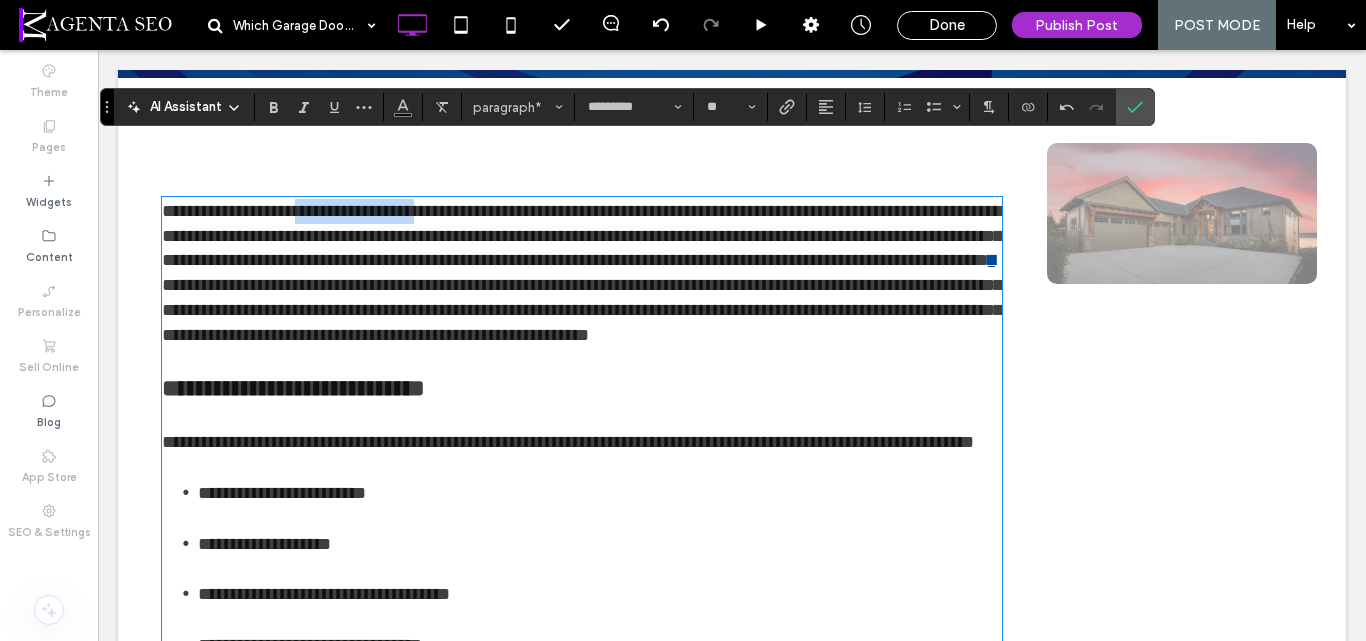 drag, startPoint x: 310, startPoint y: 215, endPoint x: 458, endPoint y: 215, distance: 148 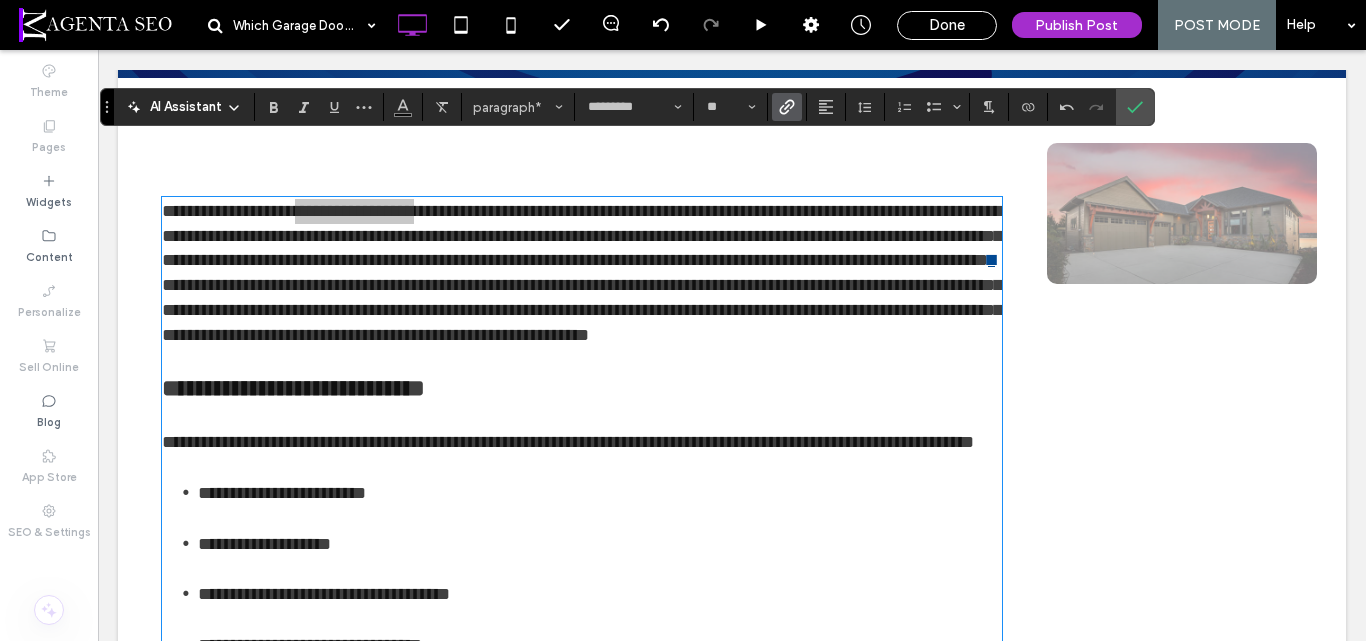 click 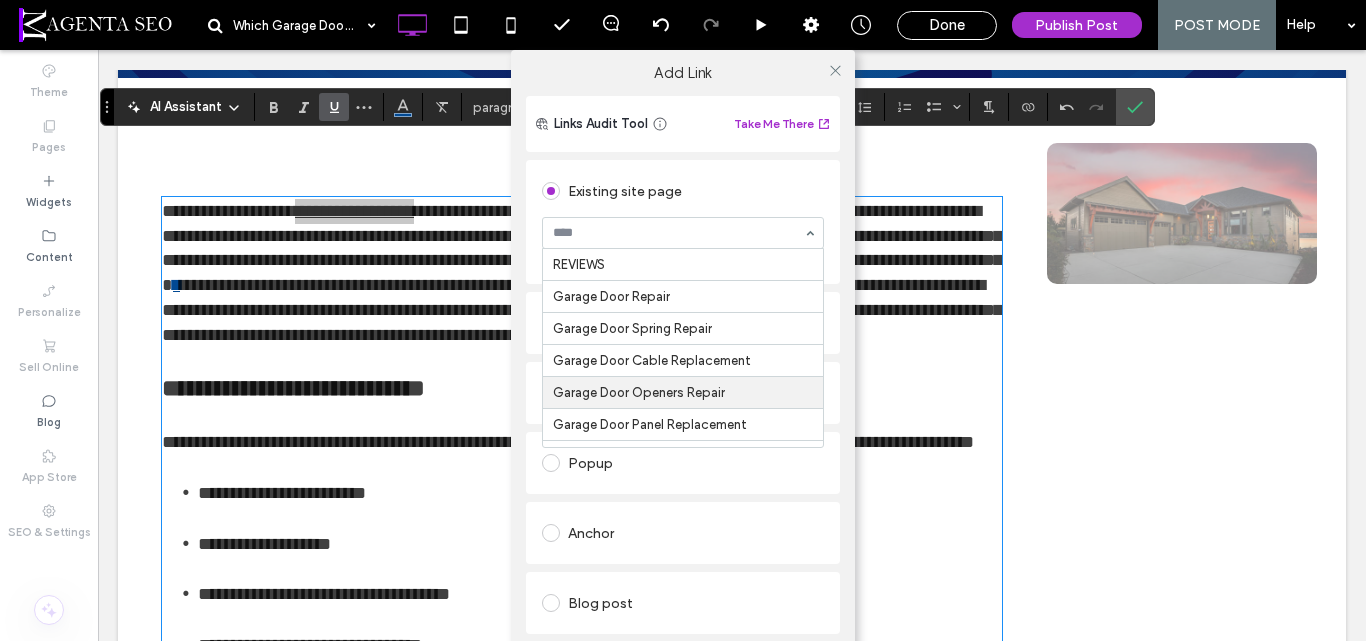 scroll, scrollTop: 300, scrollLeft: 0, axis: vertical 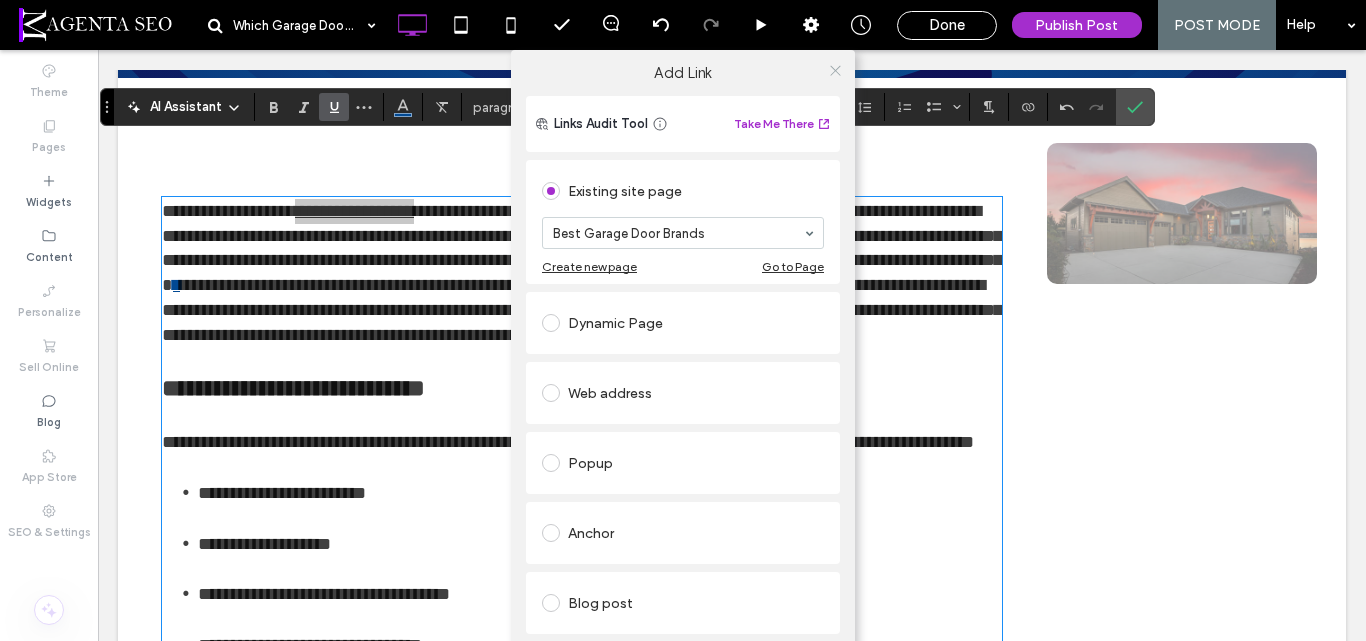 click 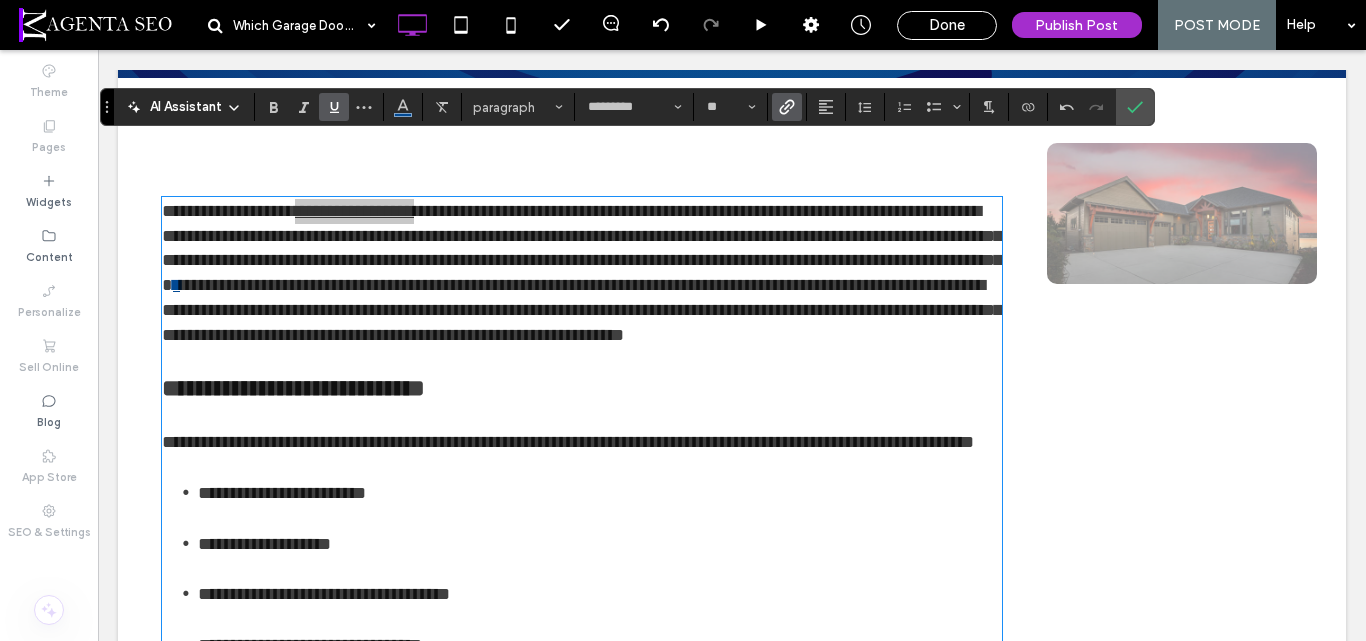 click on "Publish Post" at bounding box center (1076, 25) 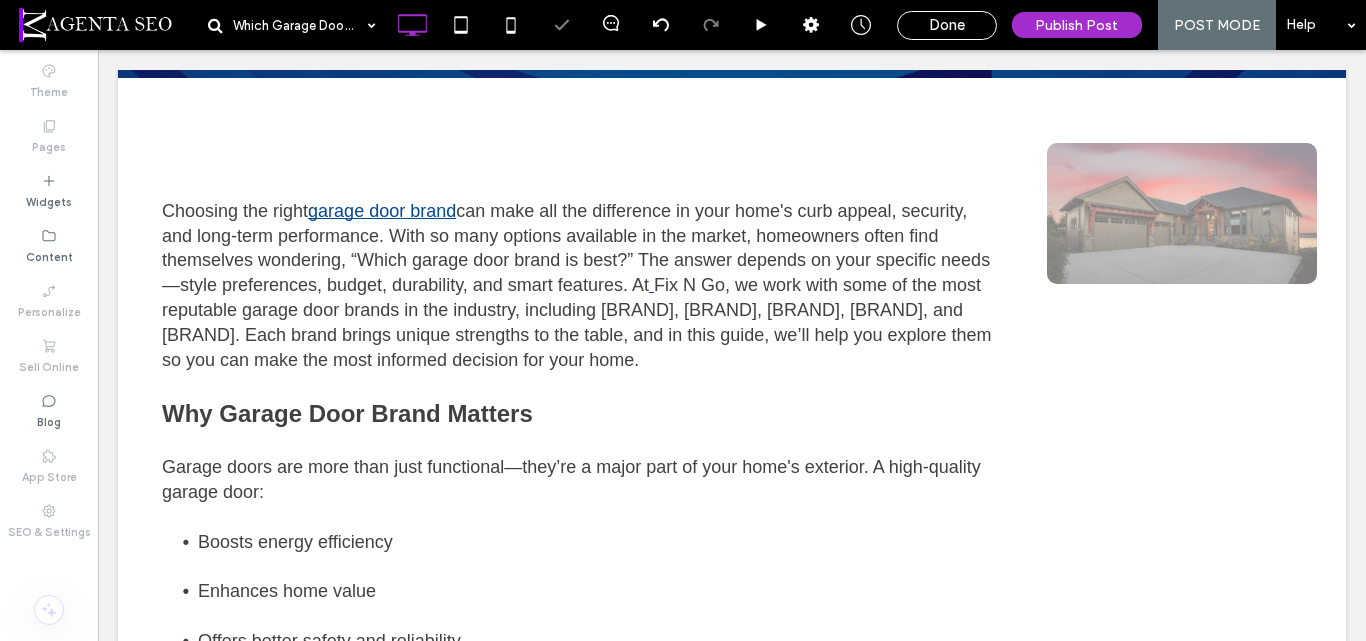 click at bounding box center (683, 320) 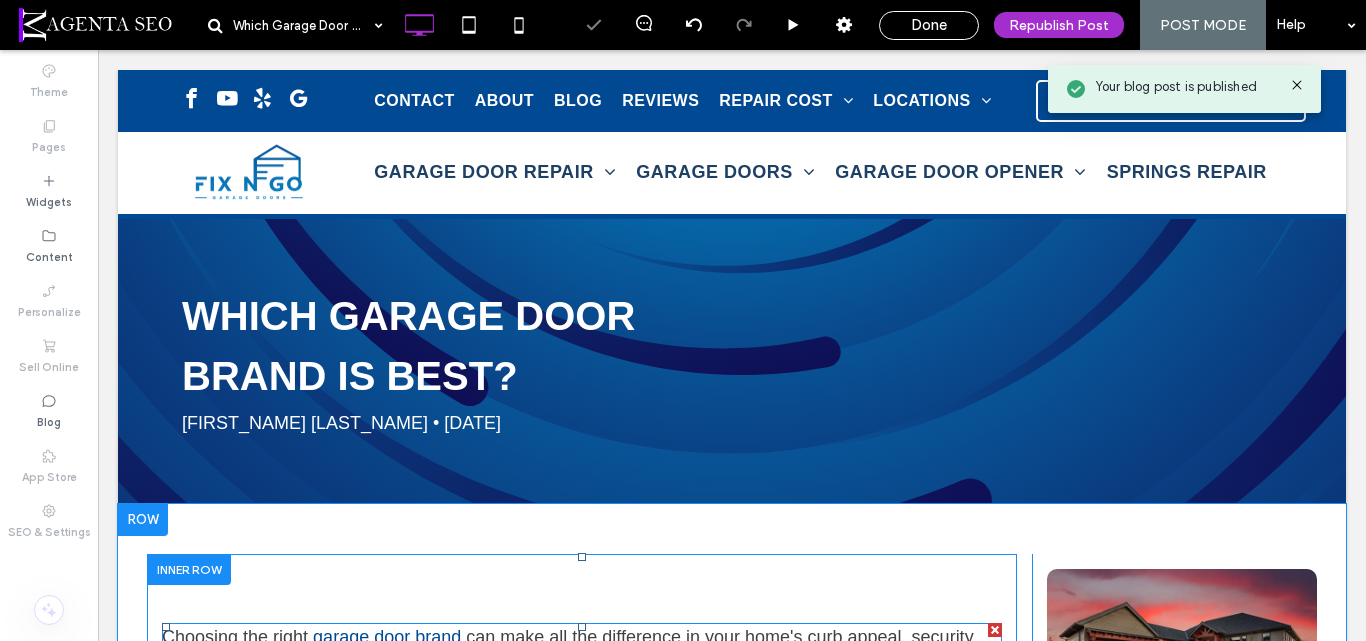 scroll, scrollTop: 400, scrollLeft: 0, axis: vertical 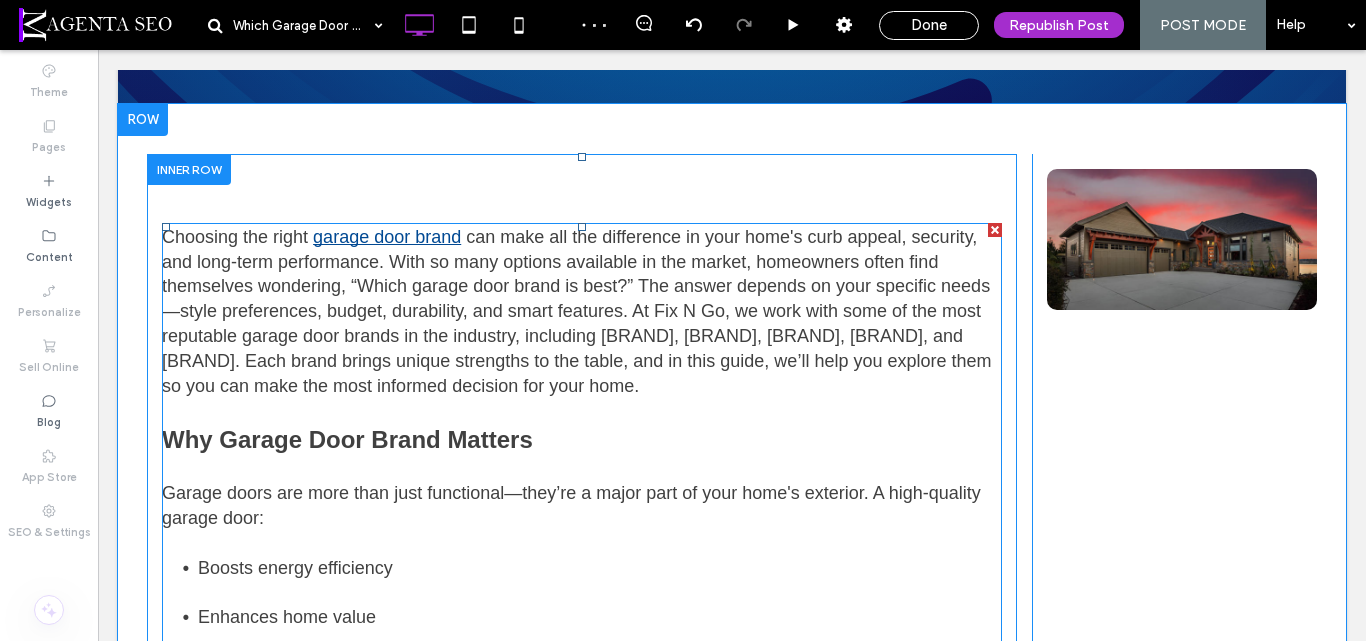 click on "Choosing the right
garage door brand   can make all the difference in your home's curb appeal, security, and long-term performance. With so many options available in the market, homeowners often find themselves wondering, “Which garage door brand is best?” The answer depends on your specific needs—style preferences, budget, durability, and smart features. At
Fix N Go, we work with some of the most reputable garage door brands in the industry, including Clopay, Amarr, Wayne Dalton, LiftMaster, and Genie. Each brand brings unique strengths to the table, and in this guide, we’ll help you explore them so you can make the most informed decision for your home." at bounding box center (582, 312) 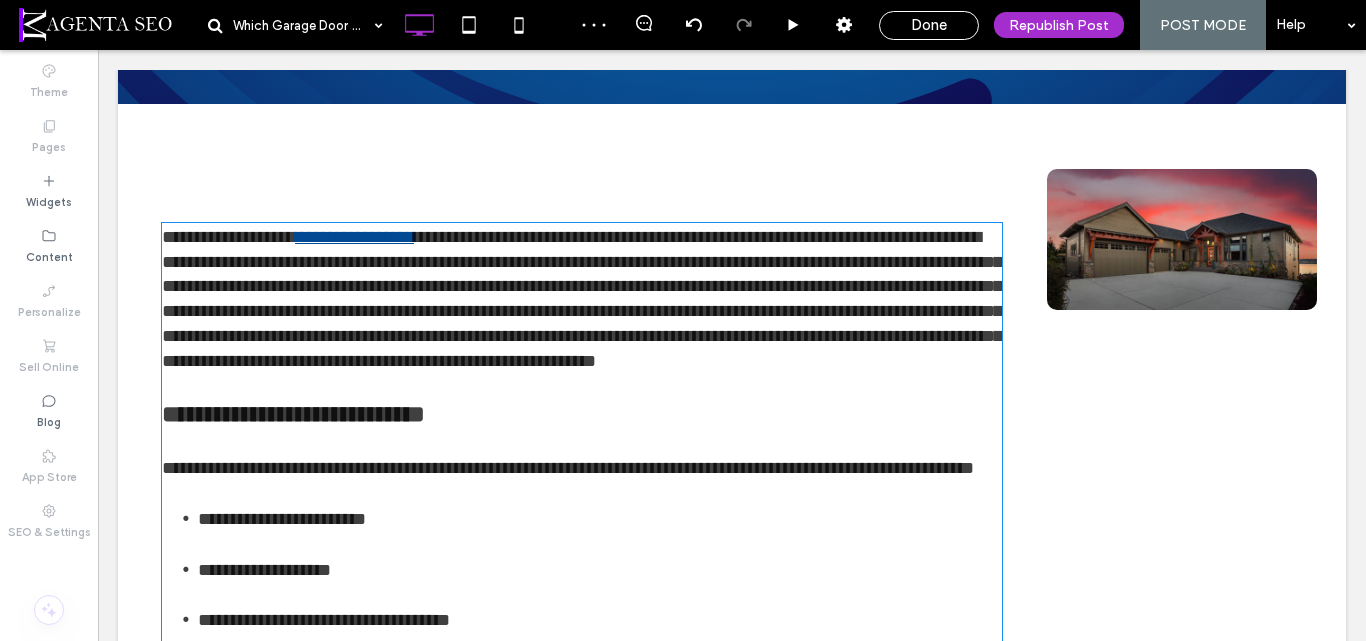 click on "**********" at bounding box center [582, 414] 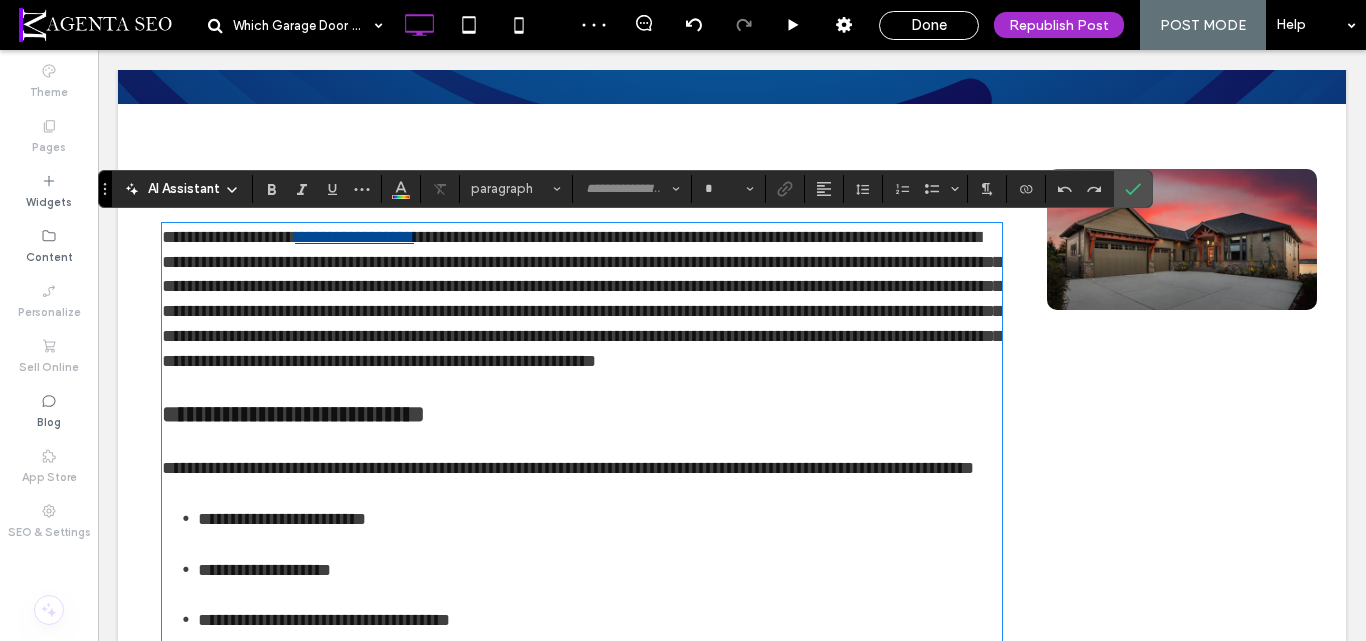 type on "*********" 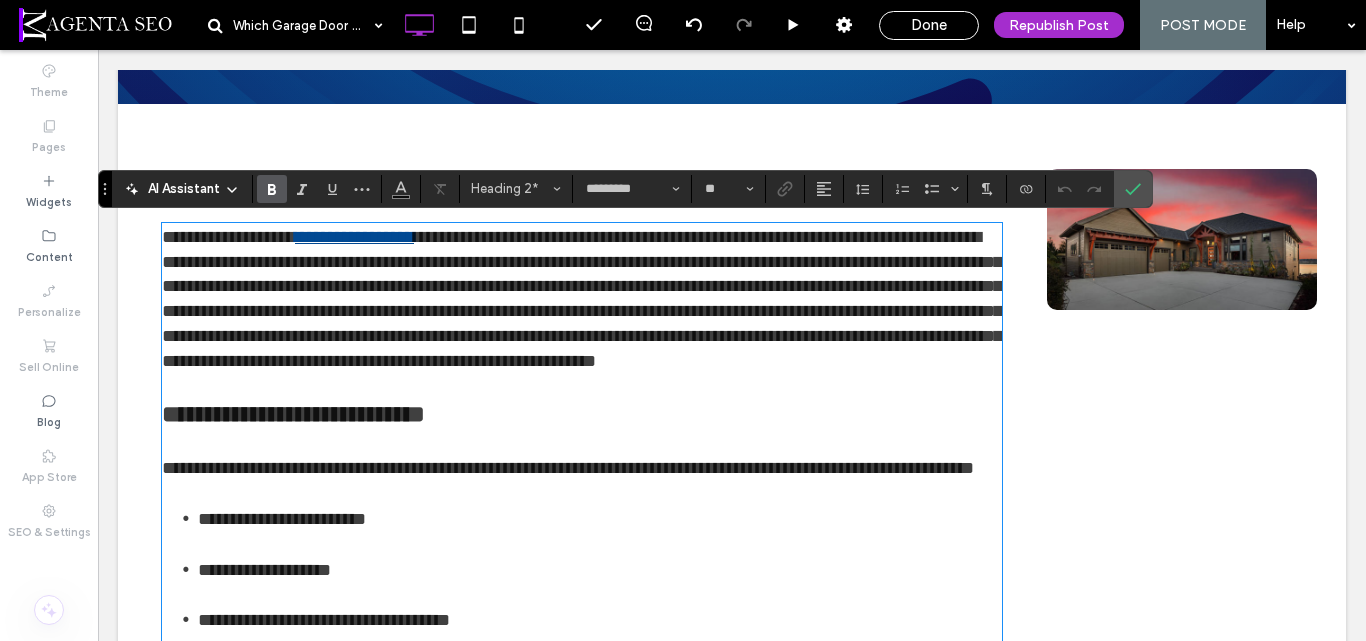 type on "**" 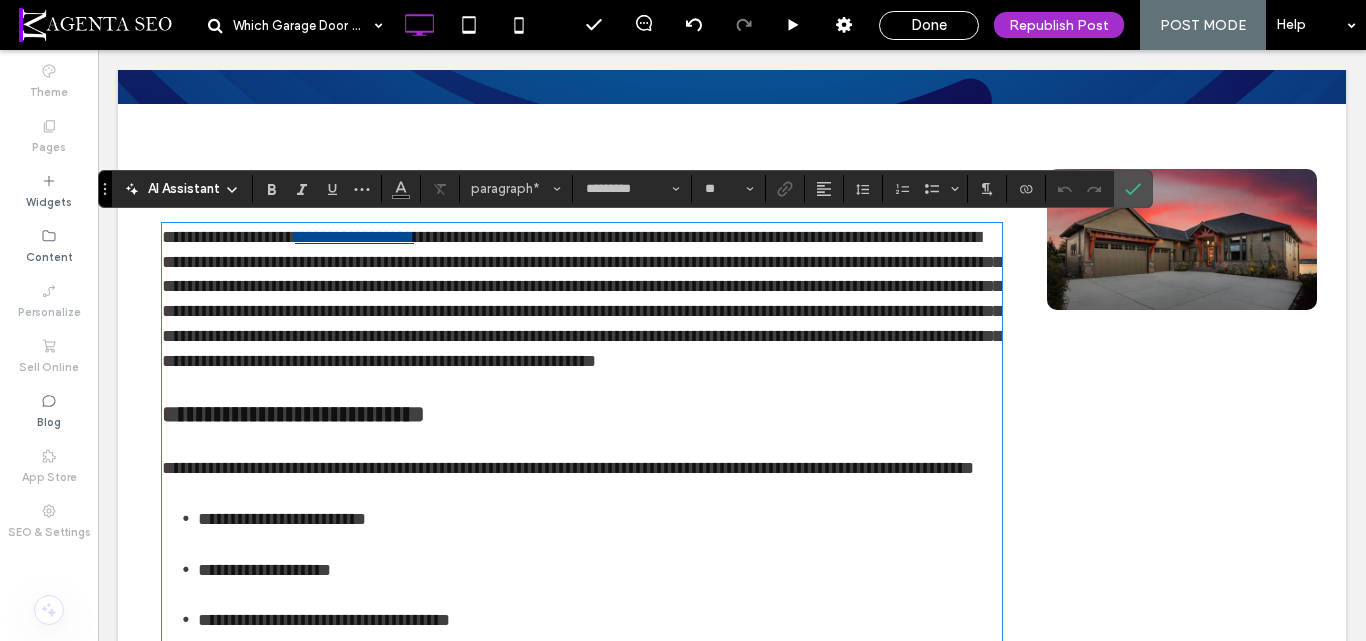 type 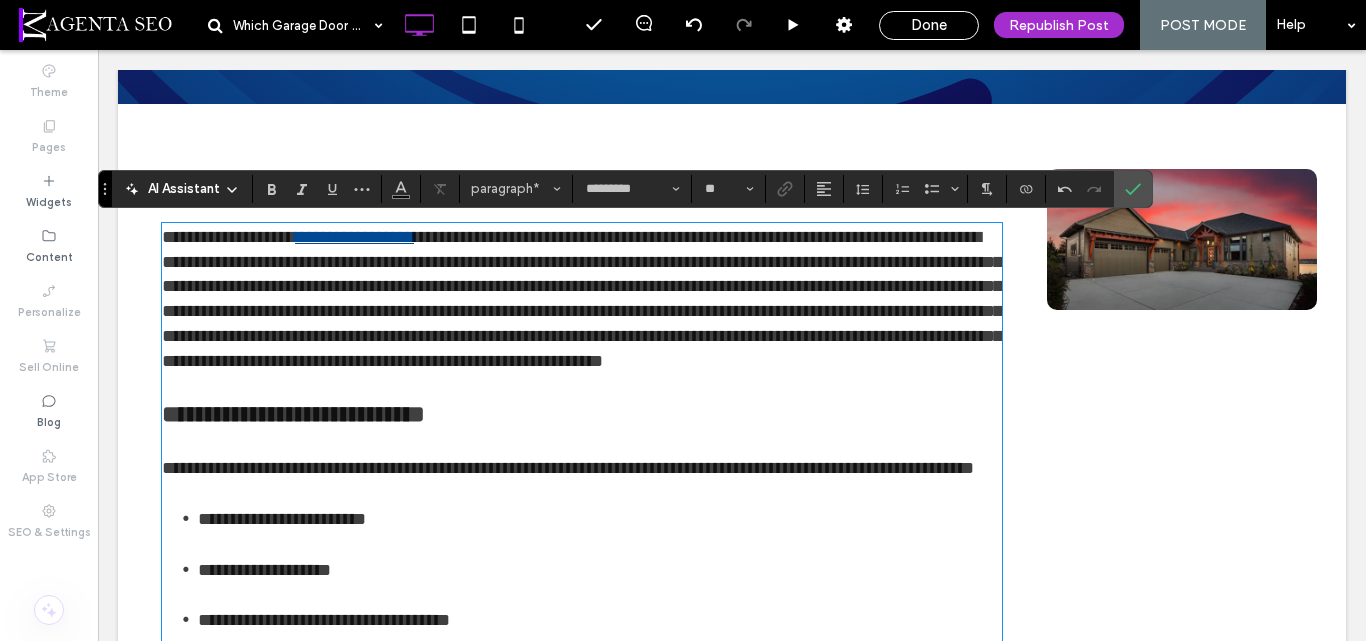 click on "**********" at bounding box center (582, 468) 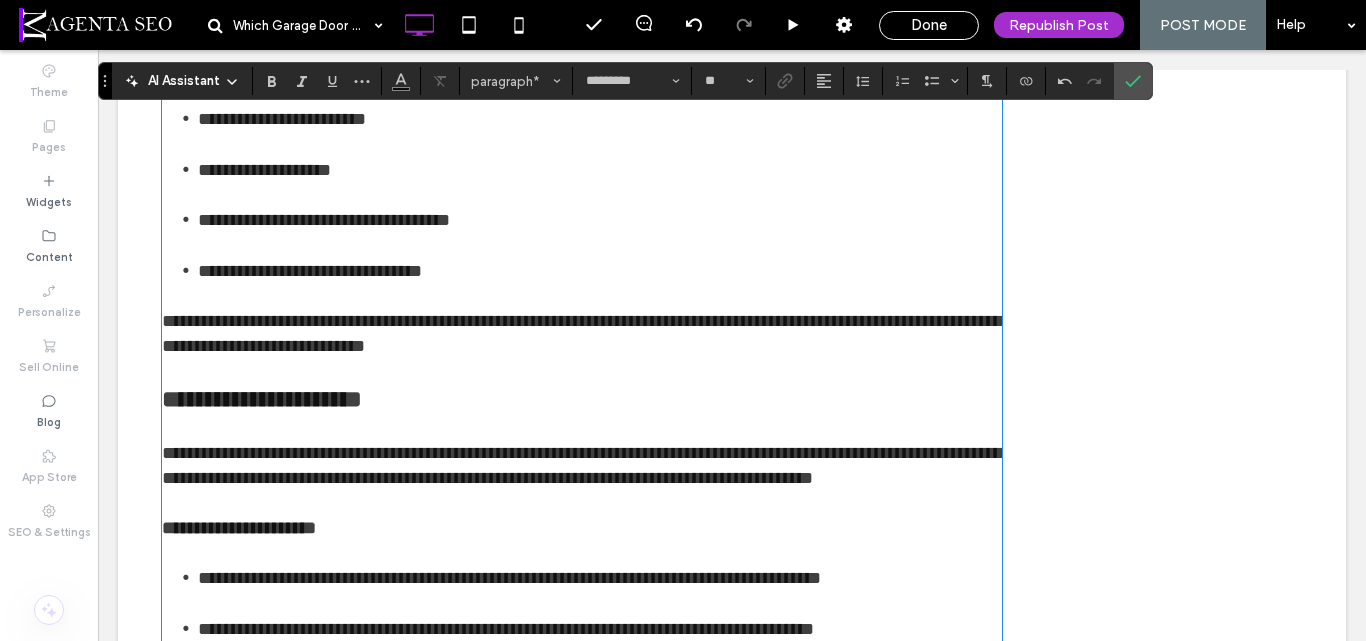 scroll, scrollTop: 900, scrollLeft: 0, axis: vertical 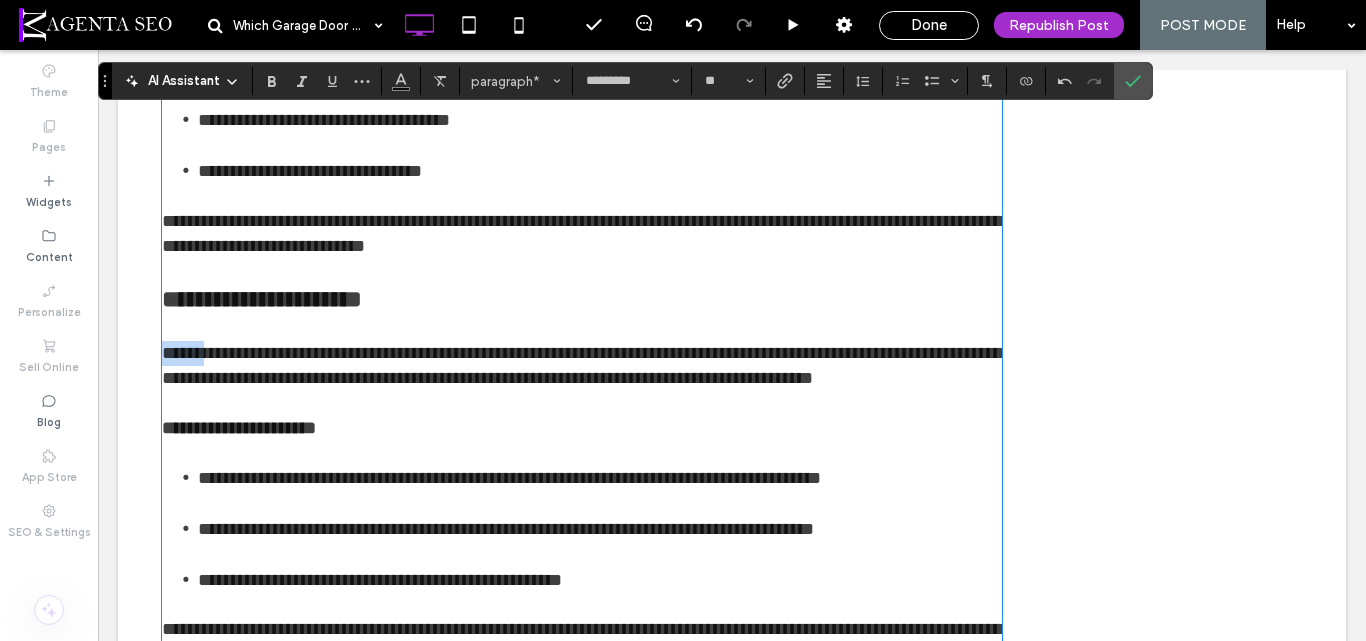 drag, startPoint x: 160, startPoint y: 398, endPoint x: 210, endPoint y: 399, distance: 50.01 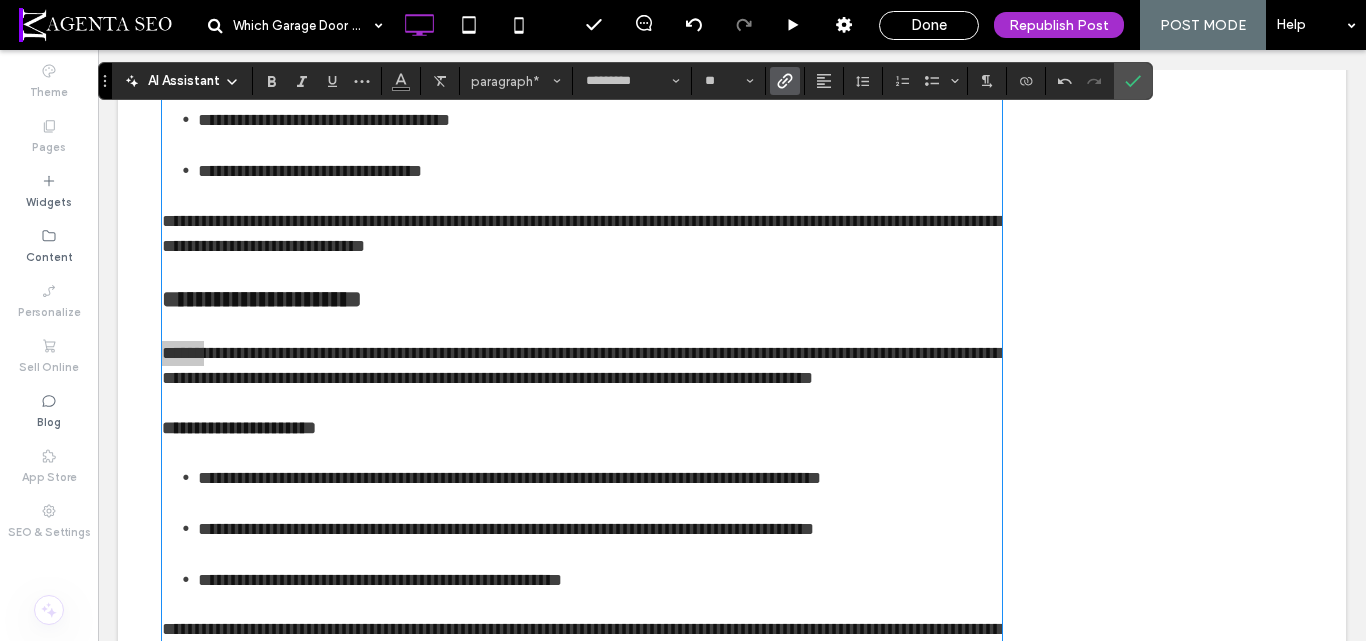 click 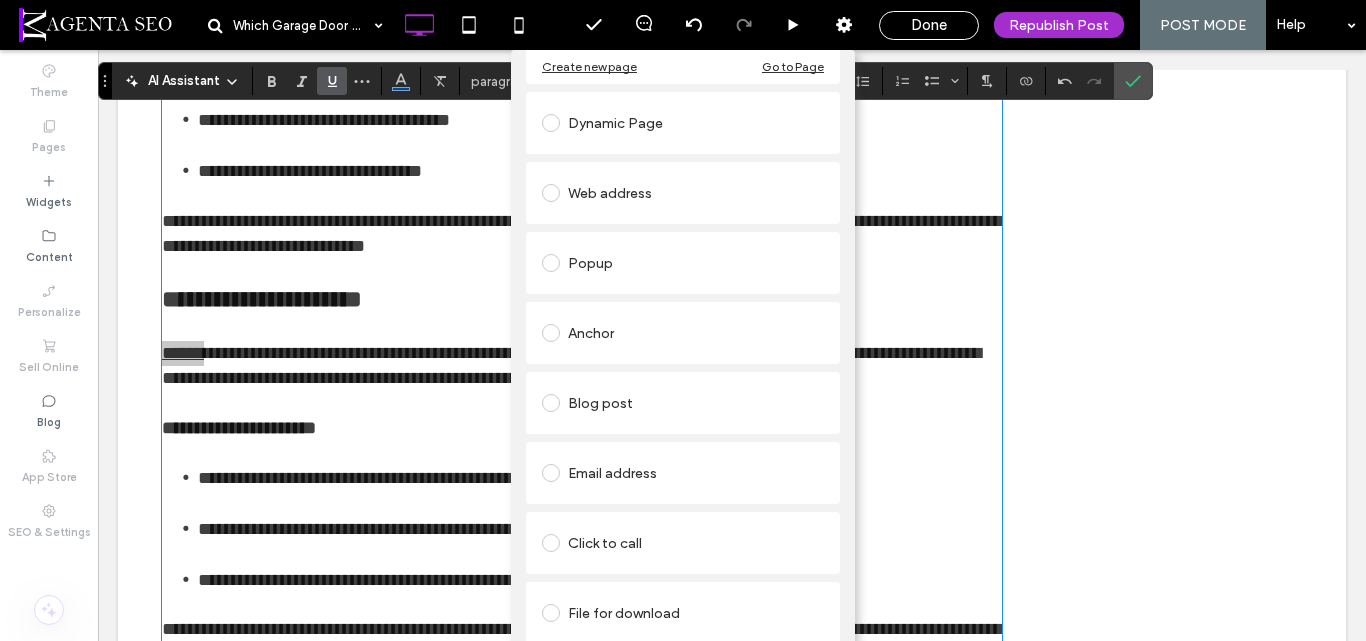 click on "Blog post" at bounding box center [683, 403] 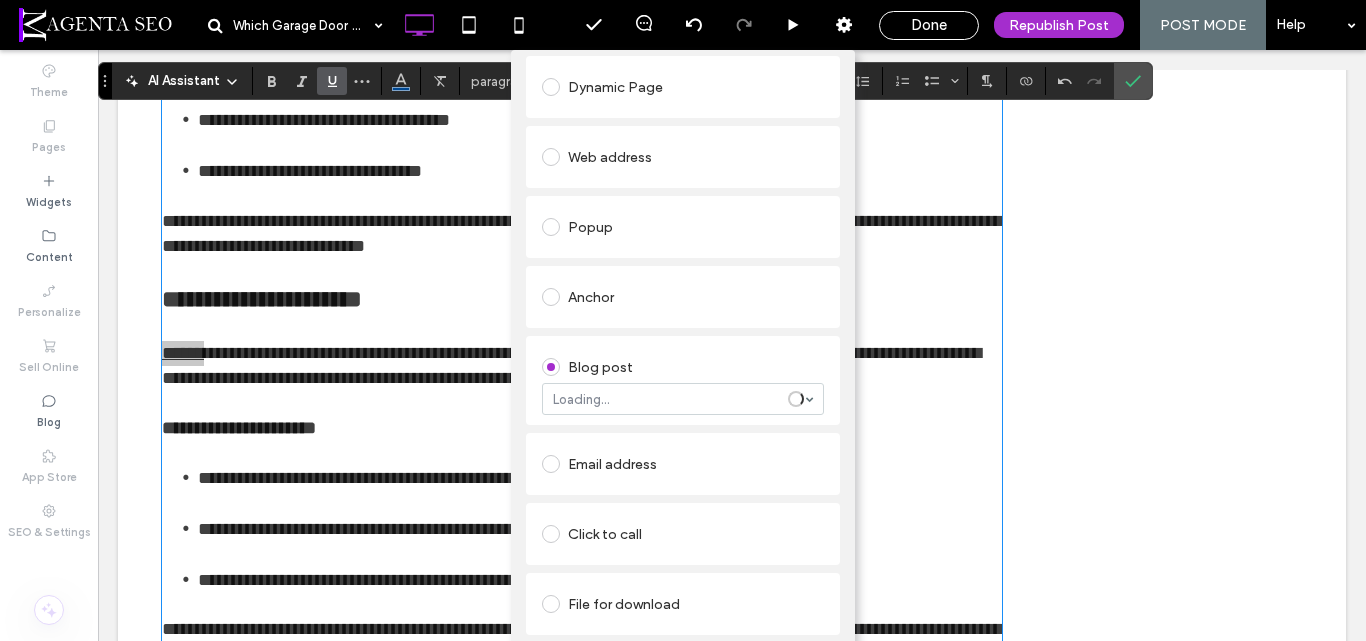 scroll, scrollTop: 147, scrollLeft: 0, axis: vertical 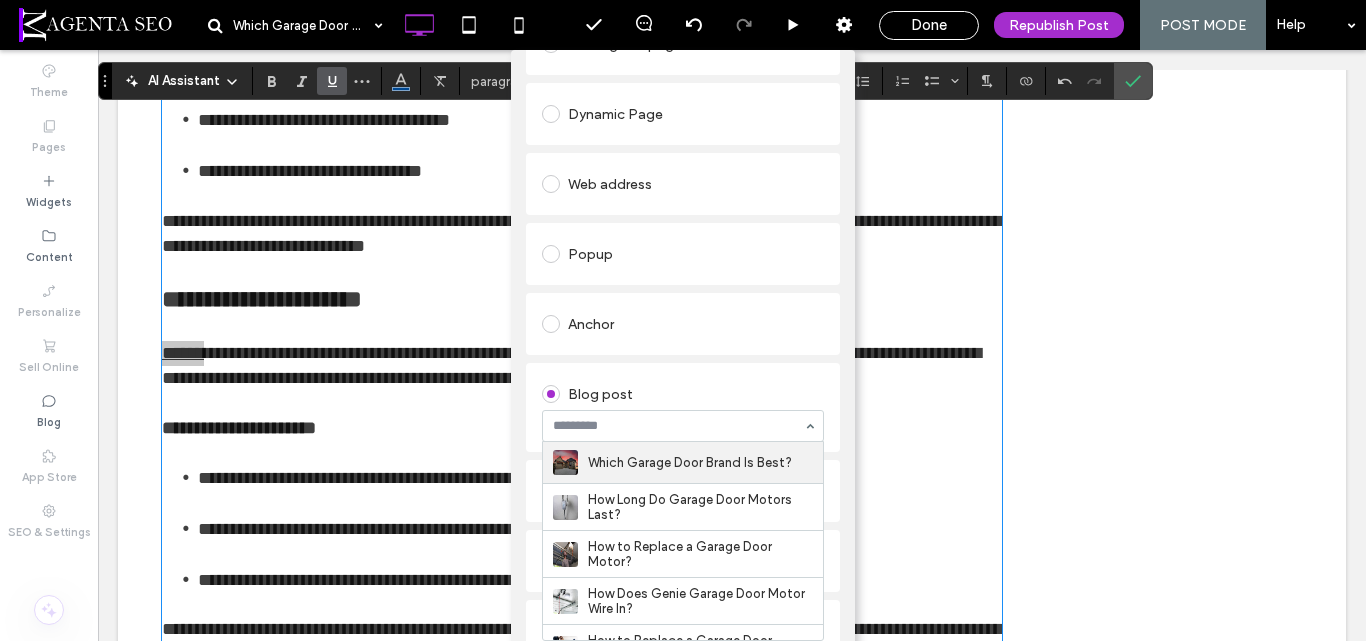 paste on "**********" 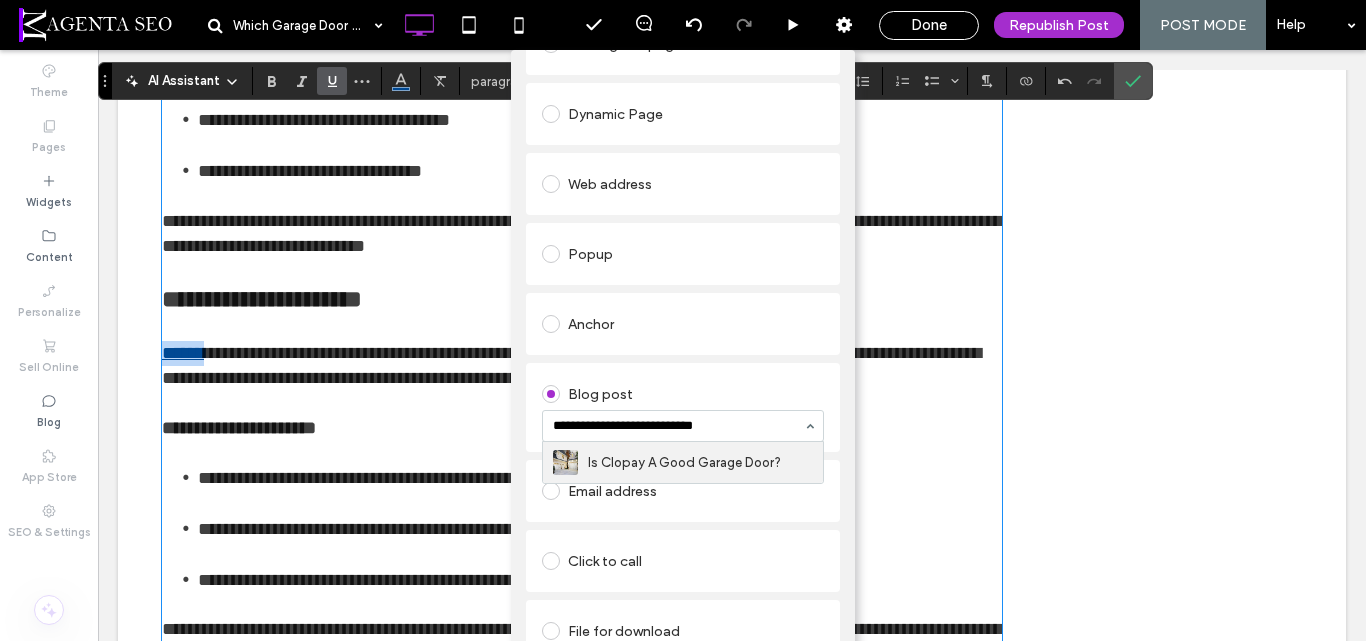 type 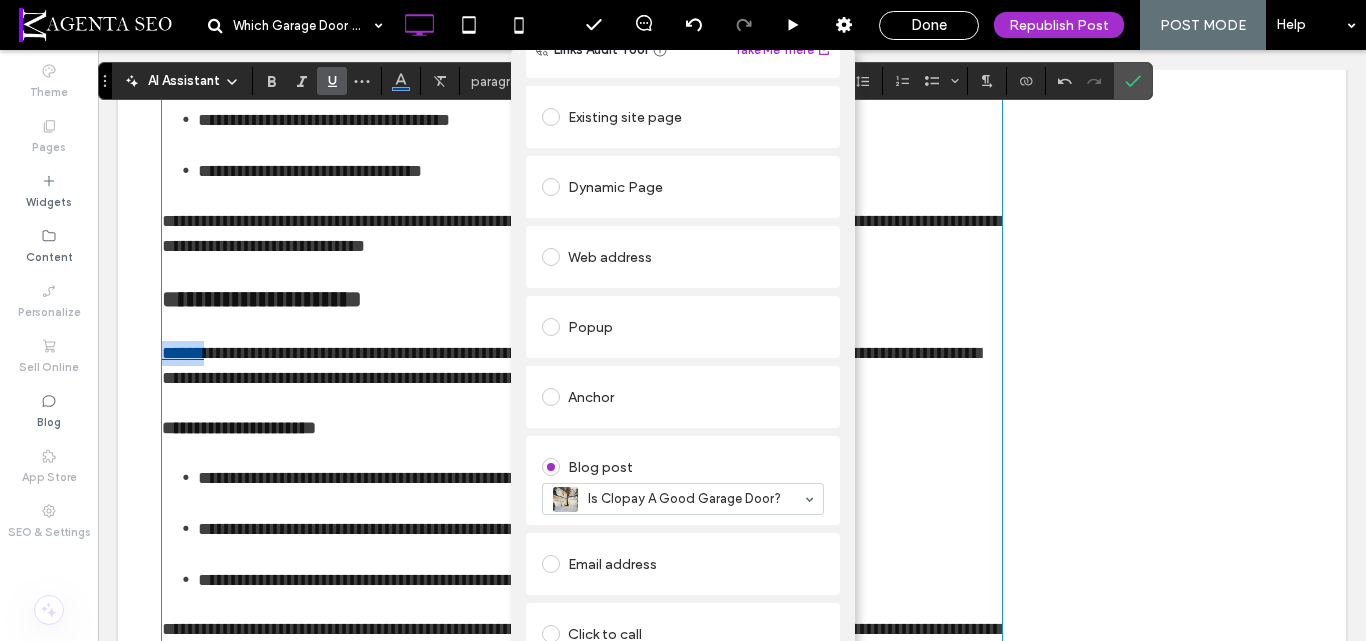 scroll, scrollTop: 0, scrollLeft: 0, axis: both 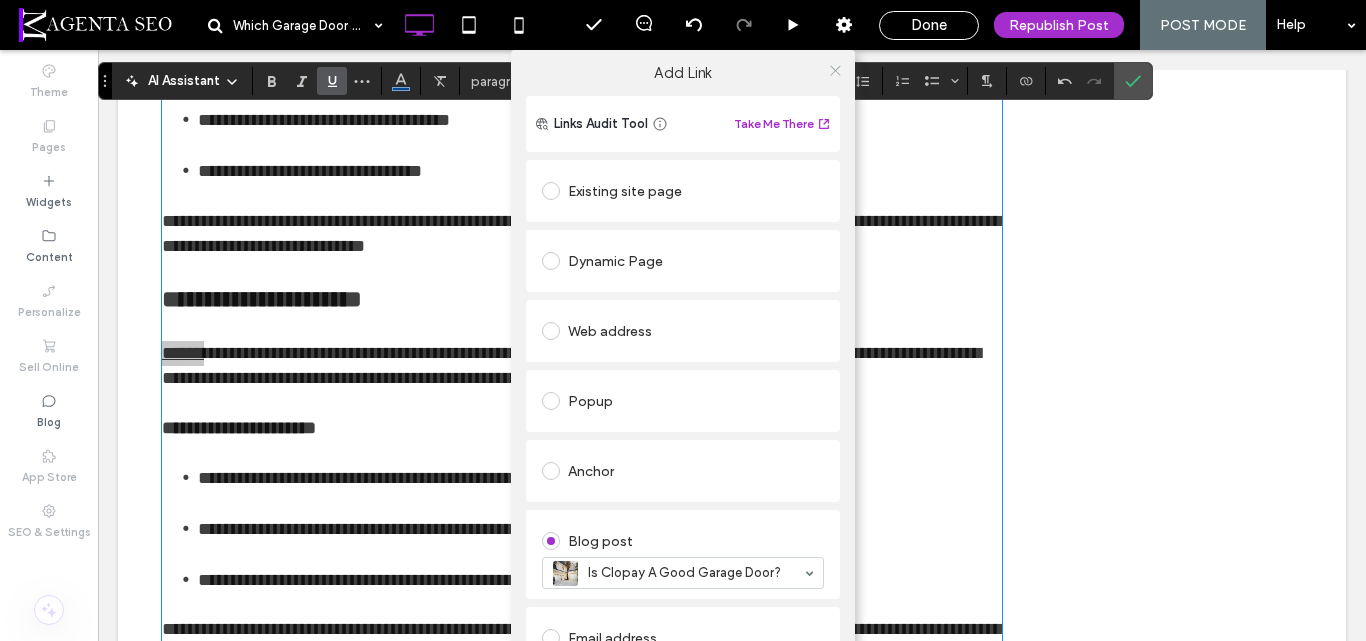 click 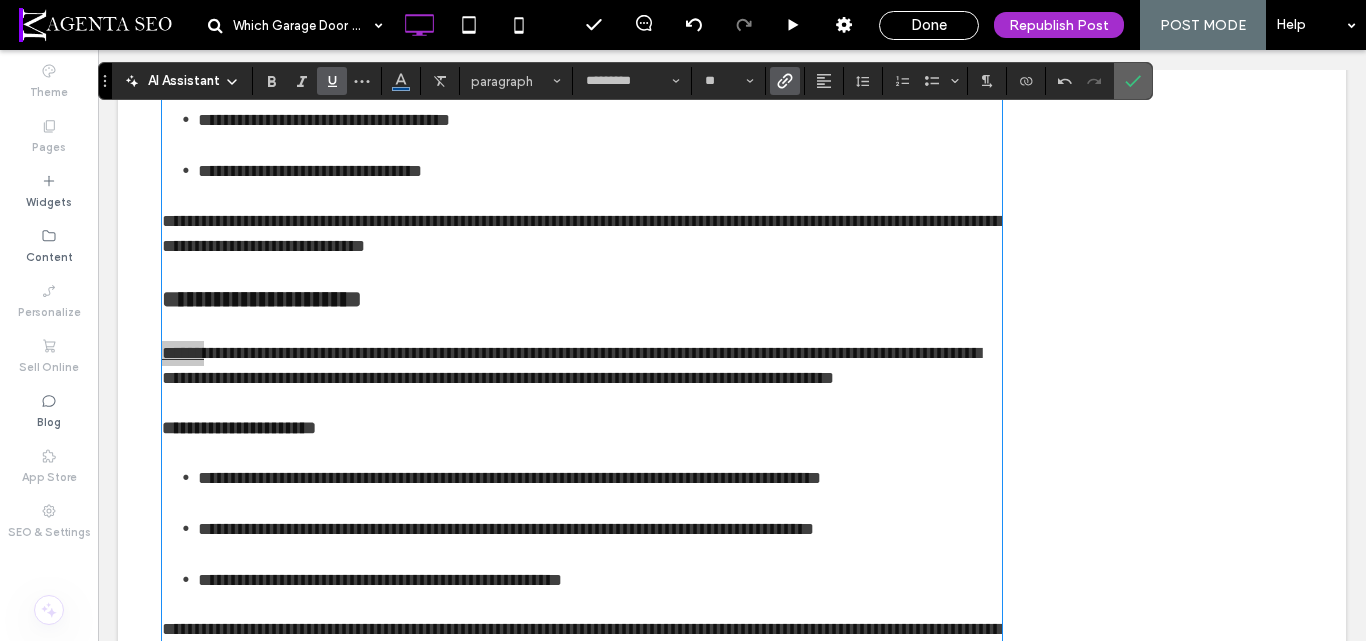 click 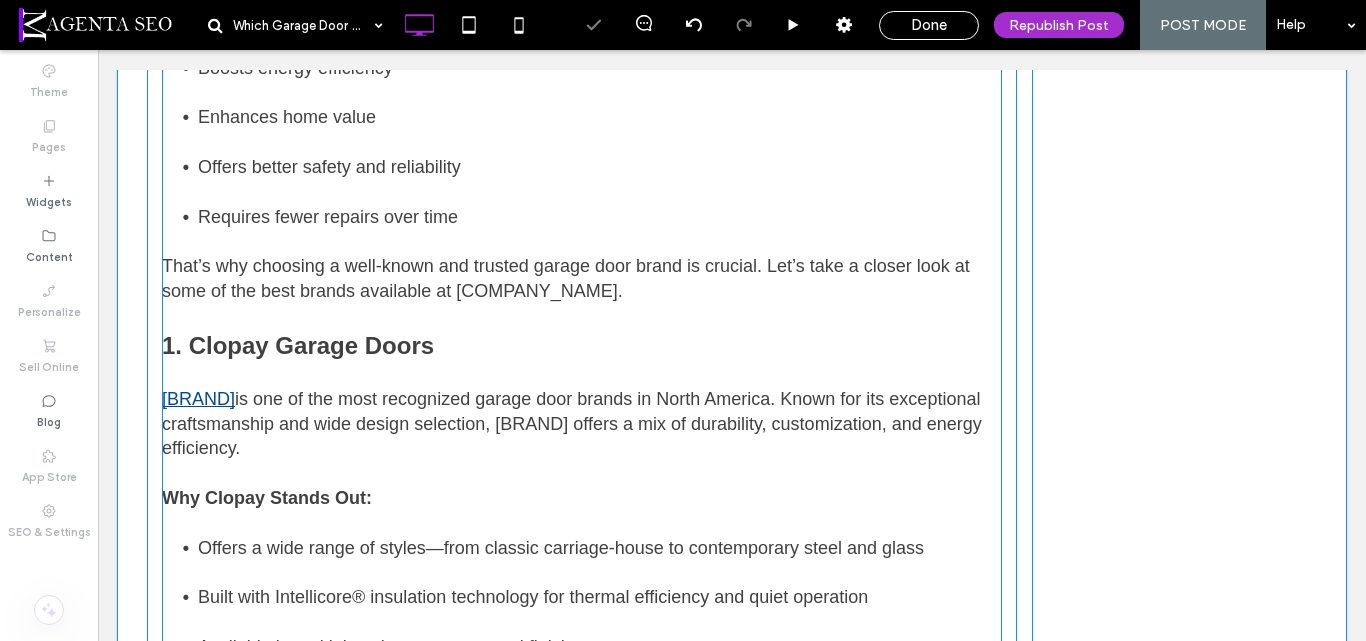 click on "Why Clopay Stands Out:" at bounding box center (582, 498) 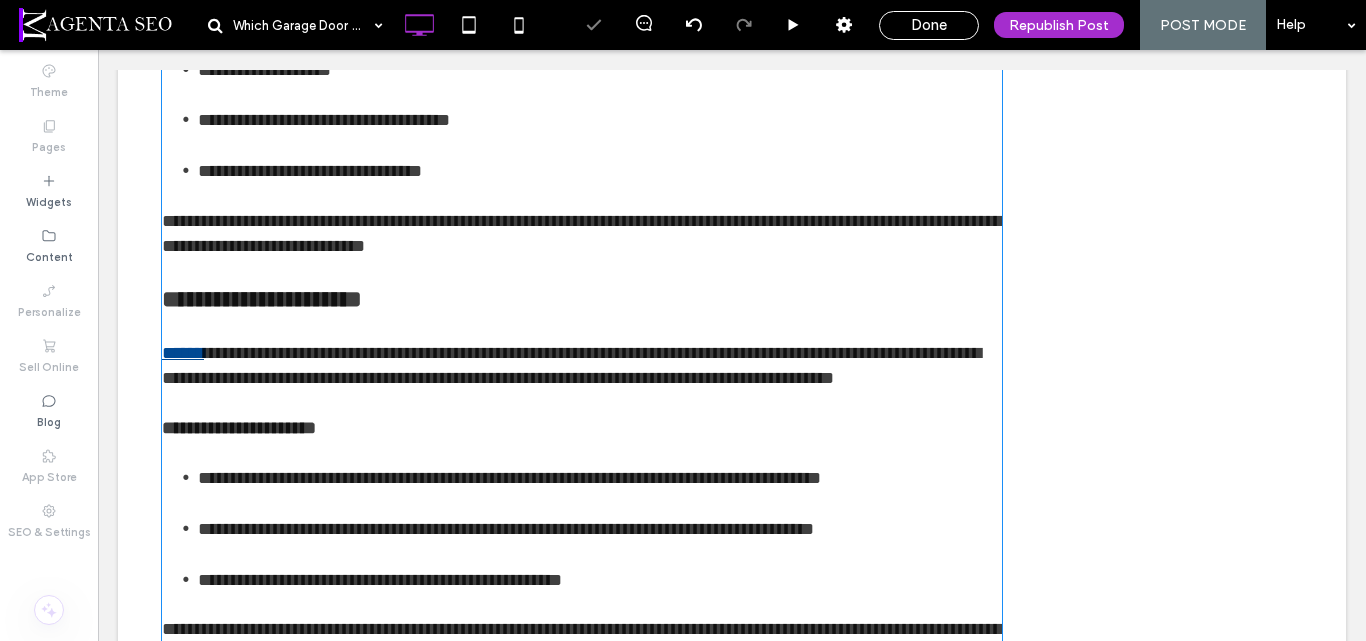 type on "*********" 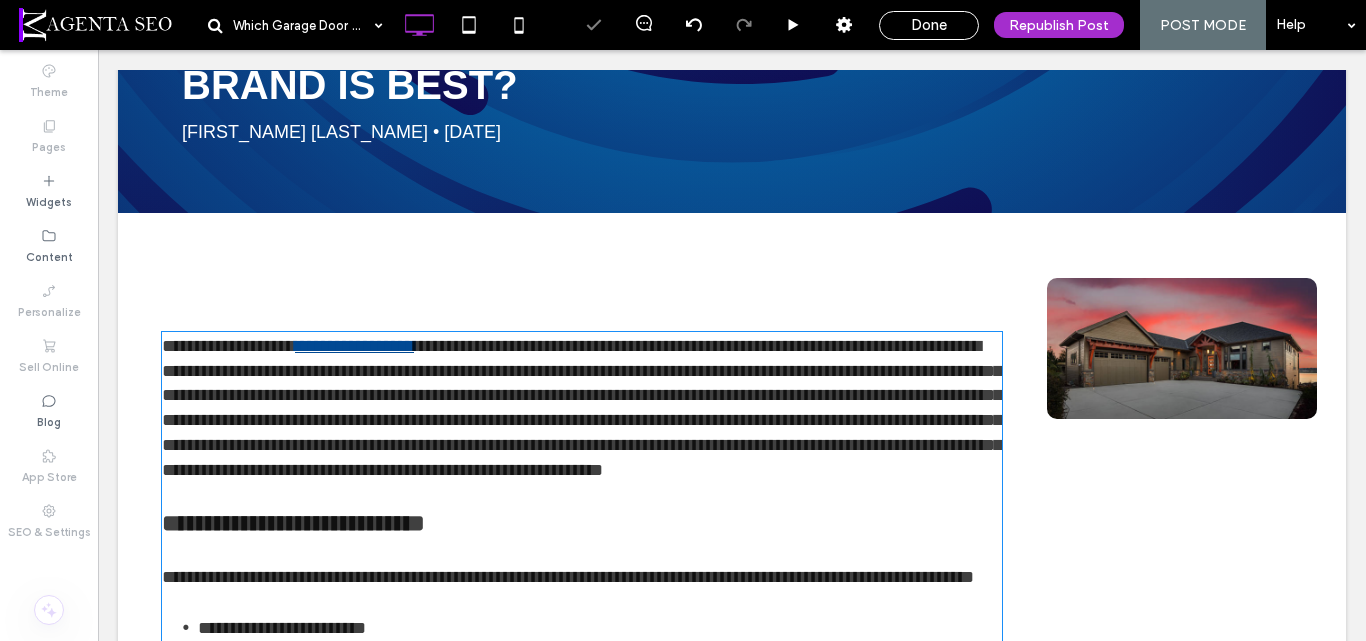 click on "**********" at bounding box center (582, 408) 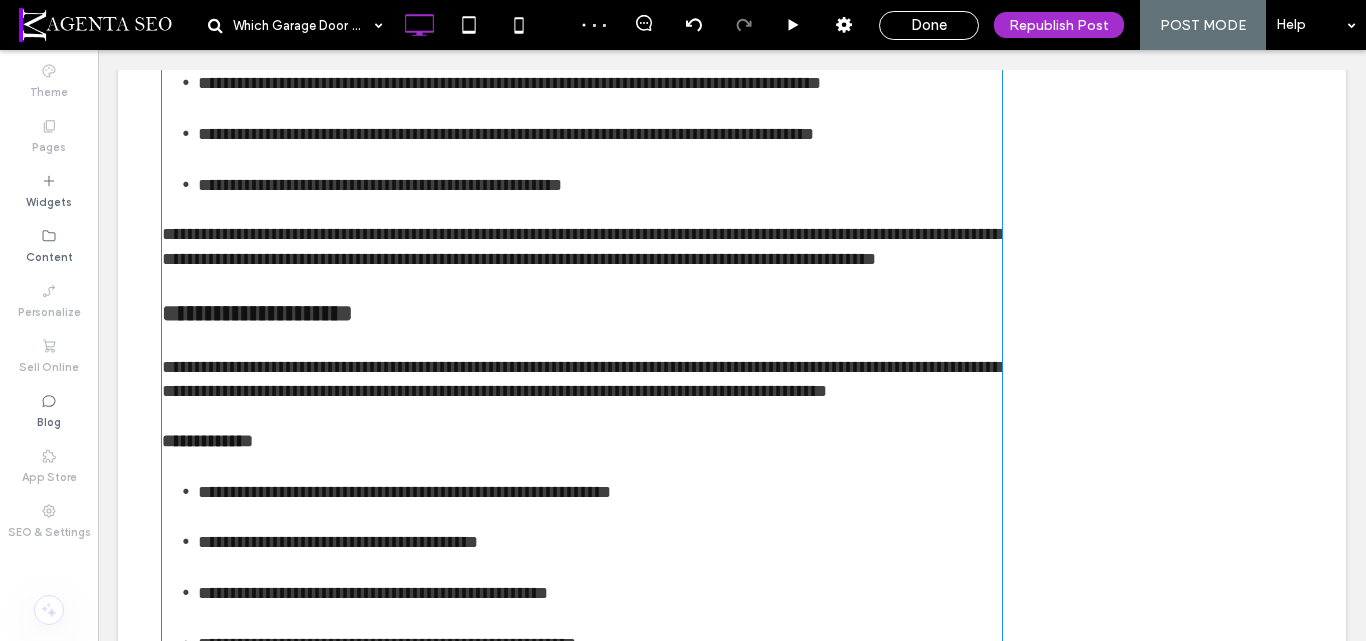 scroll, scrollTop: 1391, scrollLeft: 0, axis: vertical 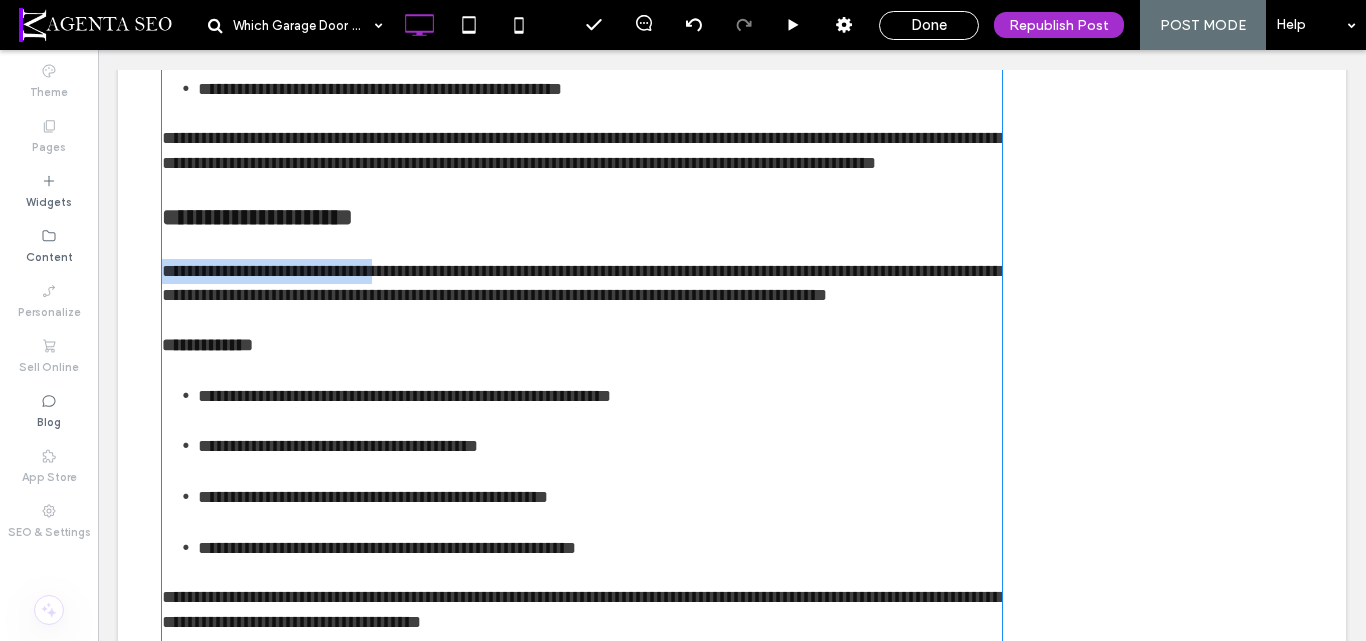 drag, startPoint x: 161, startPoint y: 362, endPoint x: 406, endPoint y: 367, distance: 245.05101 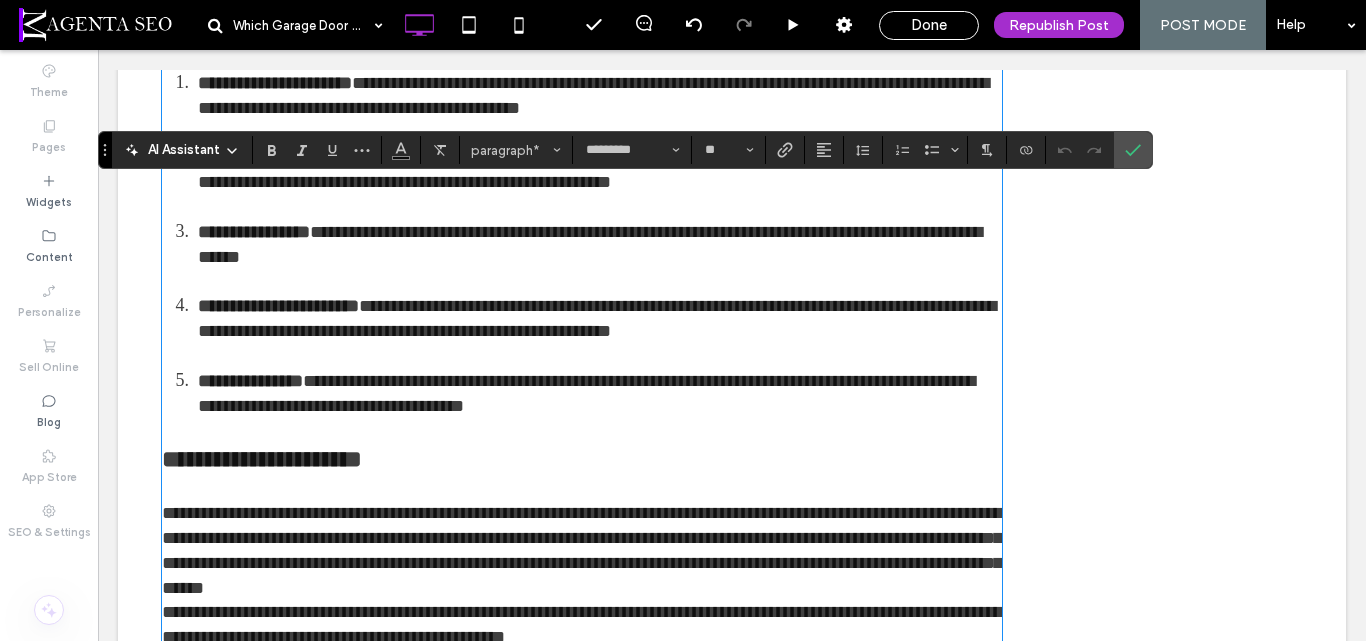 scroll, scrollTop: 3391, scrollLeft: 0, axis: vertical 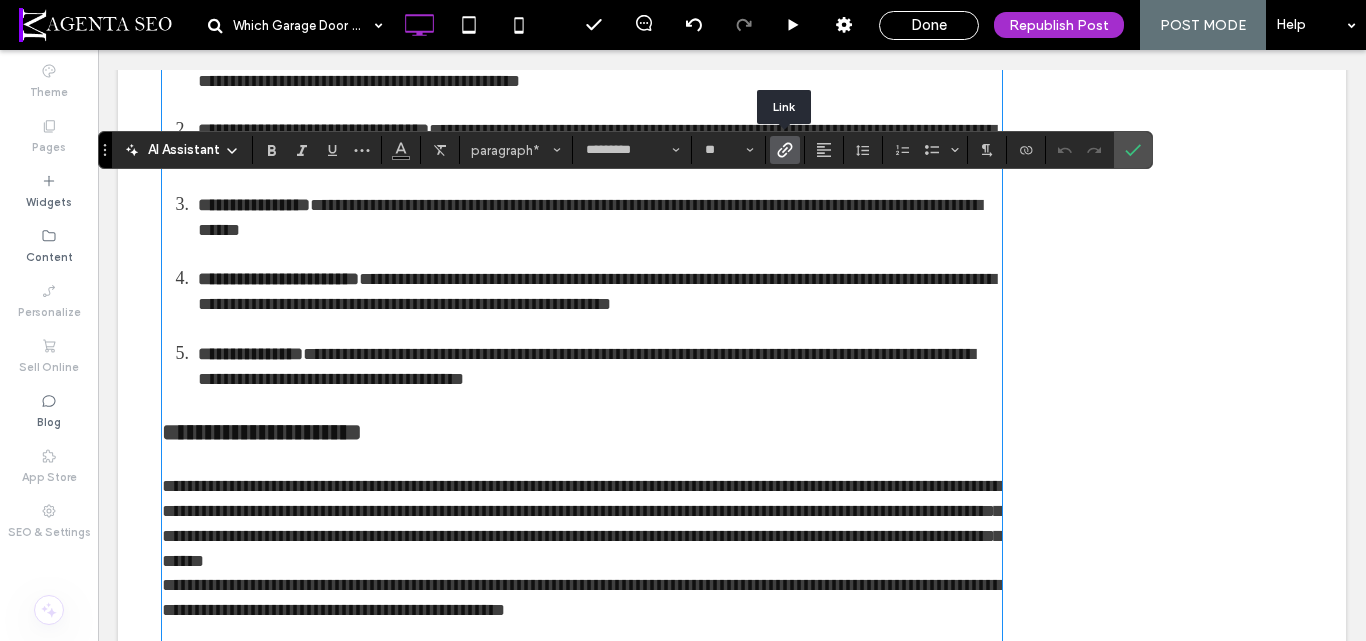 click 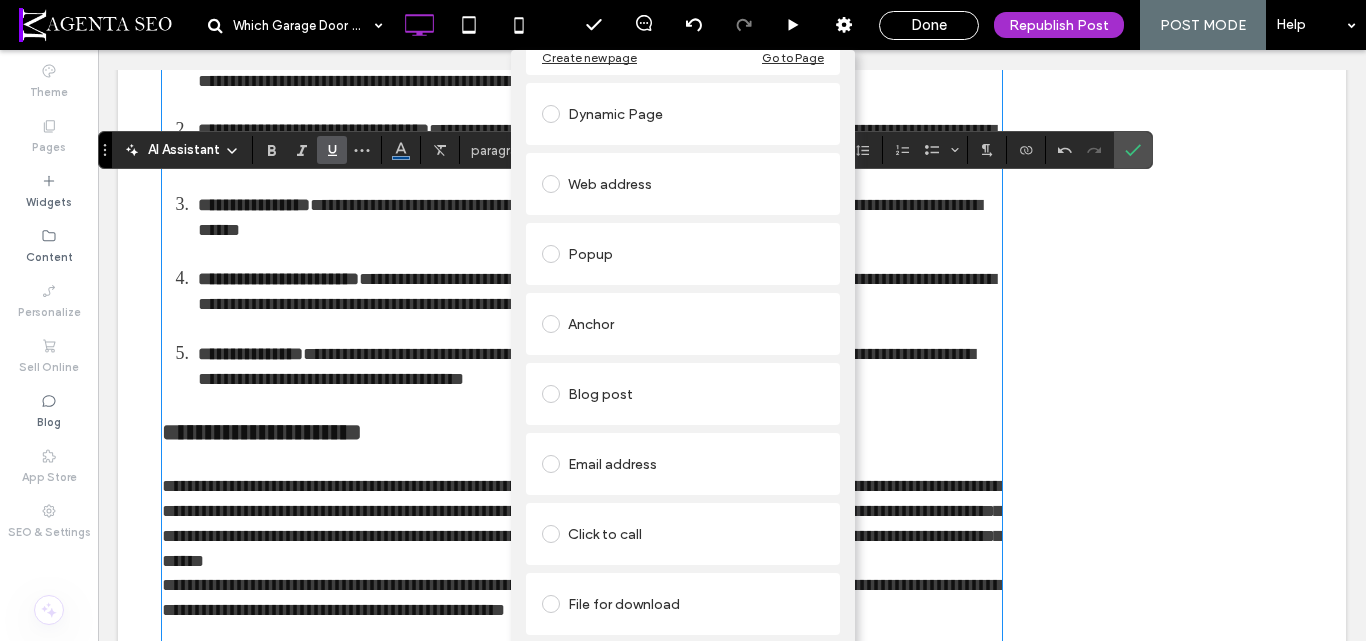 click on "Blog post" at bounding box center [683, 394] 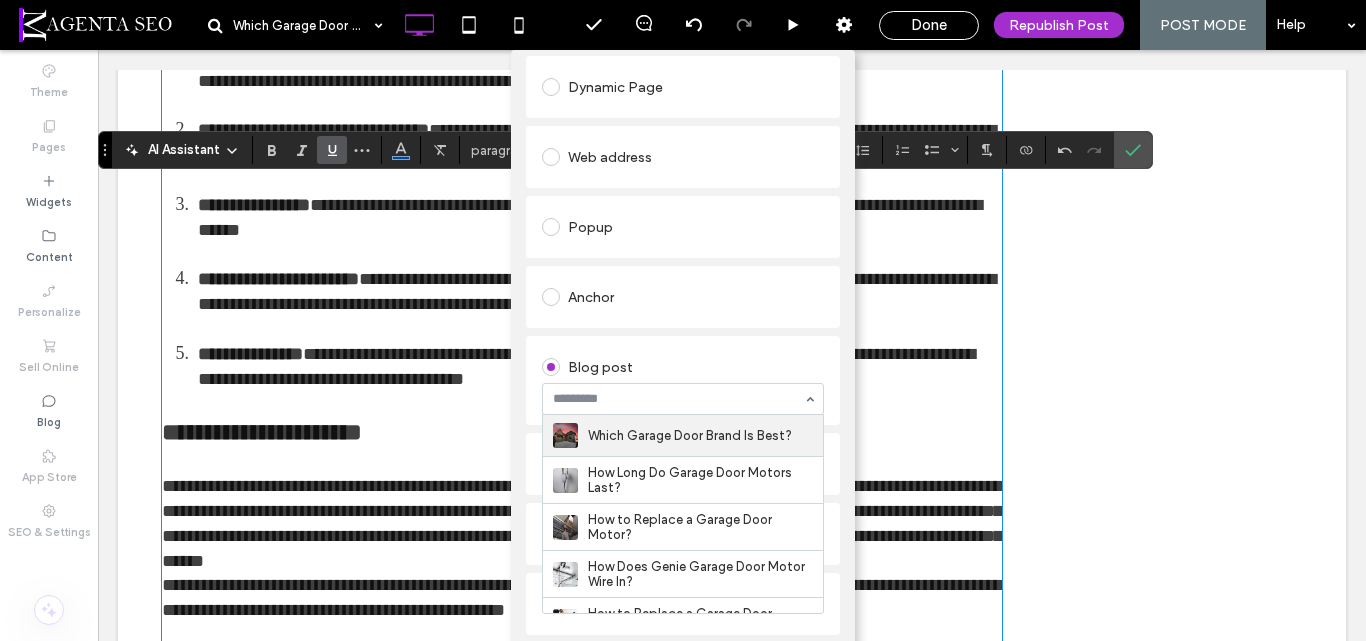 paste on "**********" 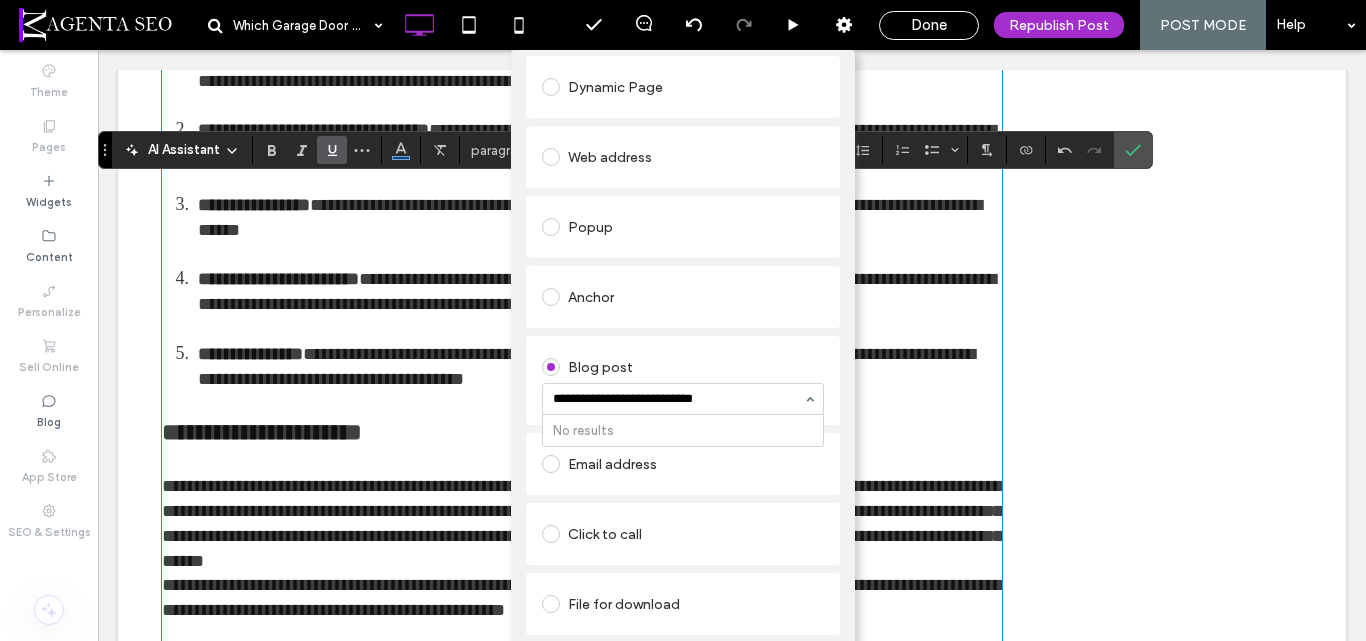 click on "**********" at bounding box center [678, 399] 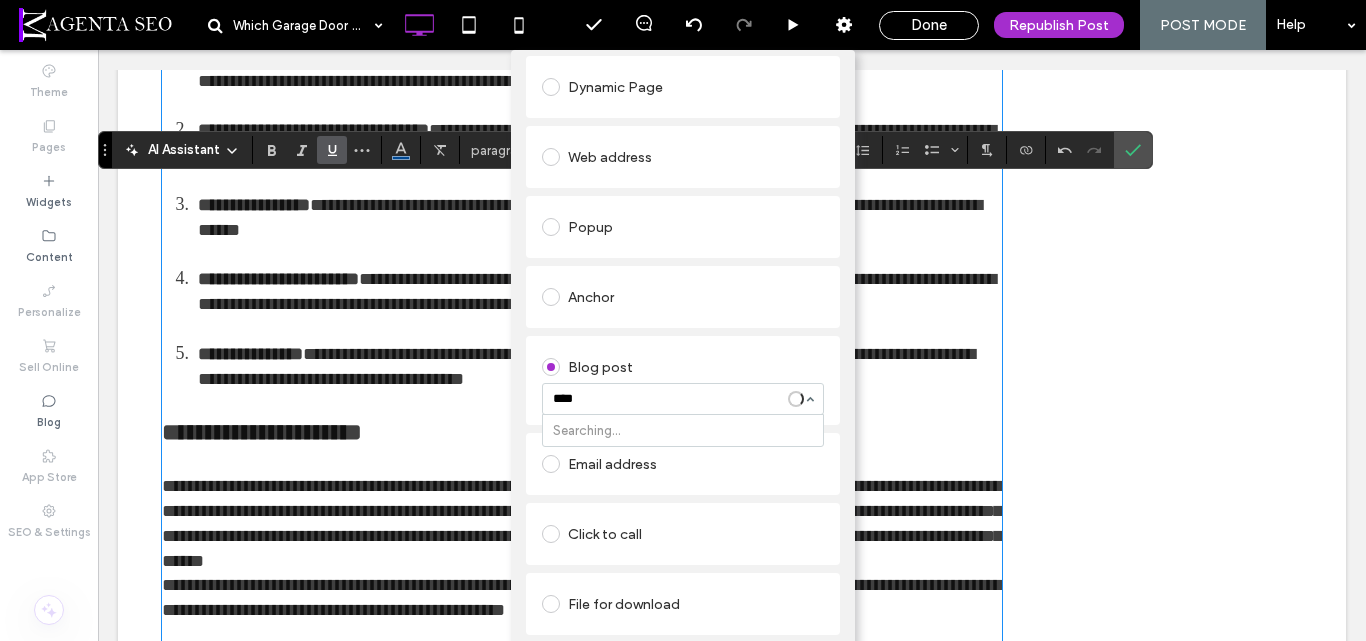 type on "*****" 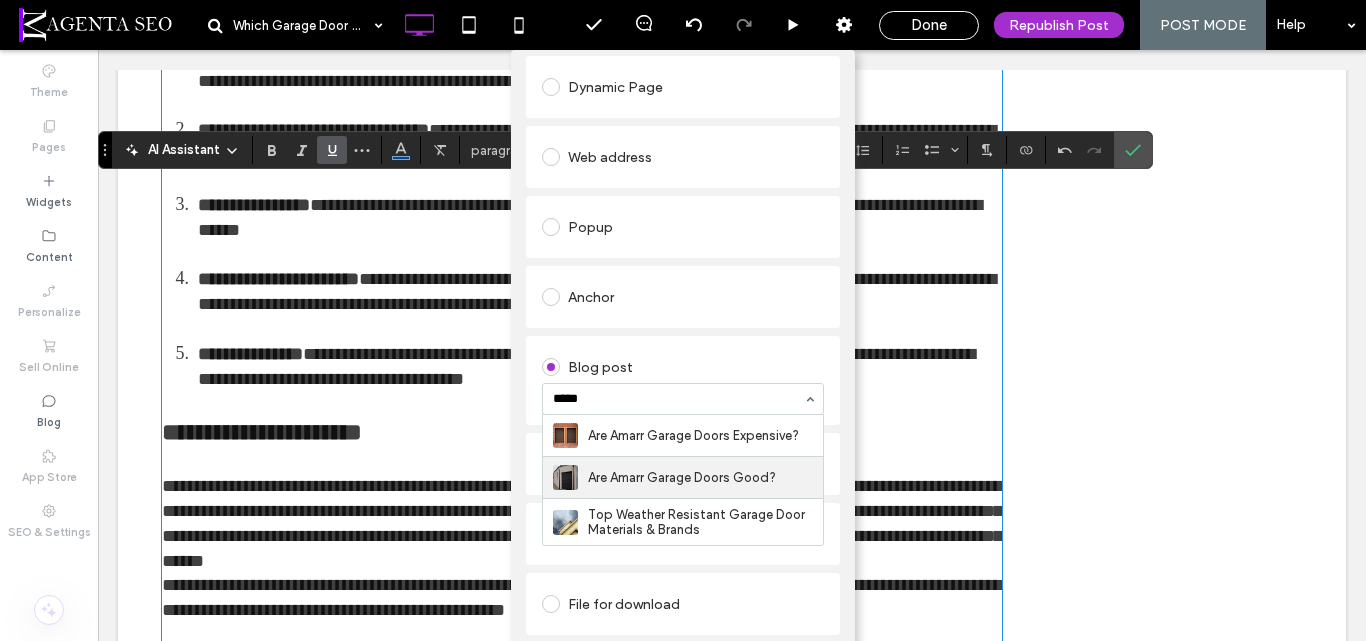 type 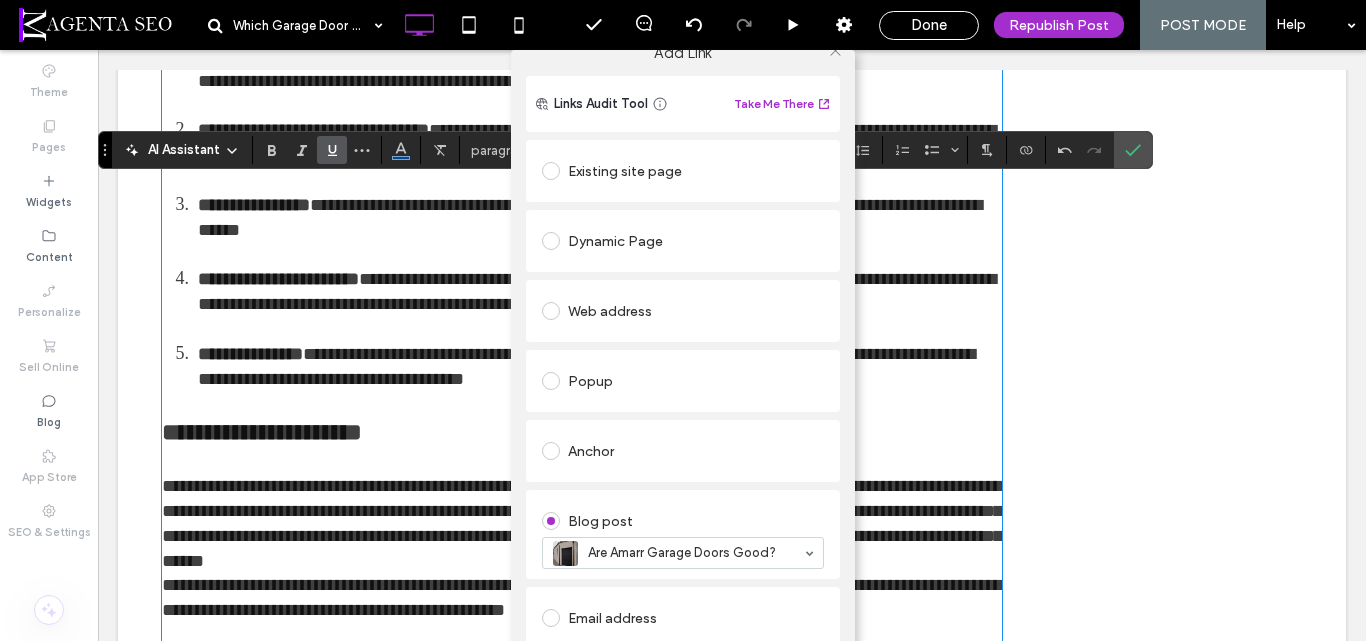 scroll, scrollTop: 0, scrollLeft: 0, axis: both 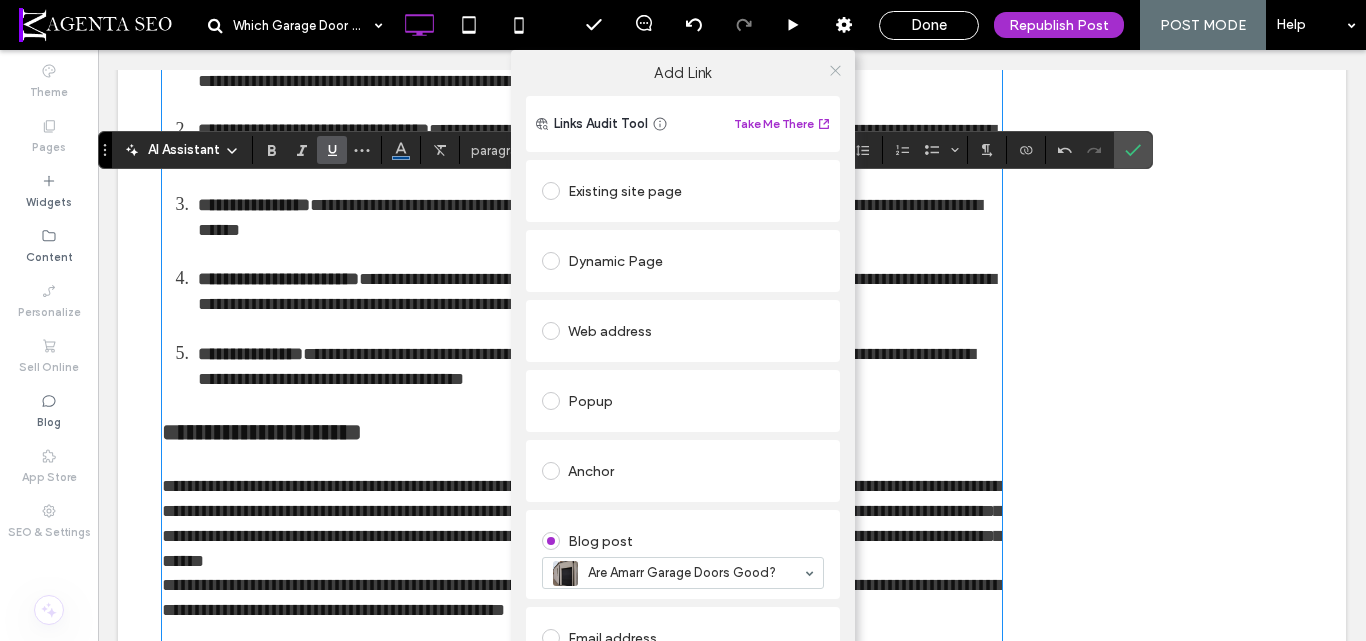 click 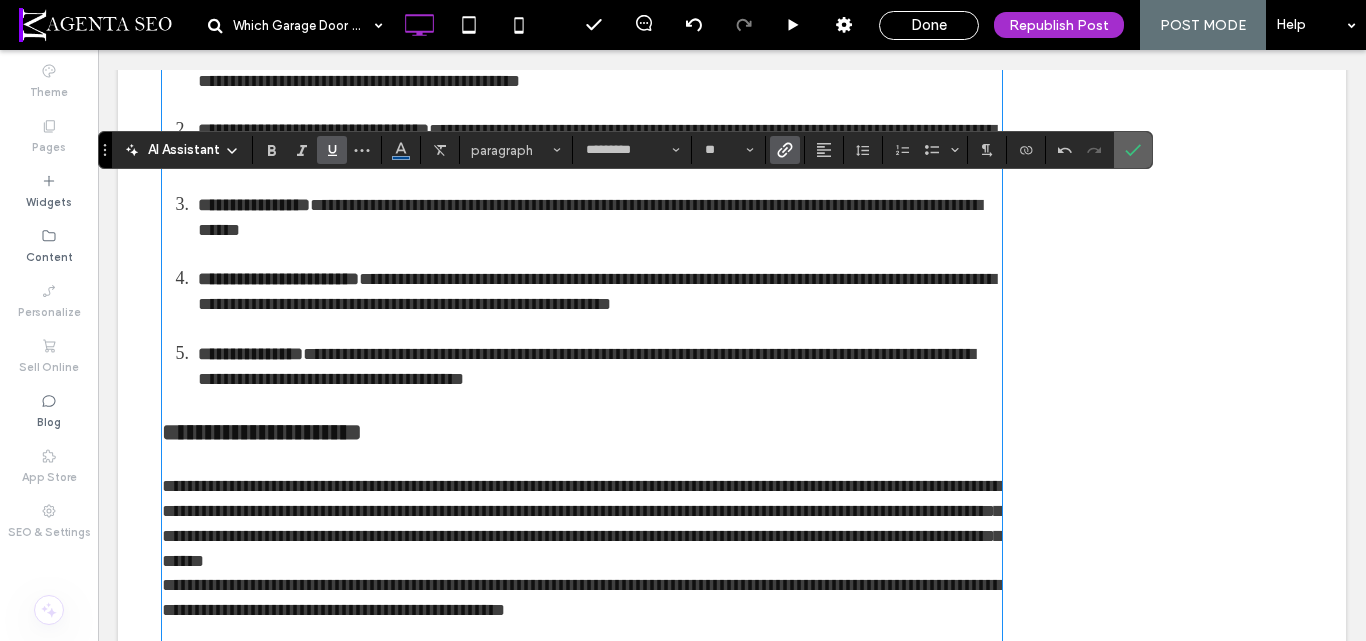 click 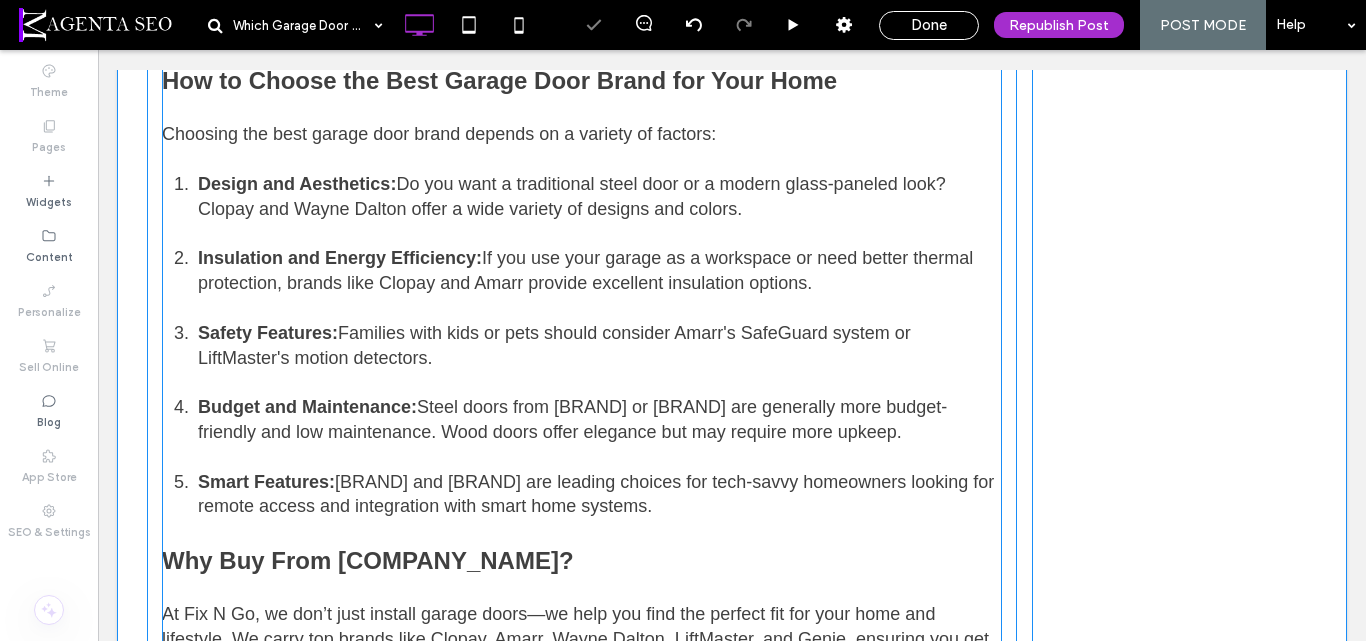 click on "Safety Features:  Families with kids or pets should consider Amarr's SafeGuard system or LiftMaster's motion detectors." at bounding box center (600, 358) 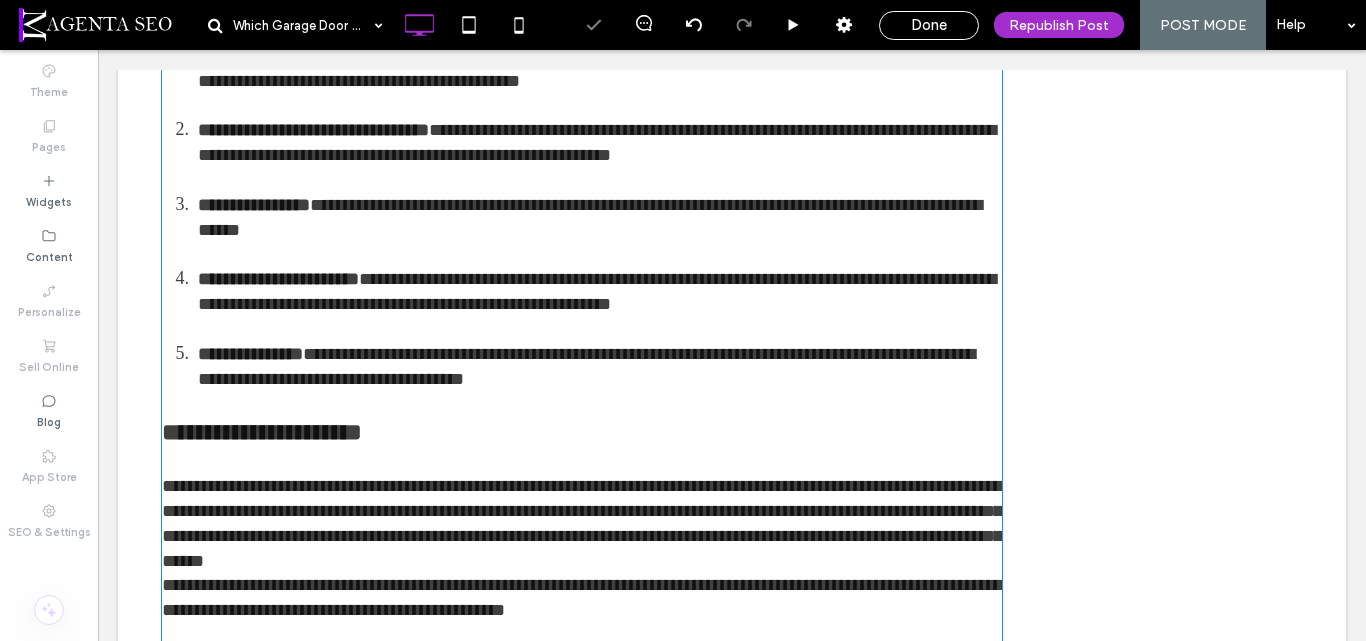 type on "*********" 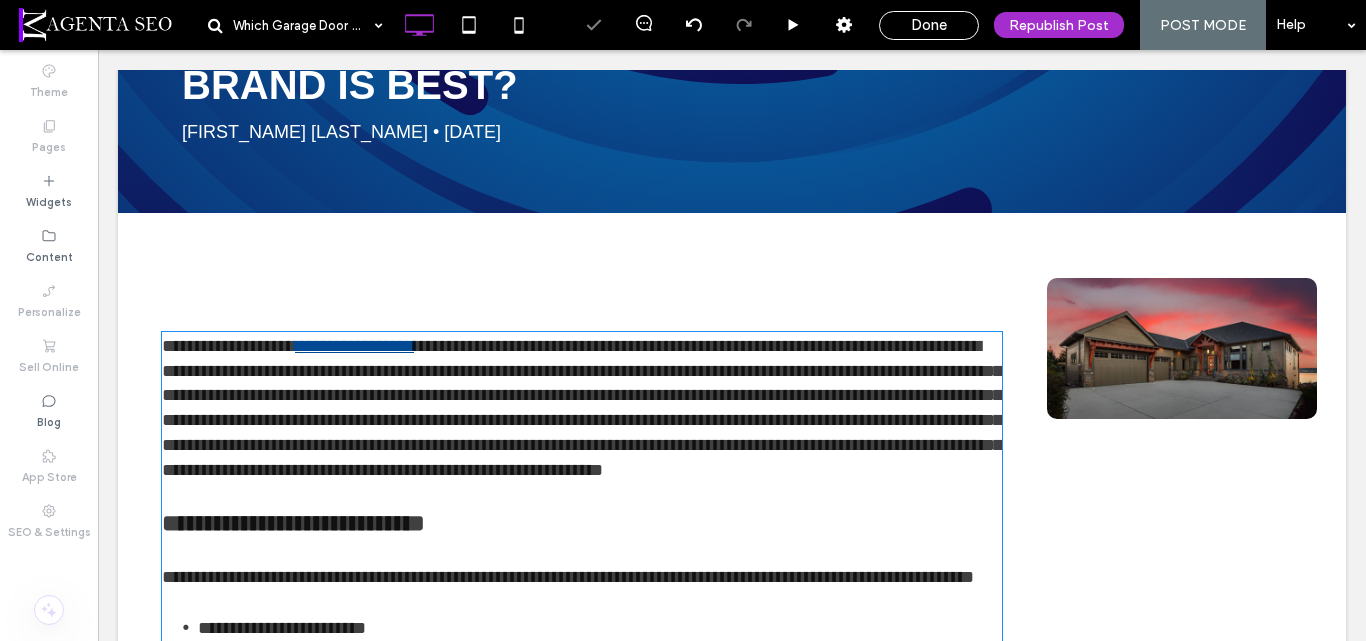 drag, startPoint x: 508, startPoint y: 376, endPoint x: 600, endPoint y: 461, distance: 125.25574 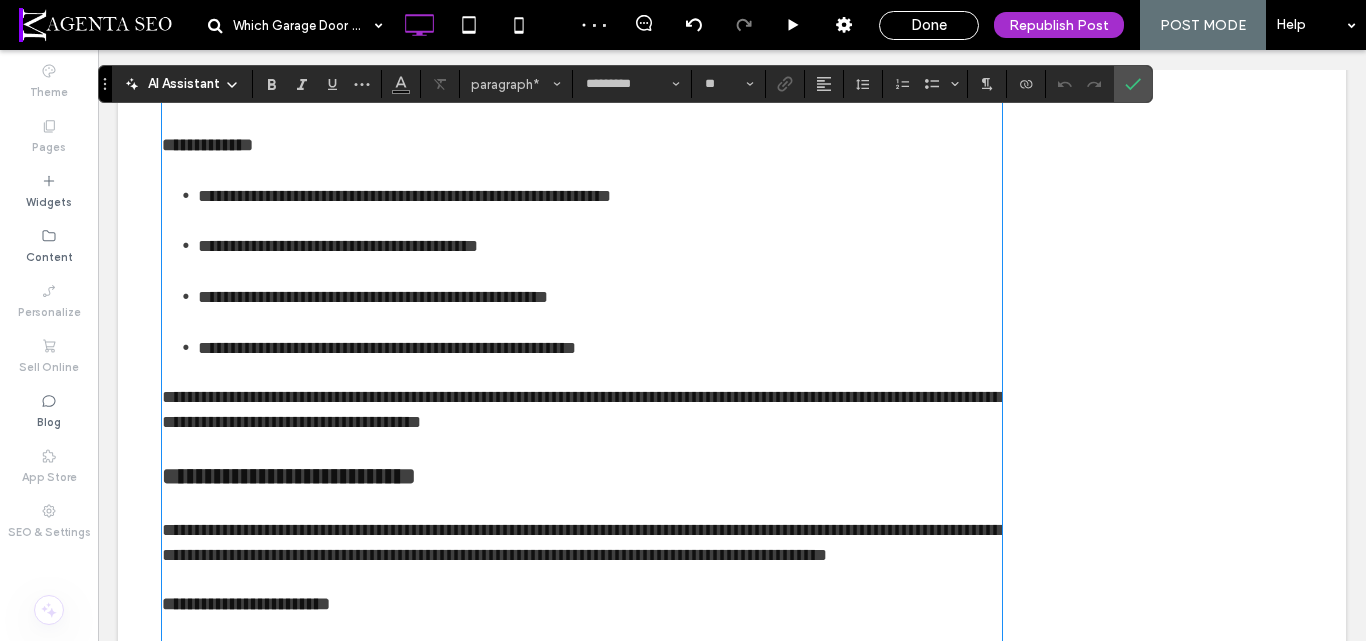 scroll, scrollTop: 1891, scrollLeft: 0, axis: vertical 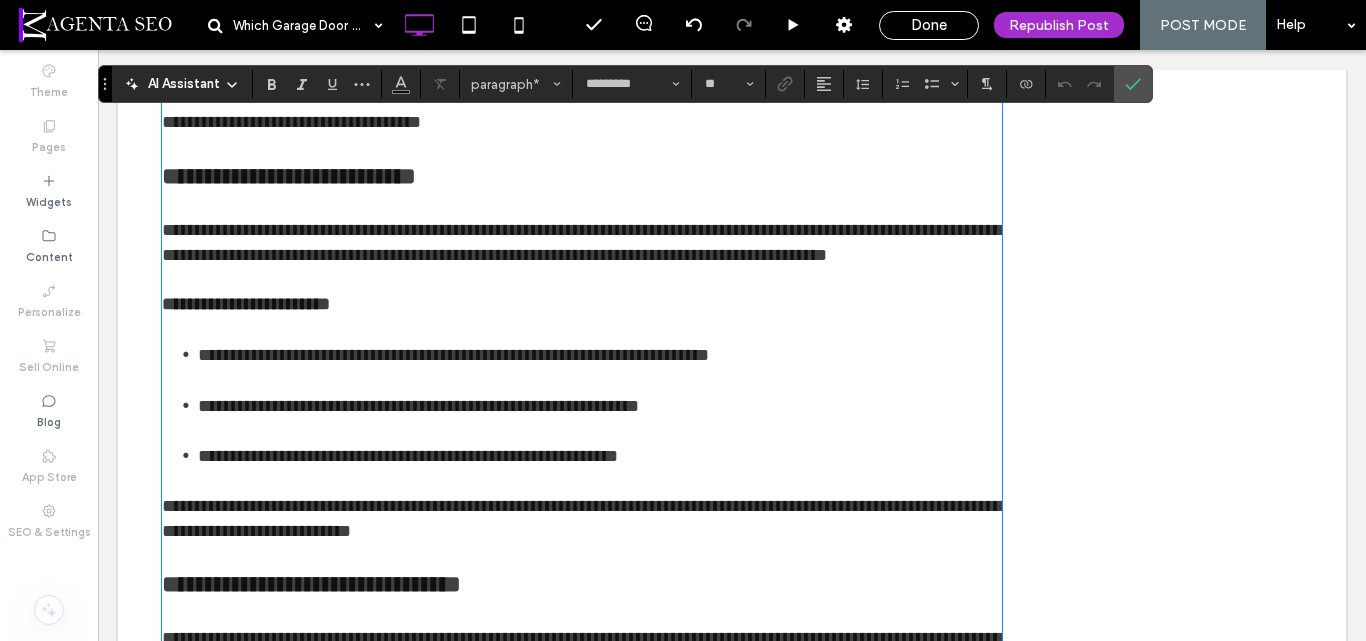 click on "**********" at bounding box center (582, 536) 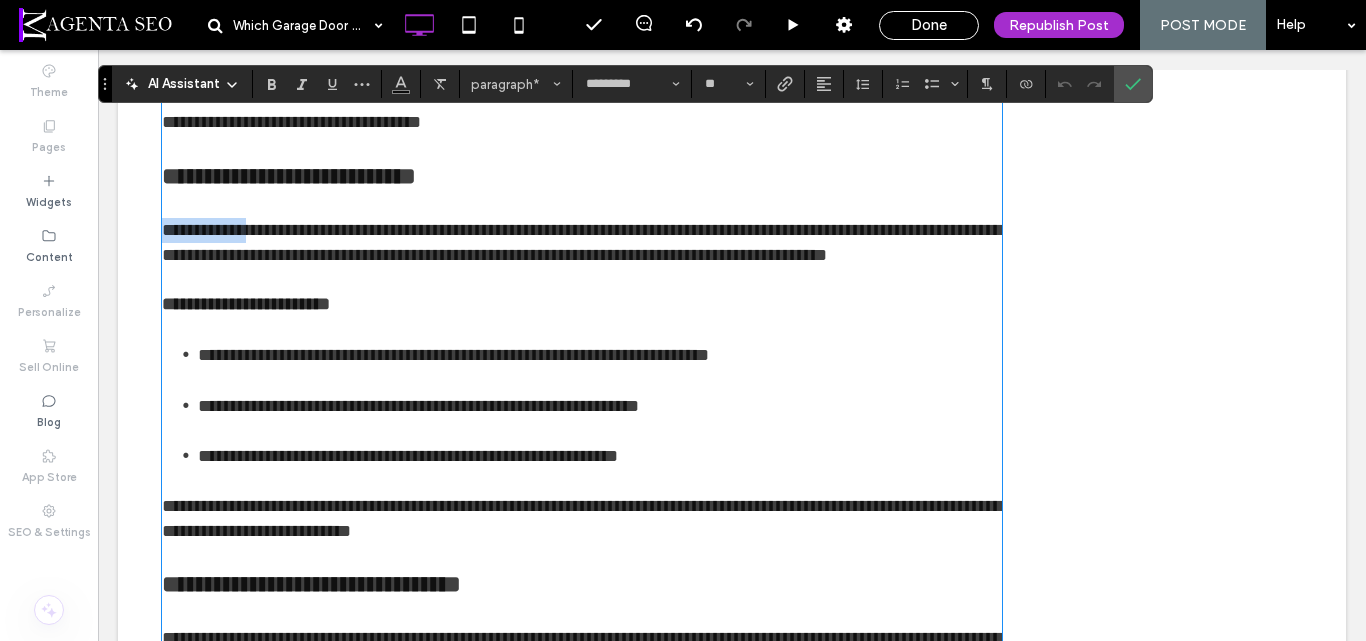 drag, startPoint x: 159, startPoint y: 343, endPoint x: 266, endPoint y: 346, distance: 107.042046 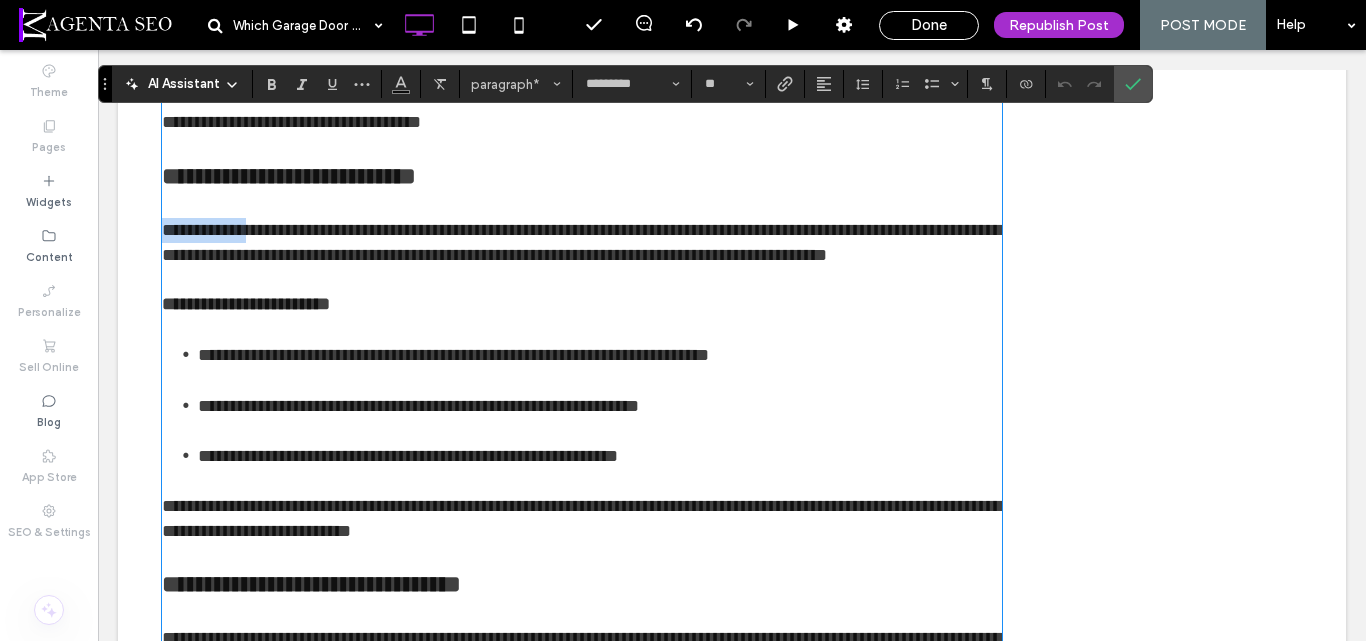 copy on "**********" 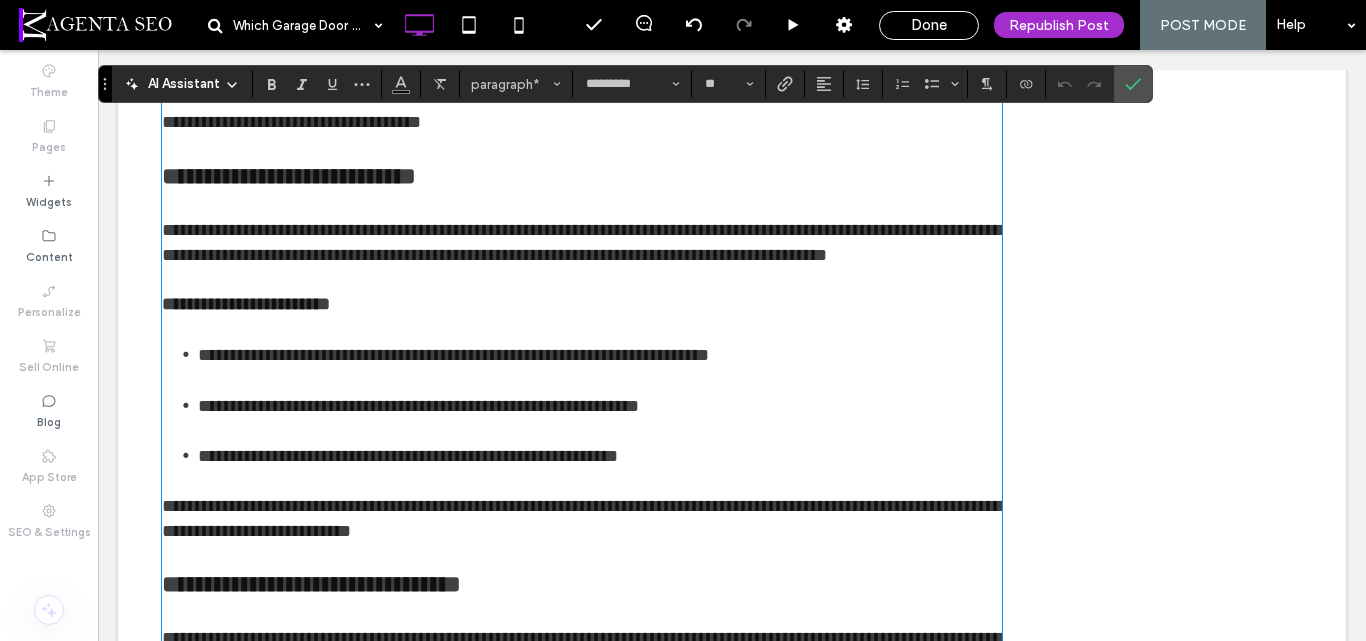 click on "**********" at bounding box center (582, 243) 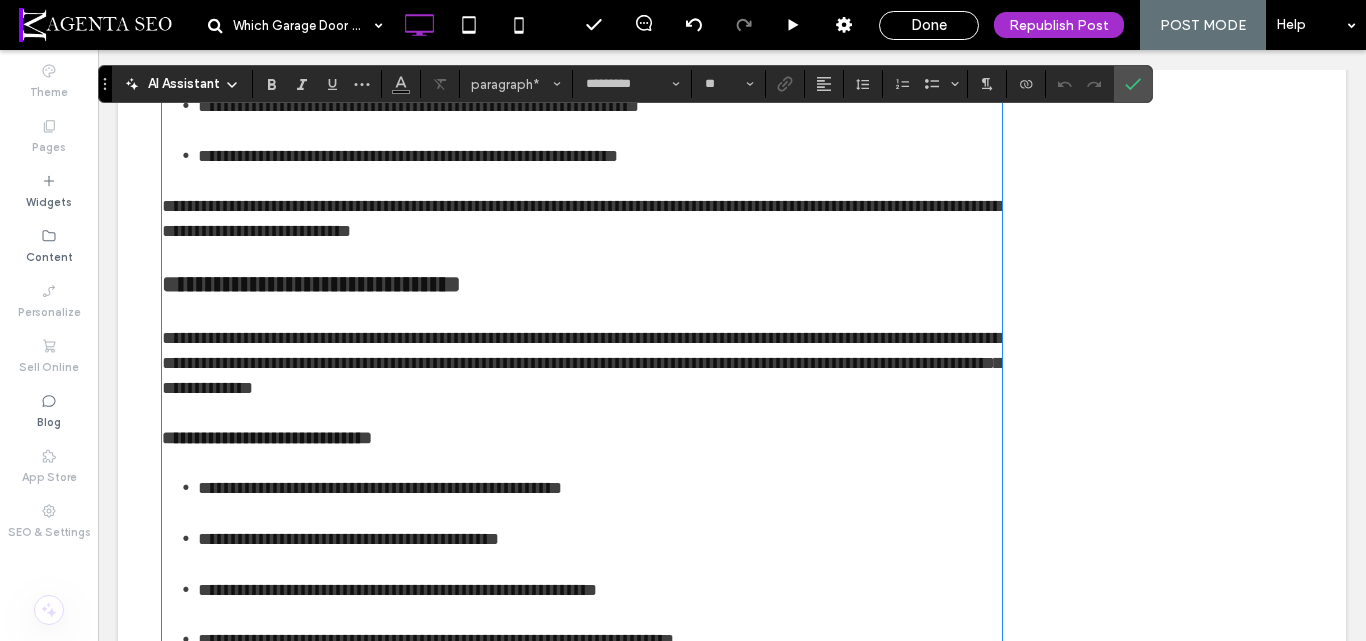 scroll, scrollTop: 2291, scrollLeft: 0, axis: vertical 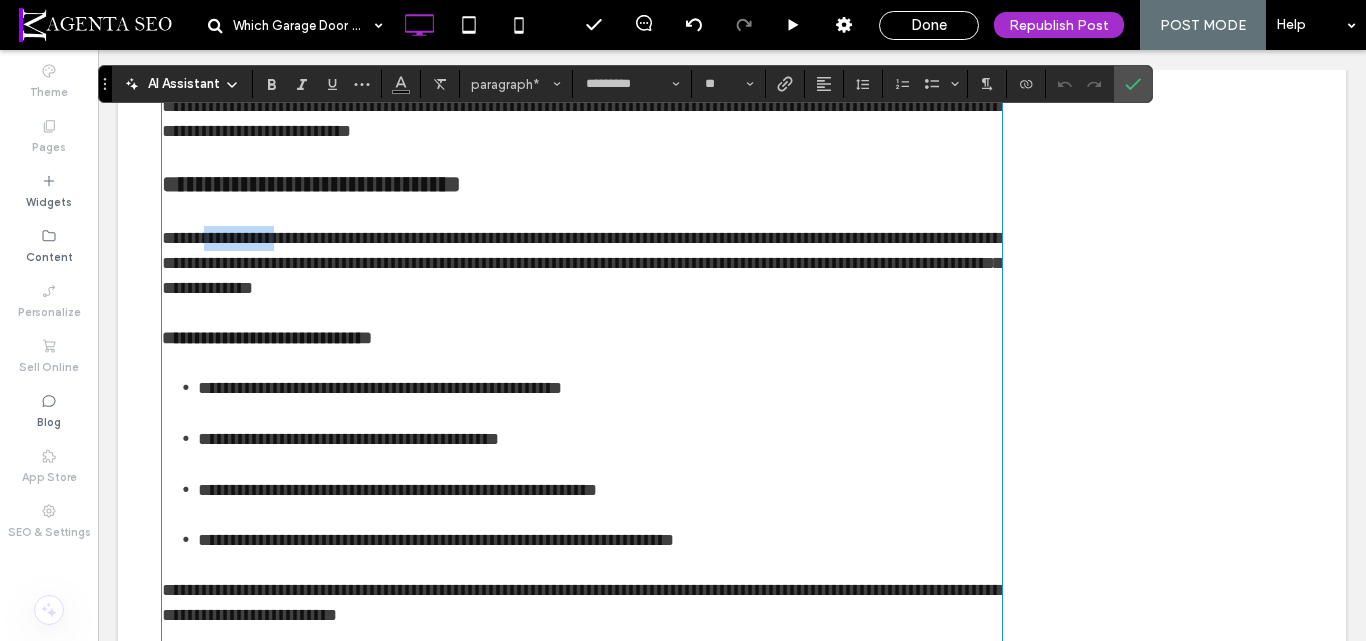 drag, startPoint x: 210, startPoint y: 375, endPoint x: 285, endPoint y: 374, distance: 75.00667 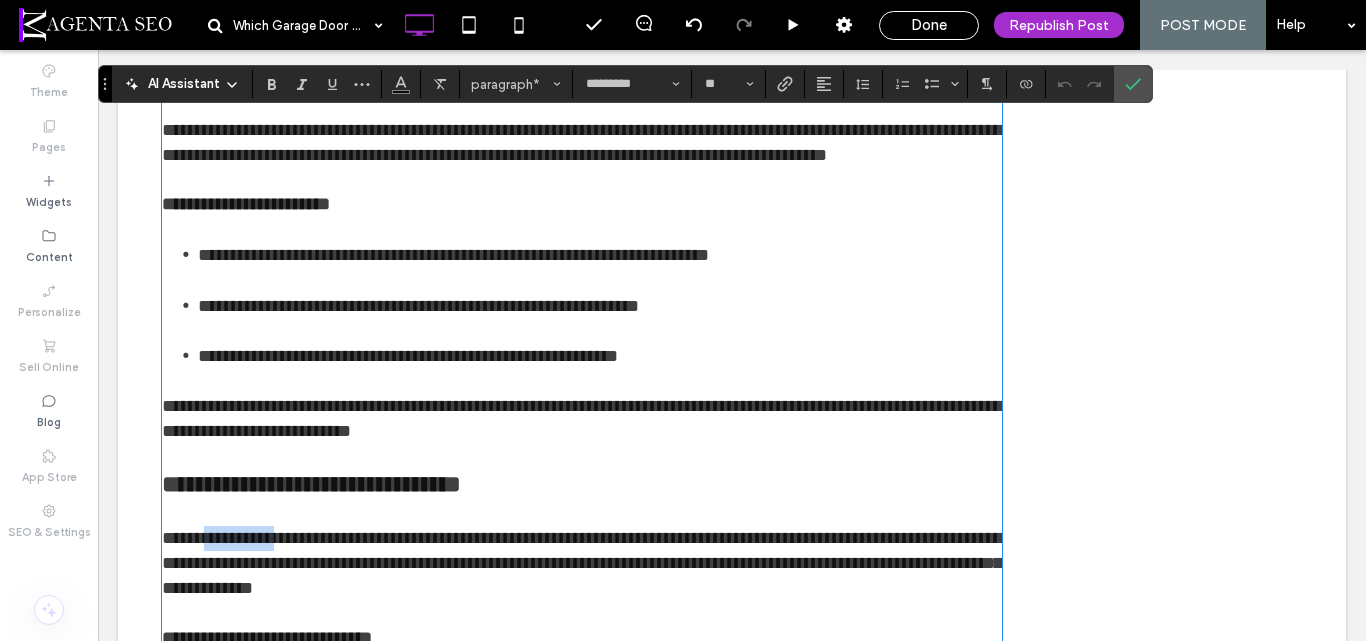 scroll, scrollTop: 2391, scrollLeft: 0, axis: vertical 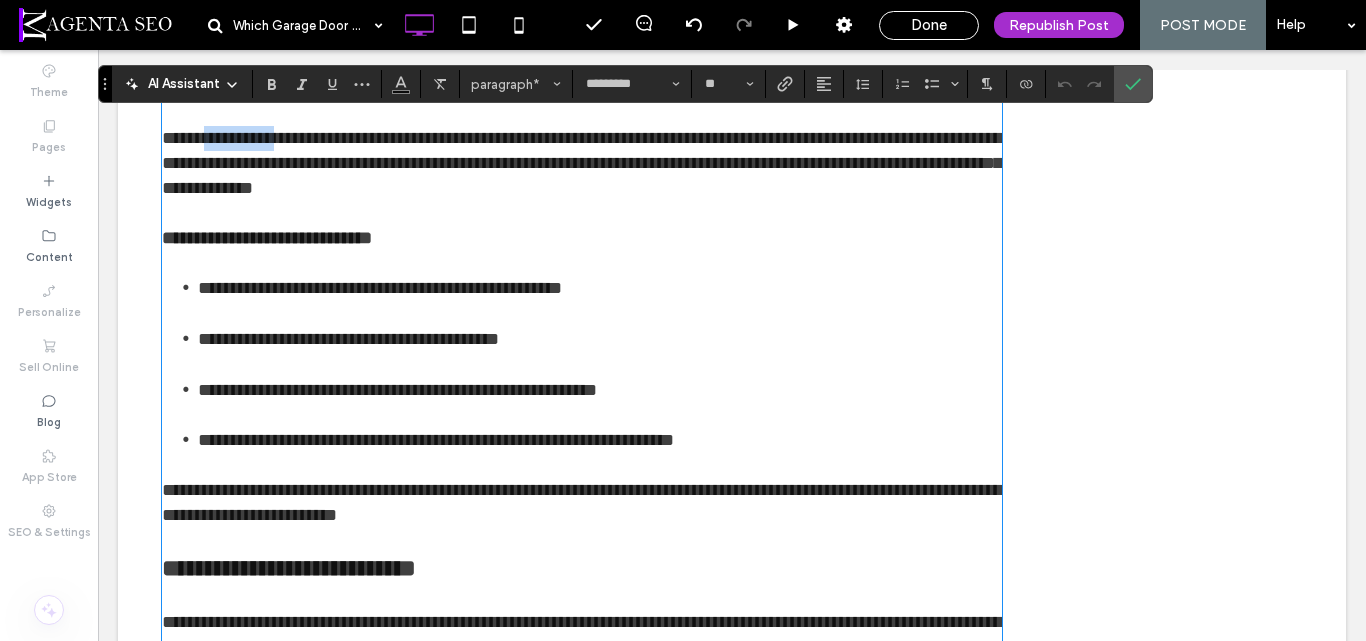 copy on "**********" 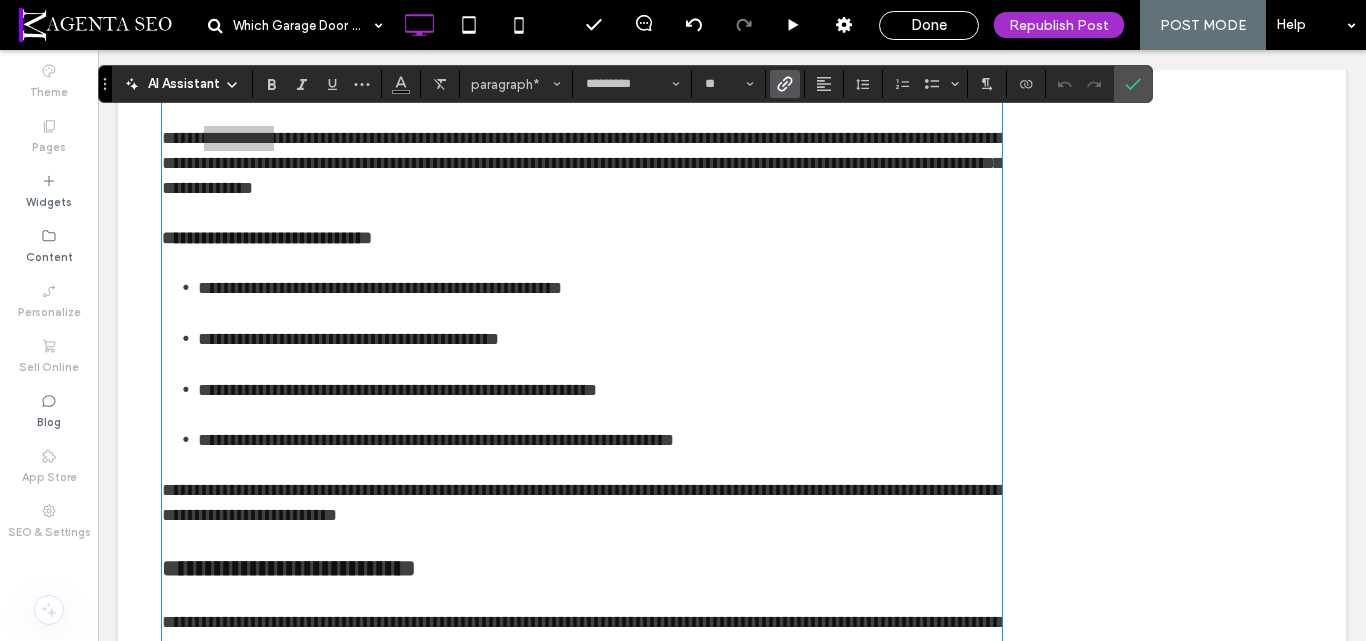 click 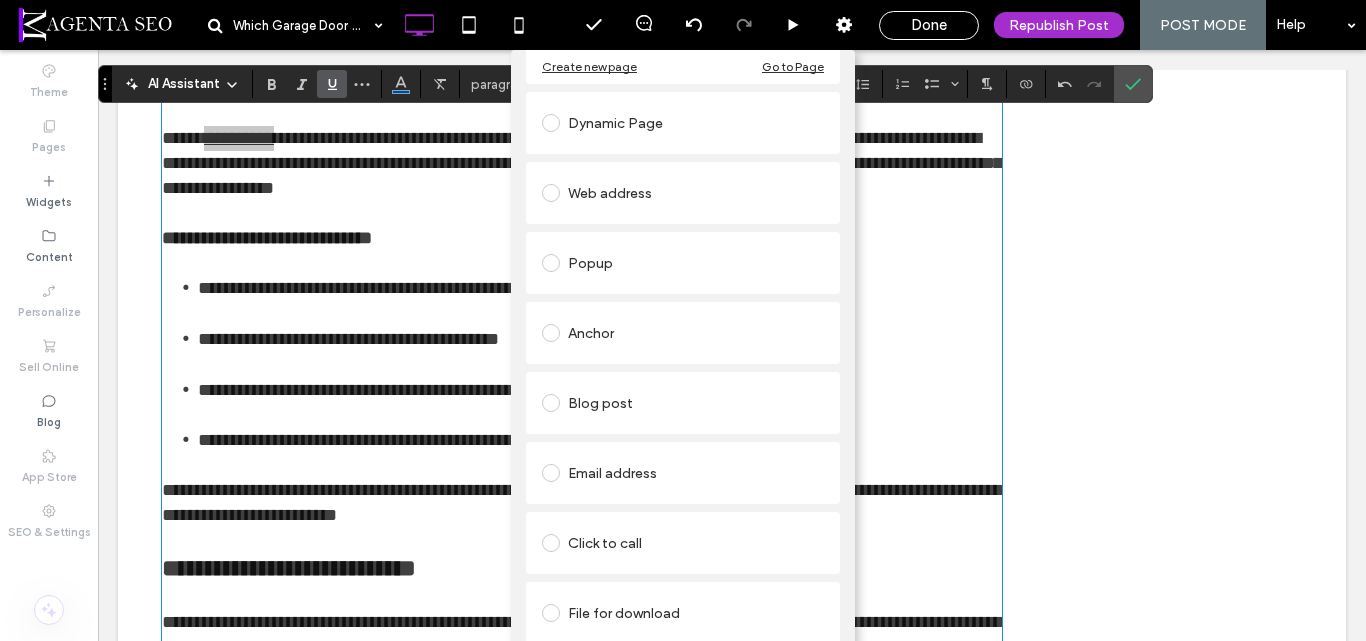 click on "Blog post" at bounding box center (683, 403) 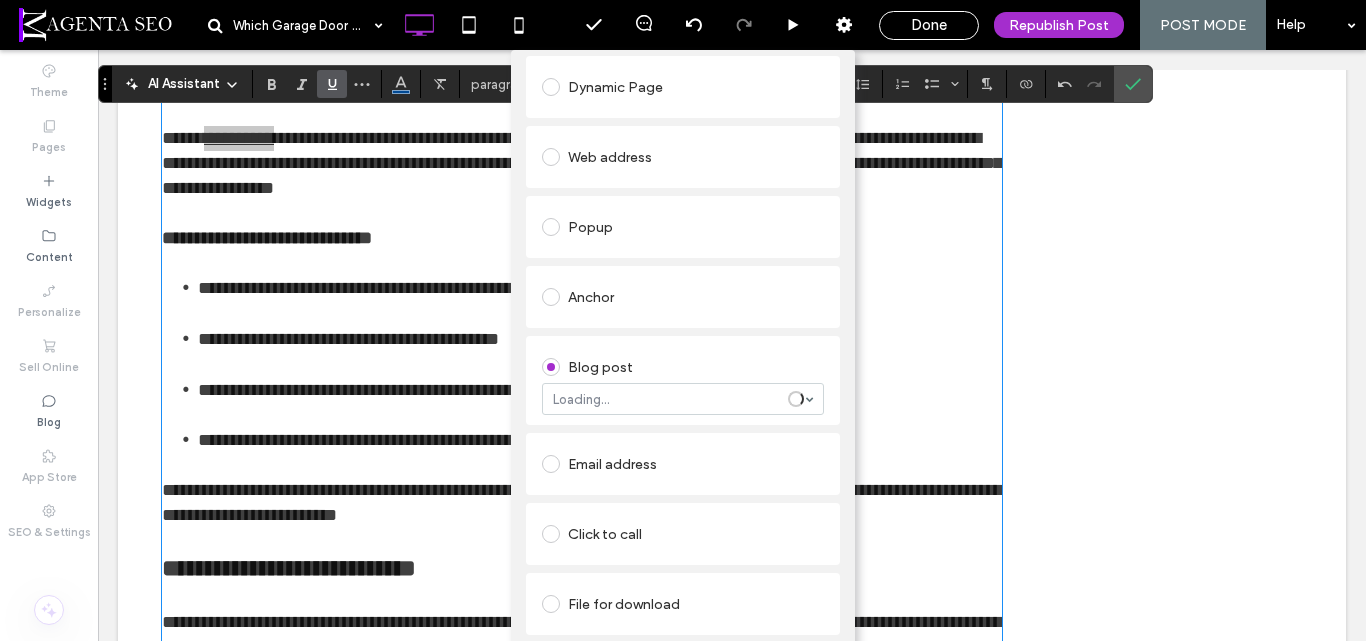 scroll, scrollTop: 147, scrollLeft: 0, axis: vertical 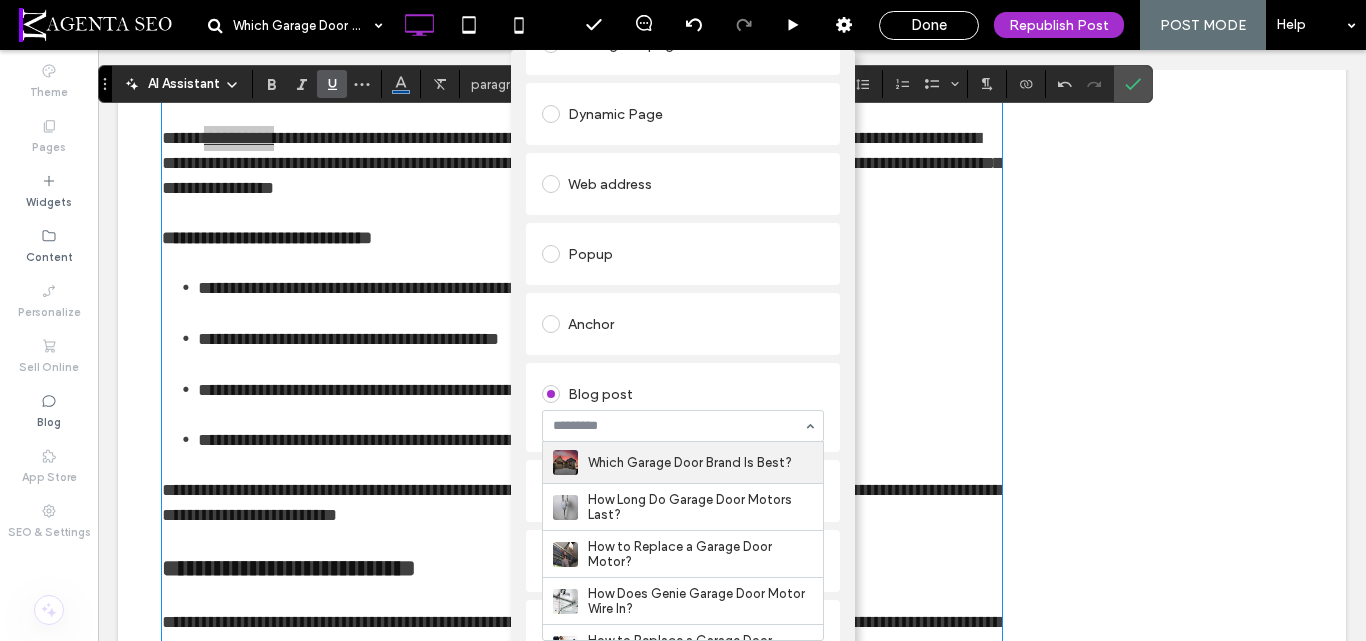 paste on "**********" 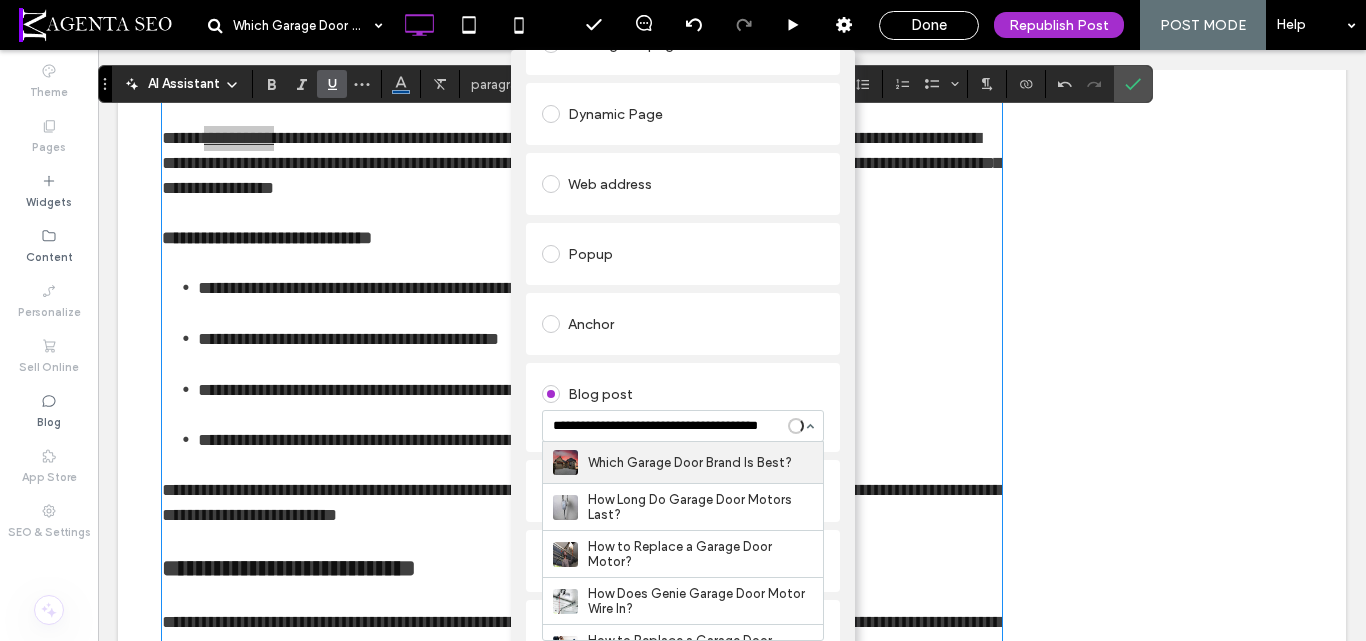 scroll, scrollTop: 0, scrollLeft: 23, axis: horizontal 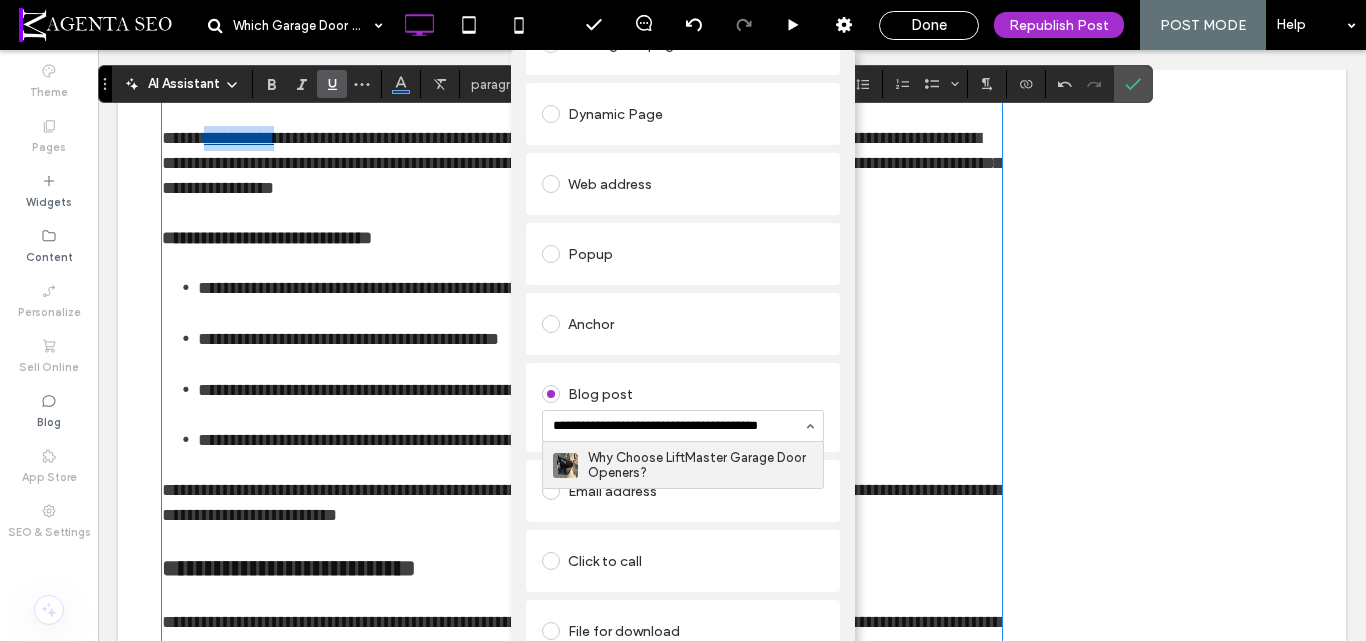 type 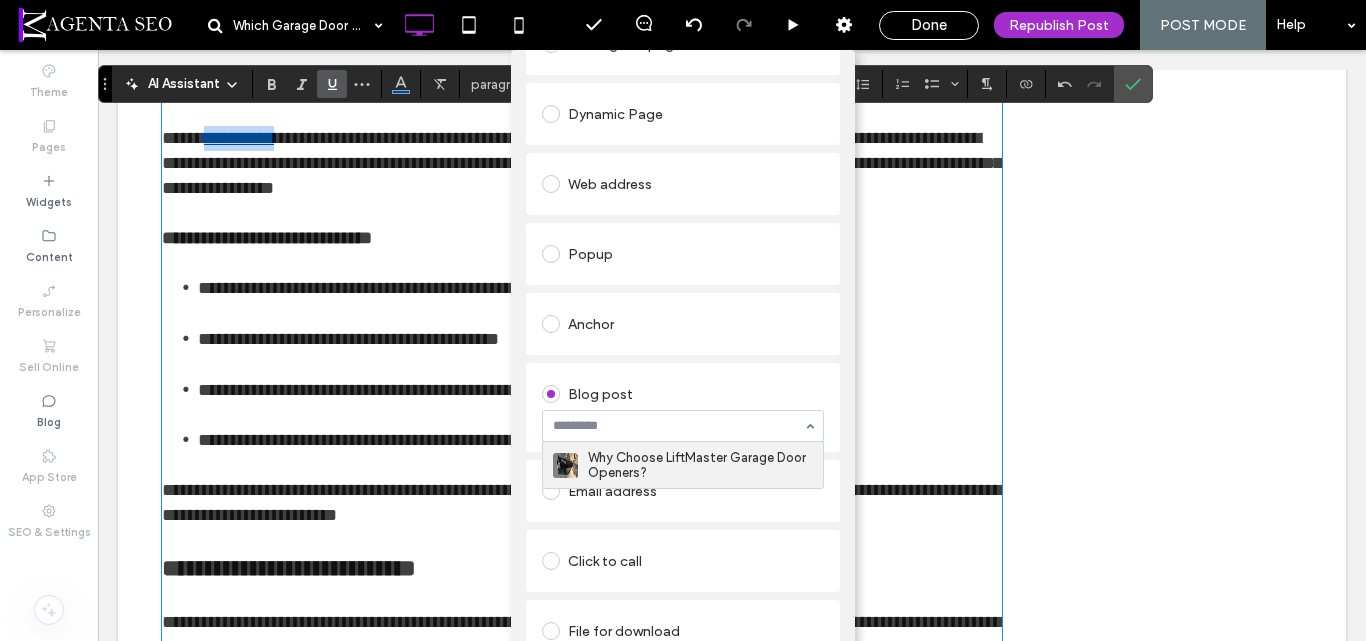 scroll, scrollTop: 0, scrollLeft: 0, axis: both 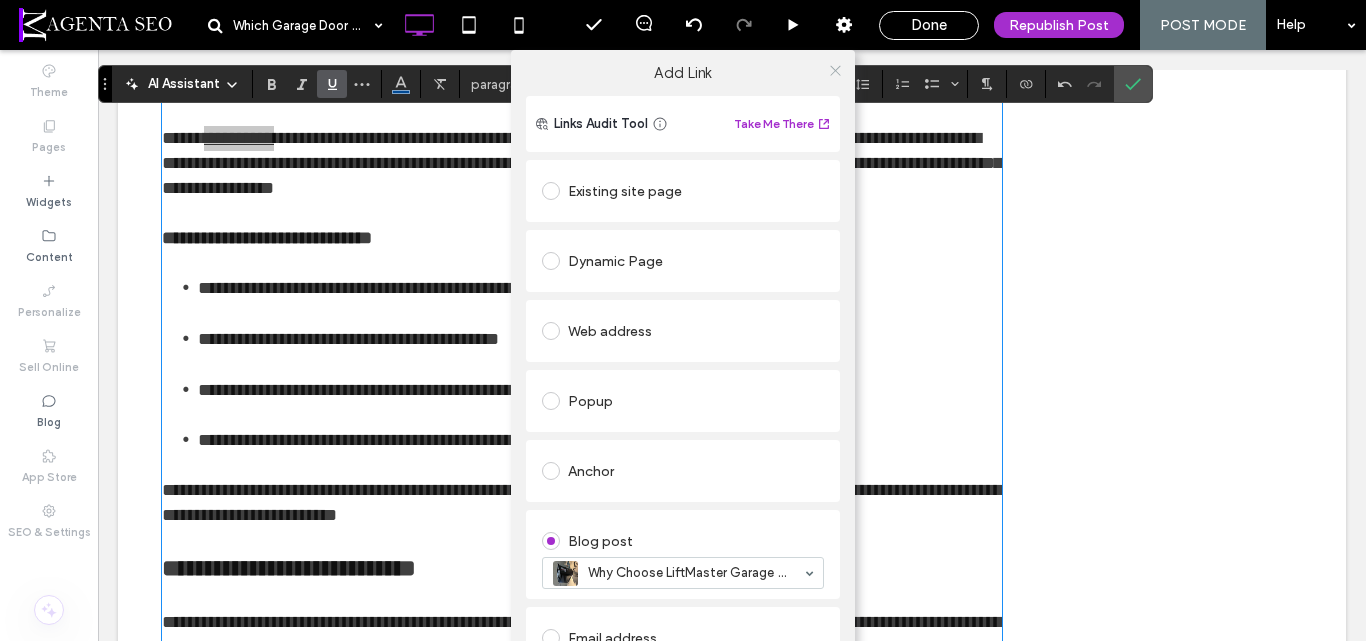 click 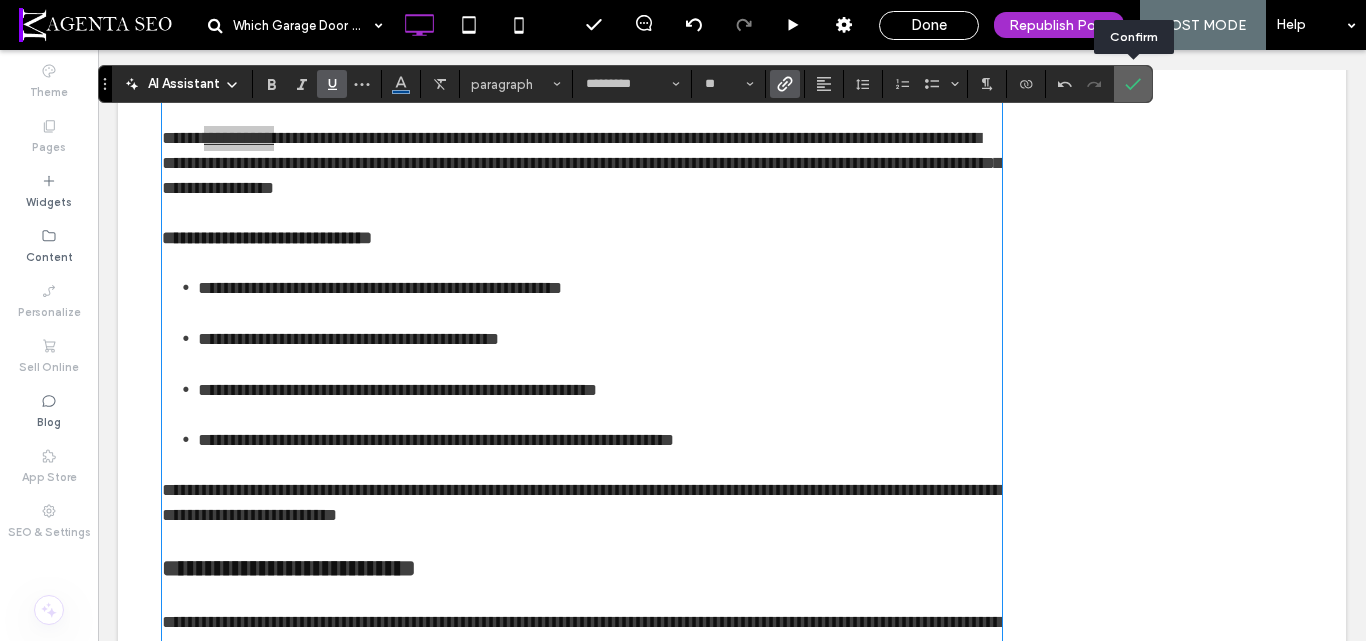 click 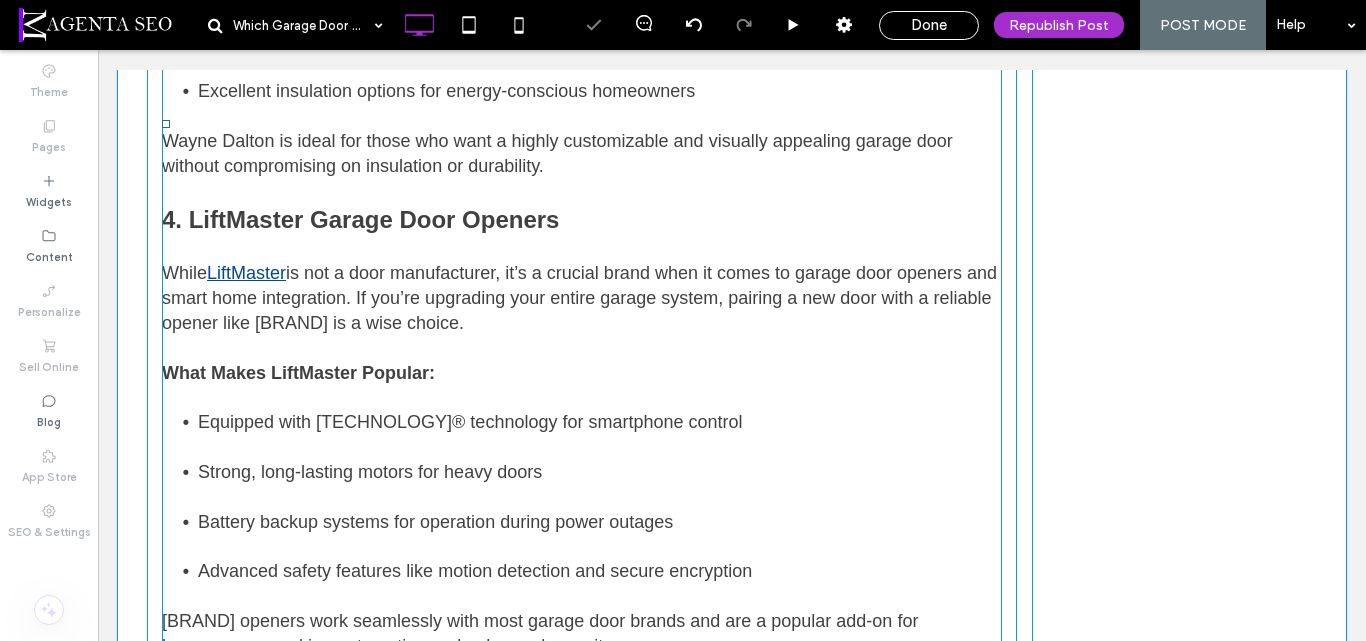 click on "What Makes LiftMaster Popular:" at bounding box center (582, 373) 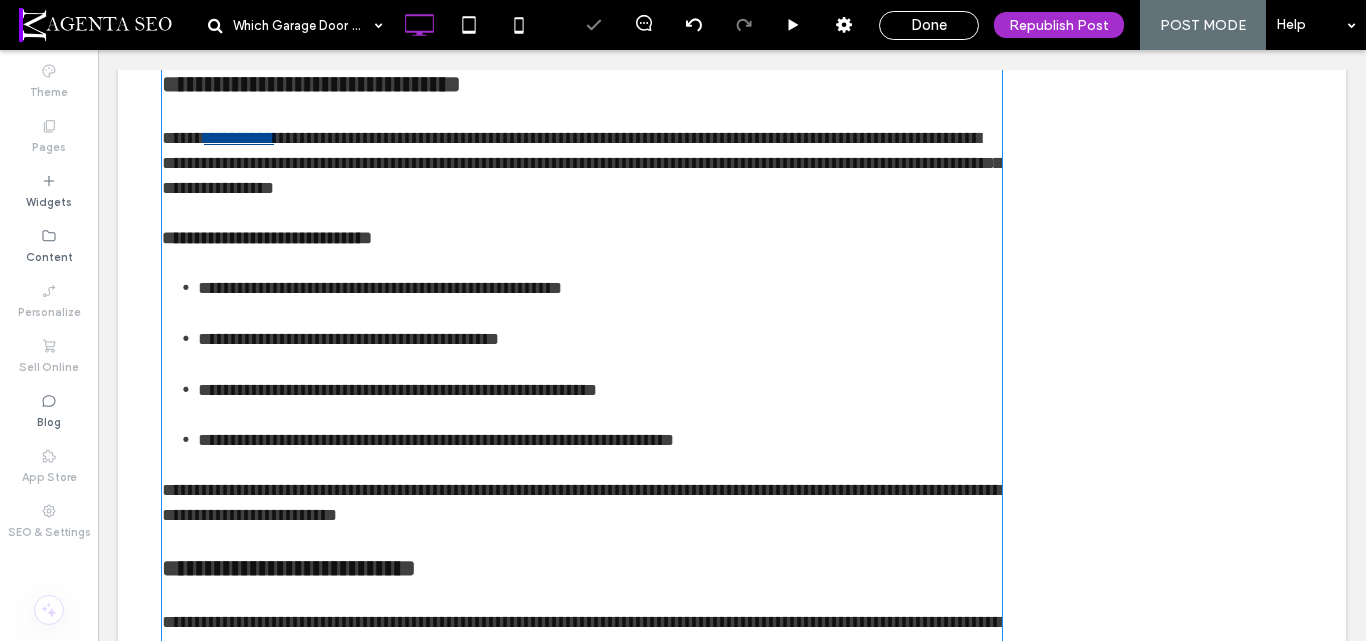 type on "*********" 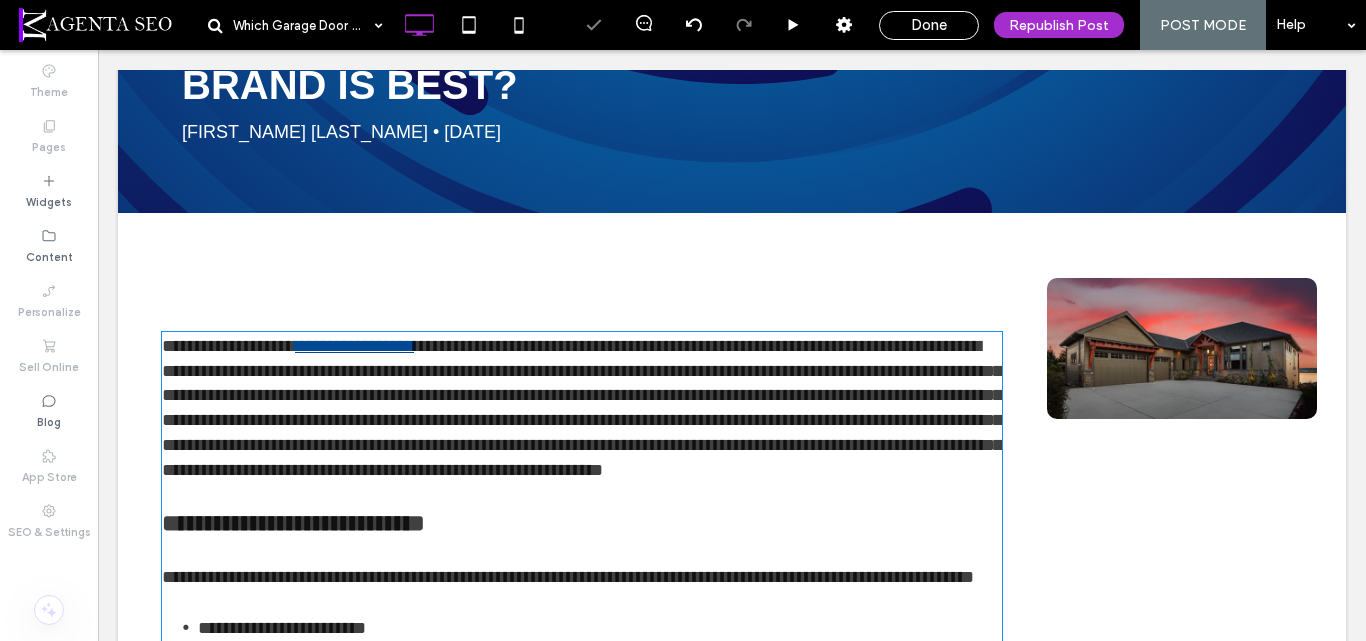 click on "**********" at bounding box center (582, 408) 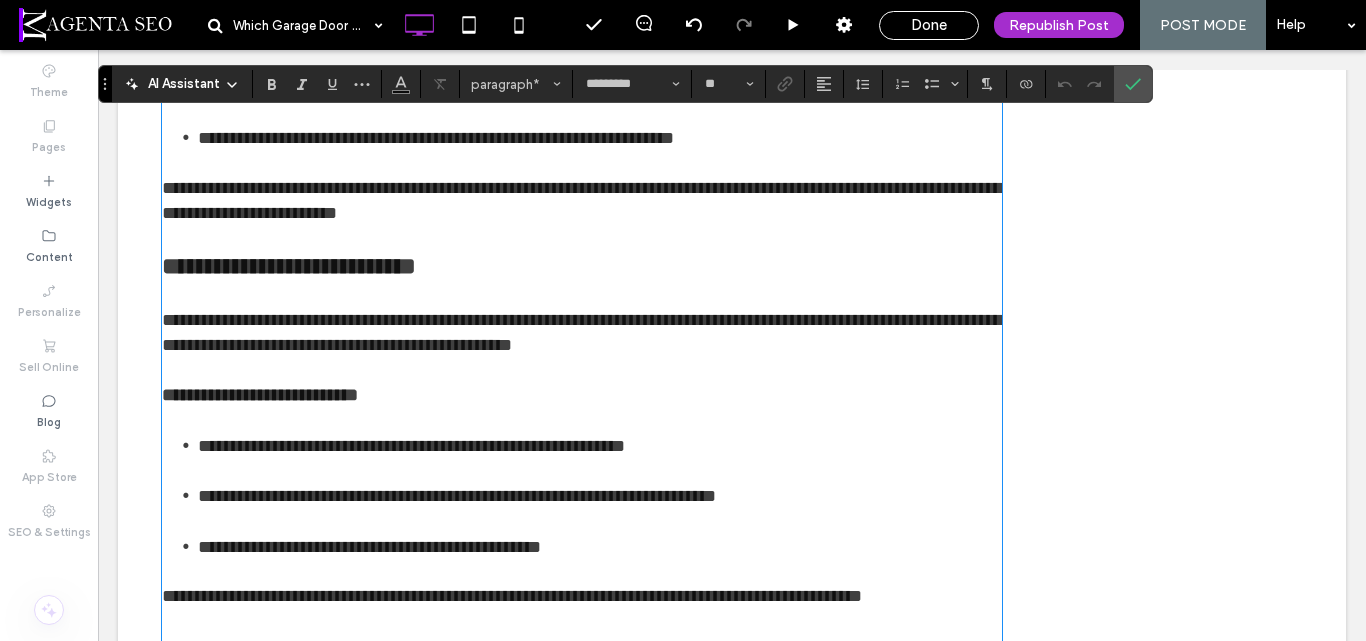 scroll, scrollTop: 2891, scrollLeft: 0, axis: vertical 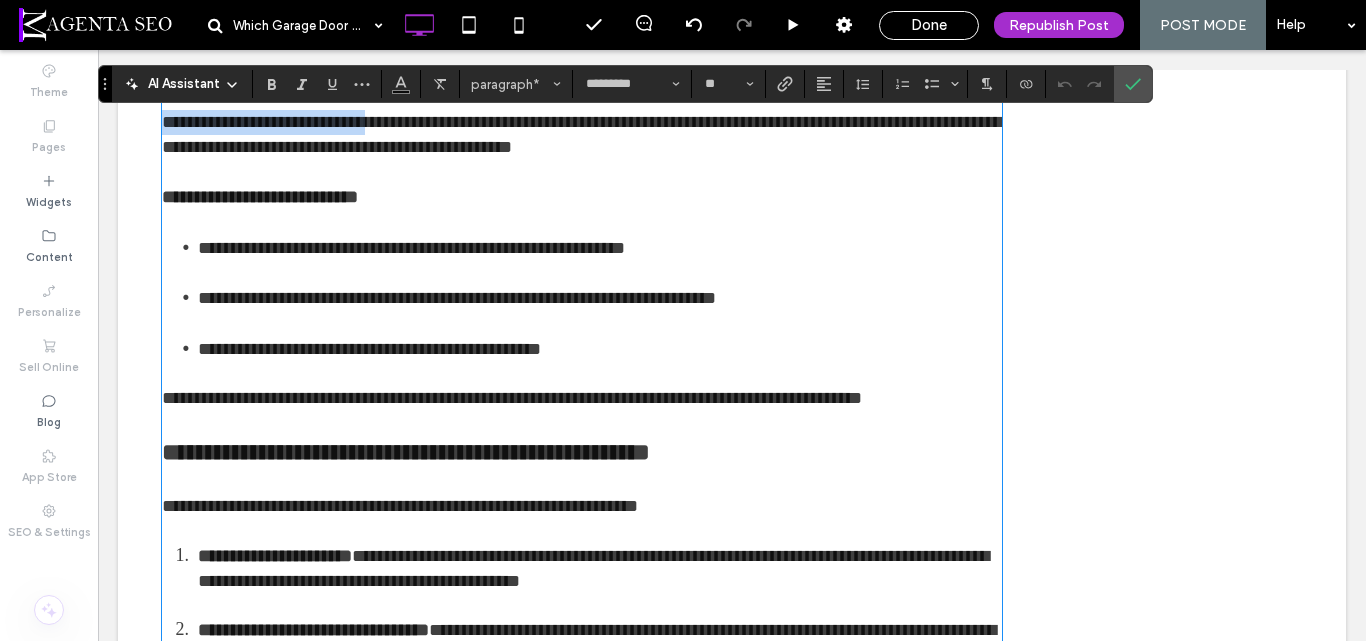 drag, startPoint x: 160, startPoint y: 256, endPoint x: 400, endPoint y: 251, distance: 240.05208 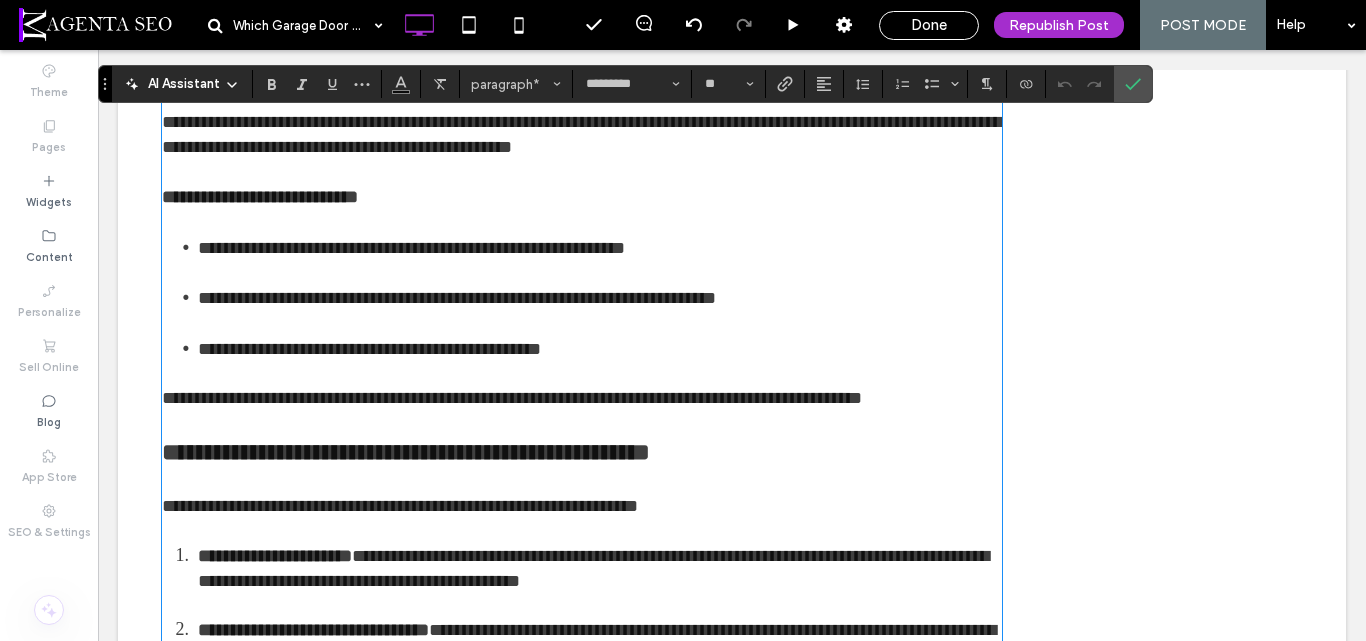 click at bounding box center [582, 172] 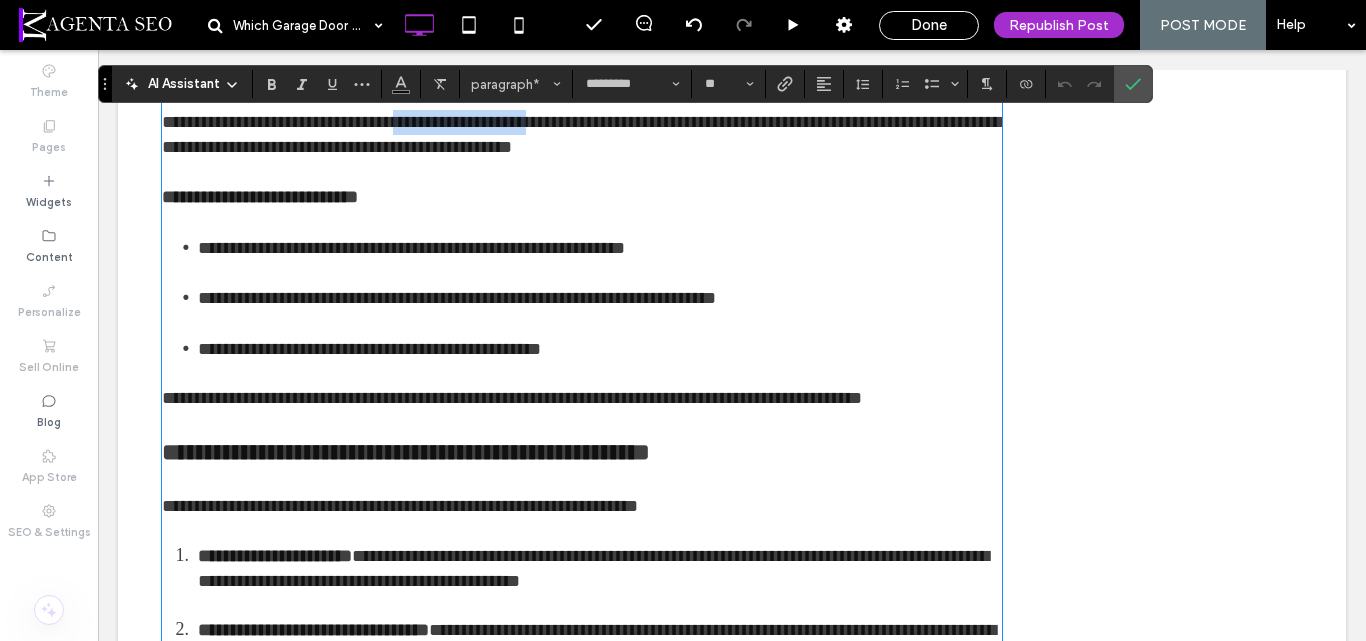drag, startPoint x: 425, startPoint y: 255, endPoint x: 589, endPoint y: 253, distance: 164.01219 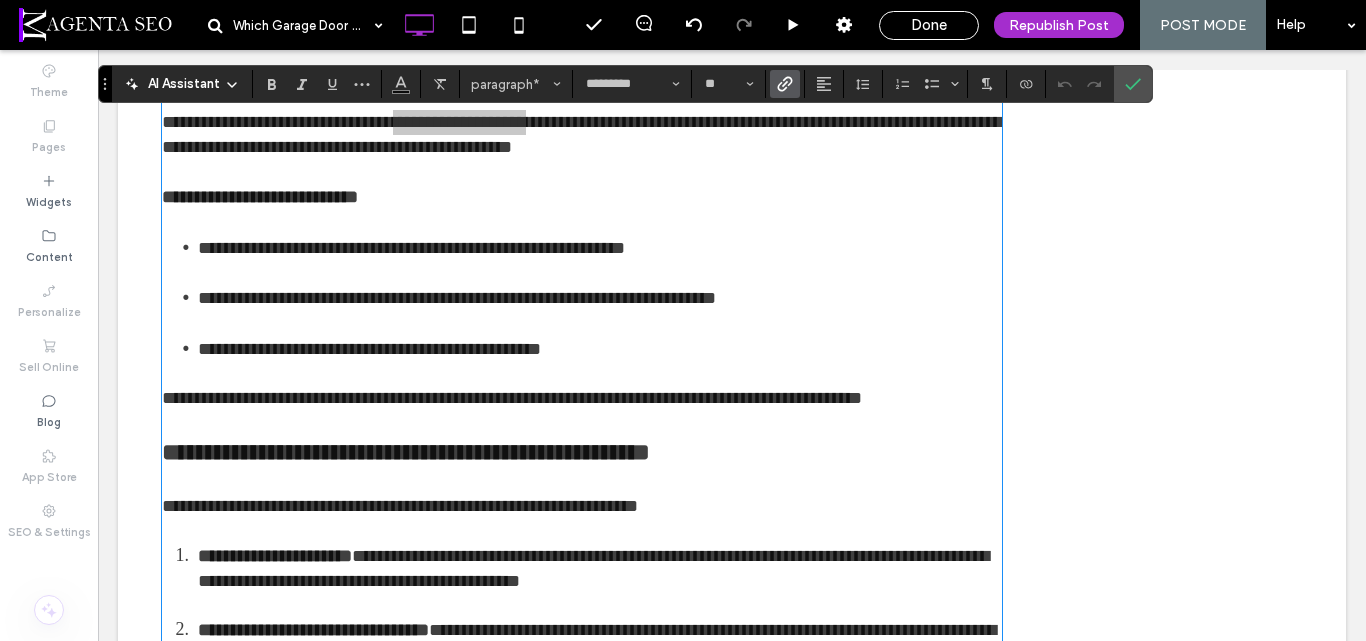 click 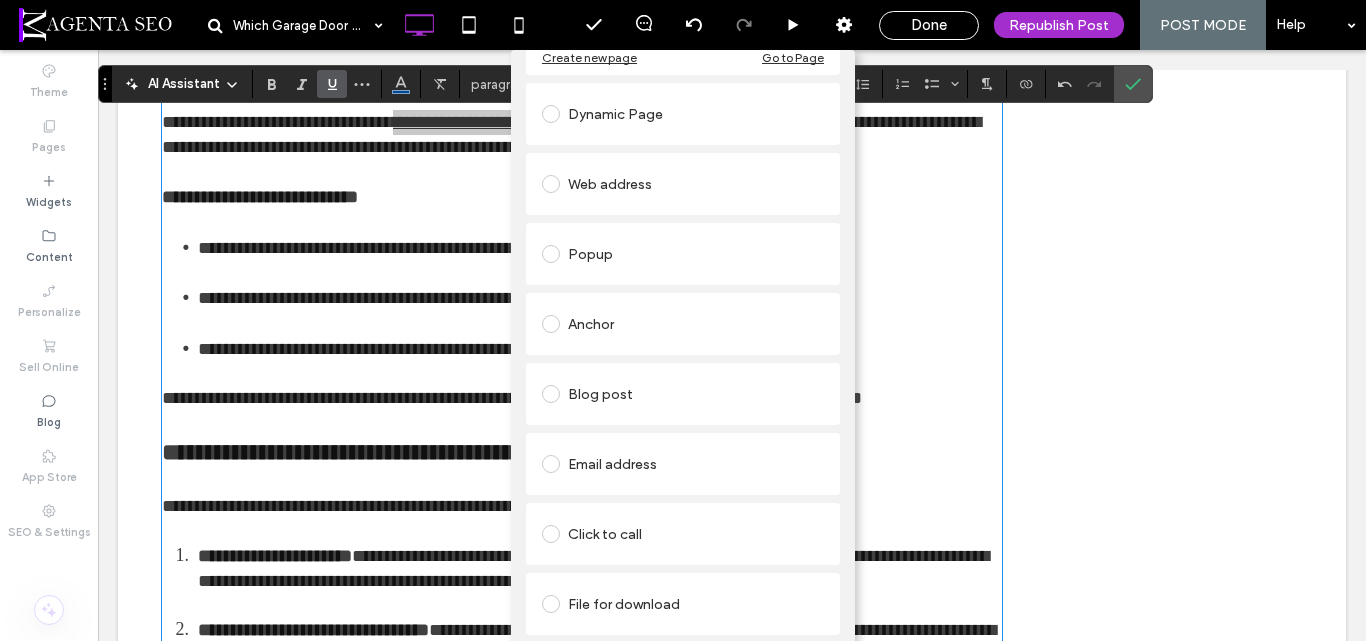 click on "Blog post" at bounding box center (683, 394) 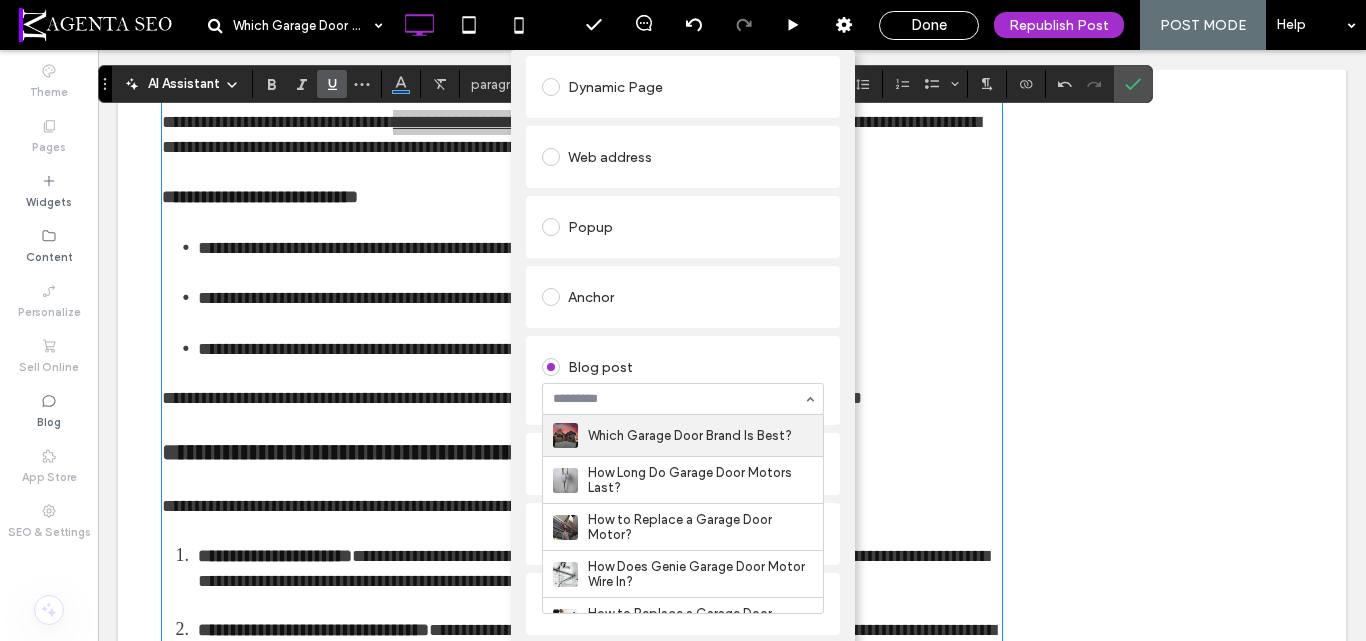 paste on "**********" 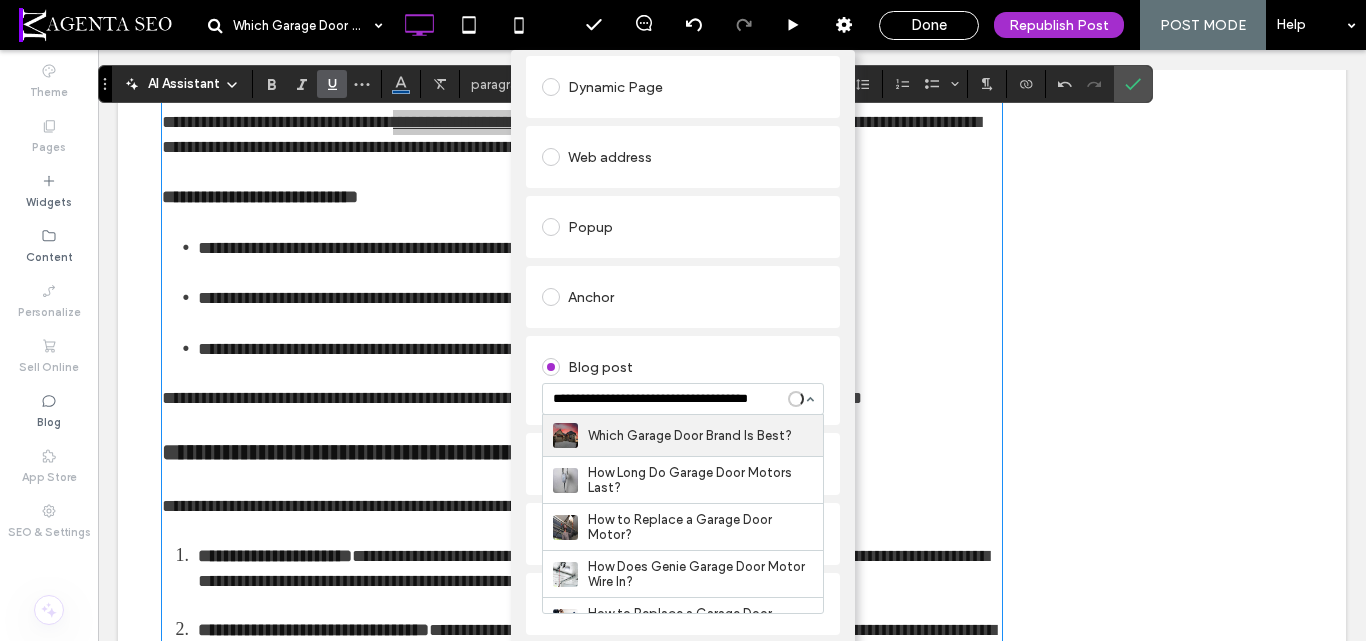 scroll, scrollTop: 0, scrollLeft: 0, axis: both 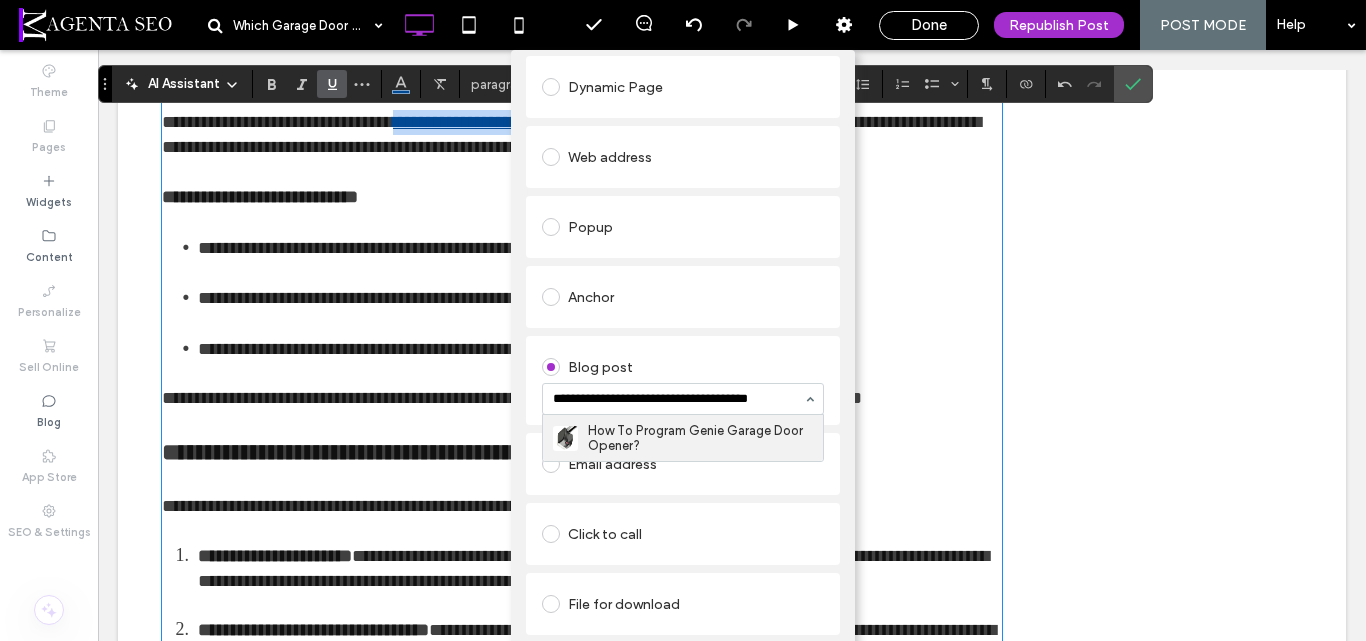type 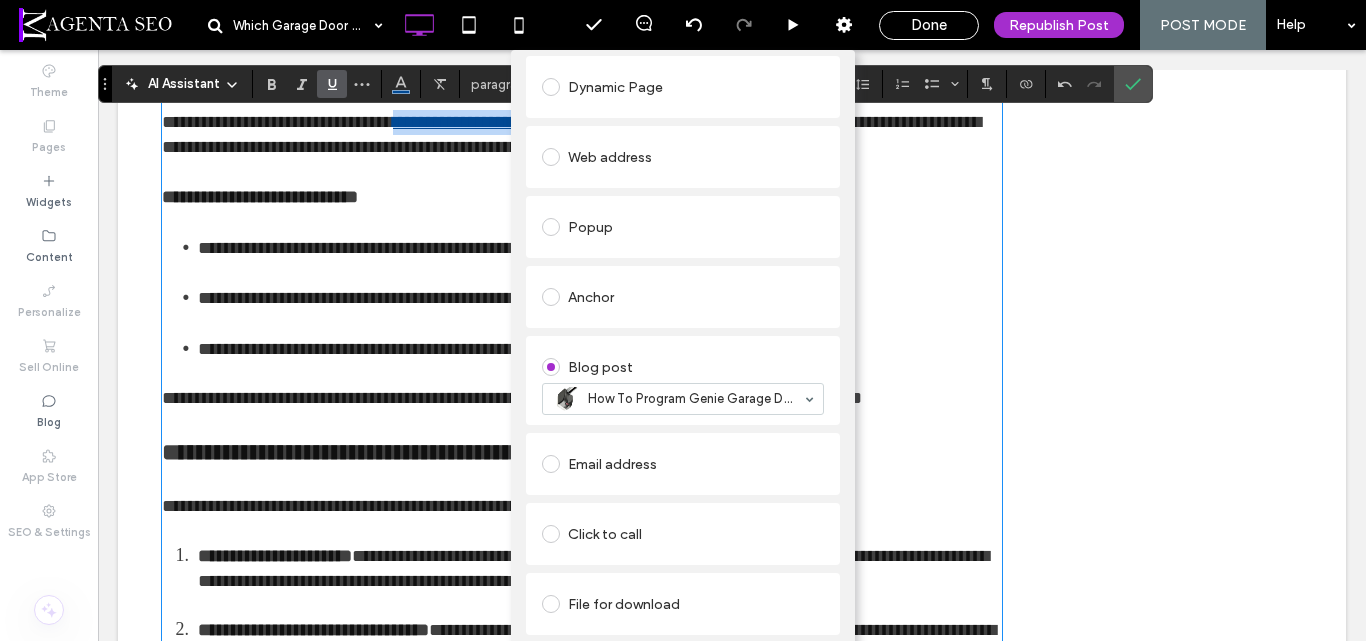 scroll, scrollTop: 0, scrollLeft: 0, axis: both 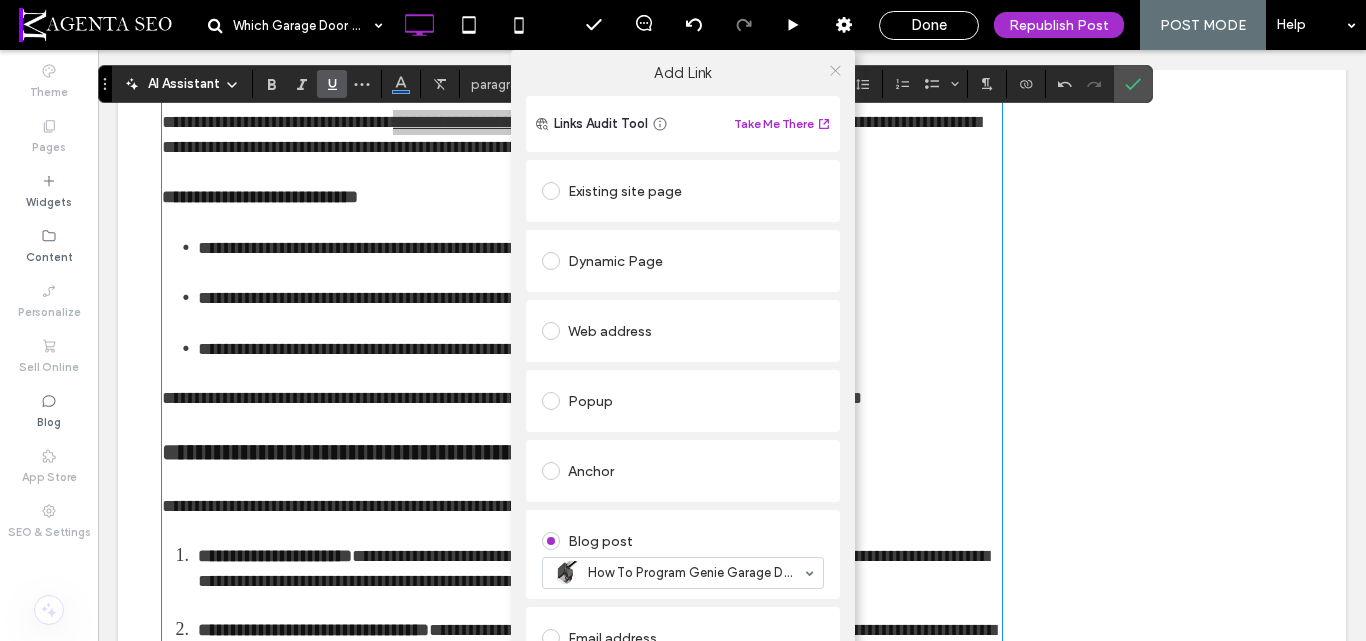click 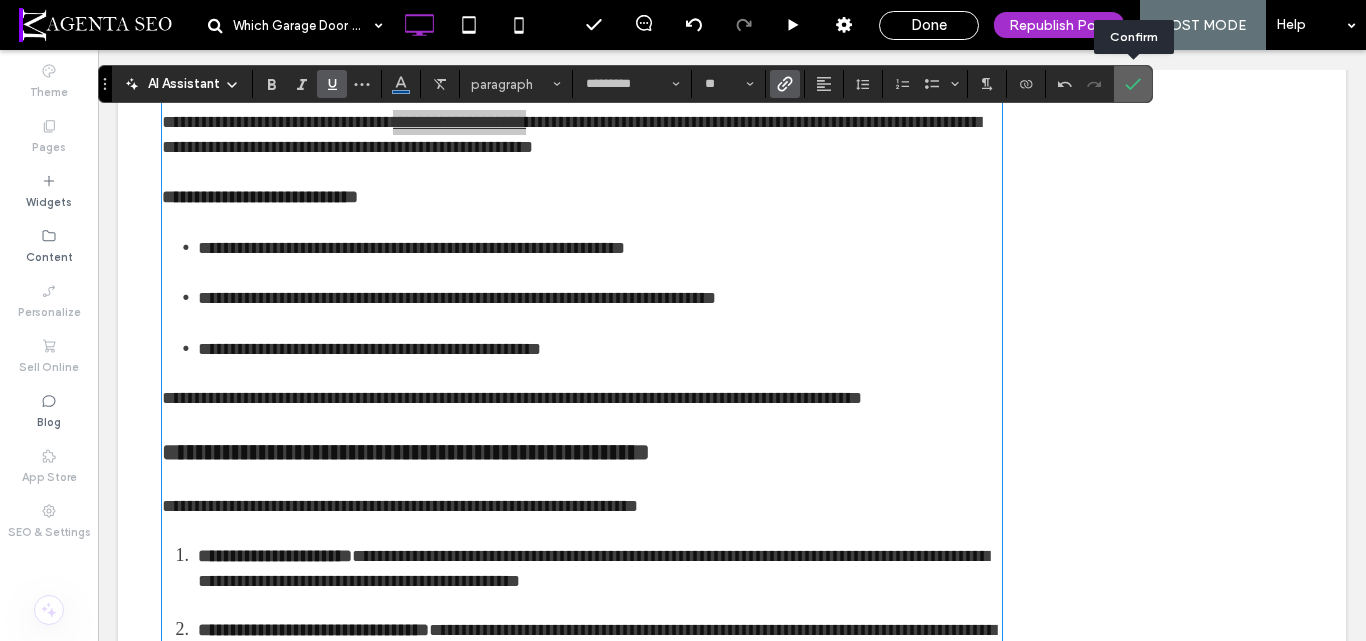 click 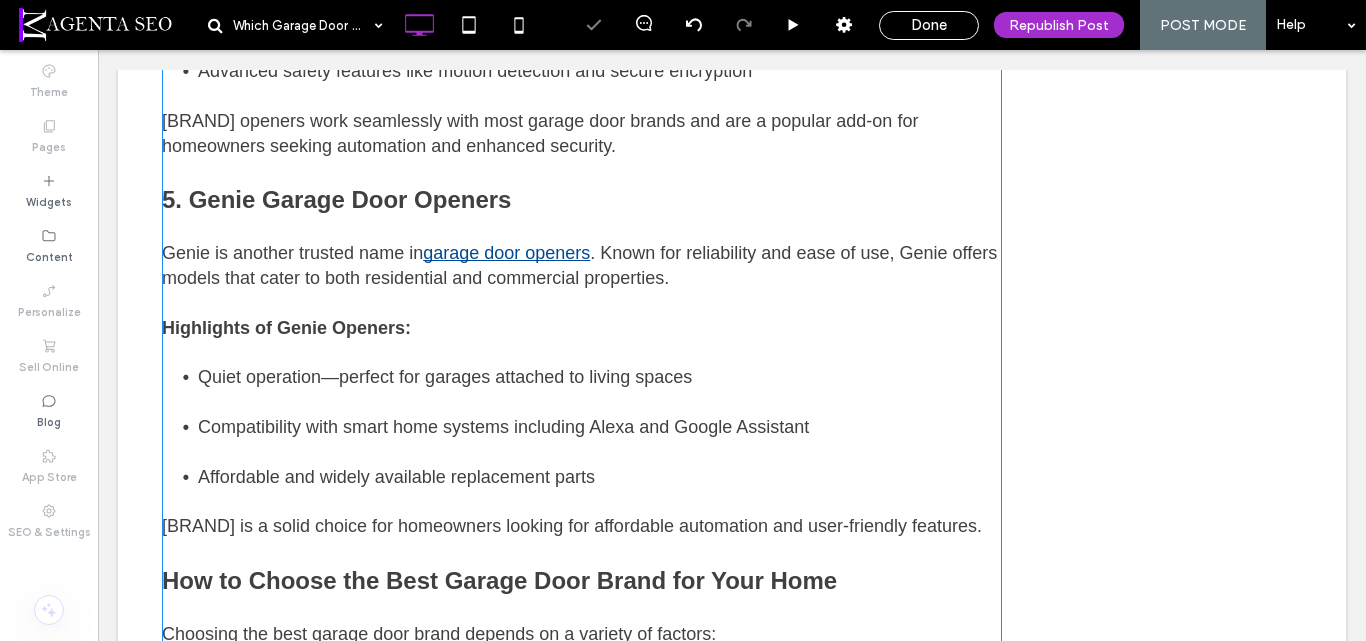 click on "Quiet operation—perfect for garages attached to living spaces" at bounding box center [600, 390] 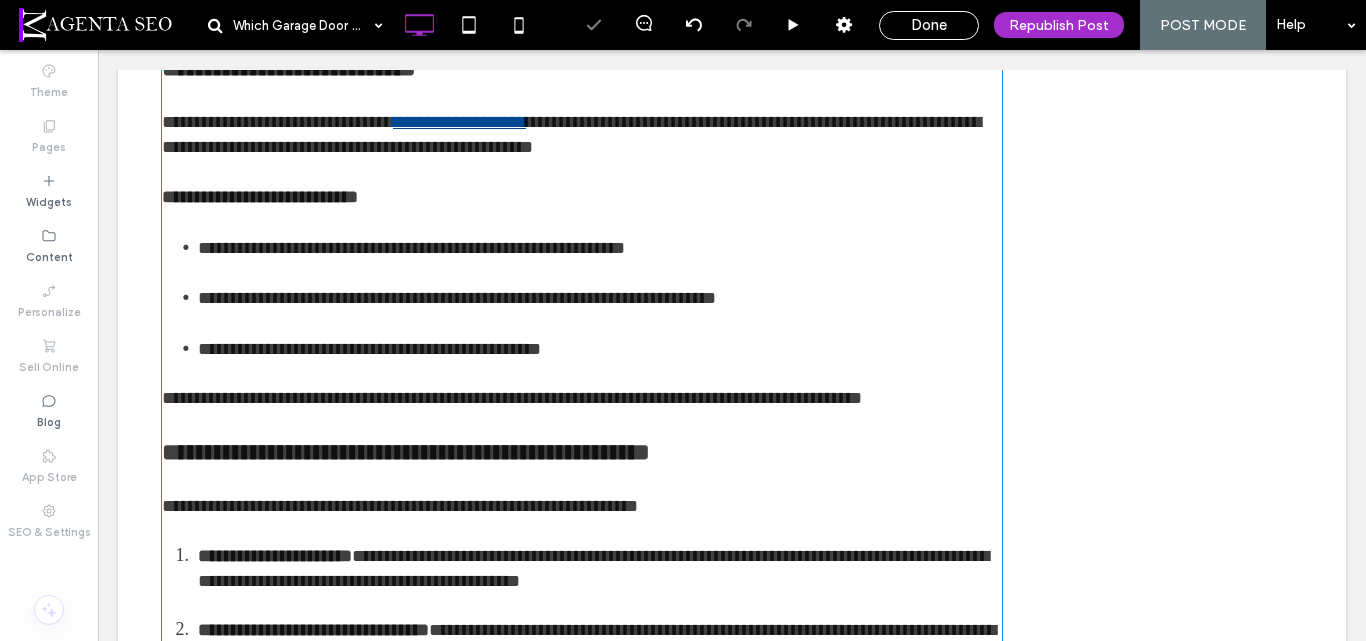 type on "*********" 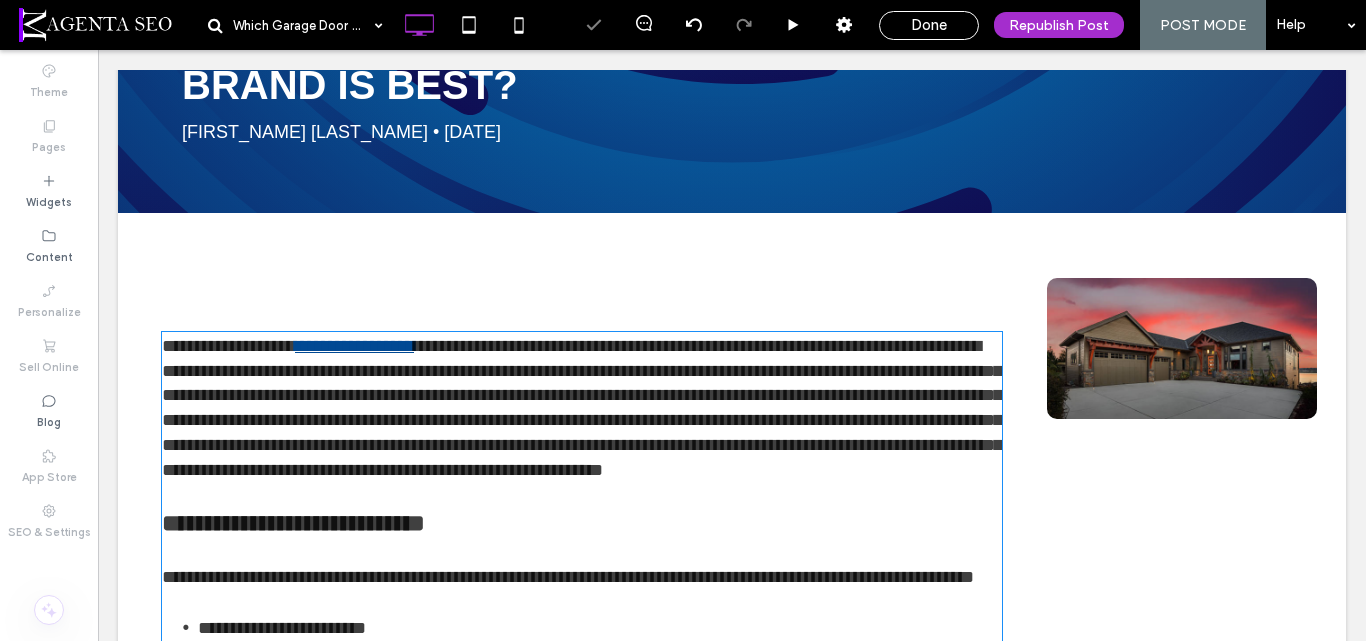 click on "**********" at bounding box center [582, 408] 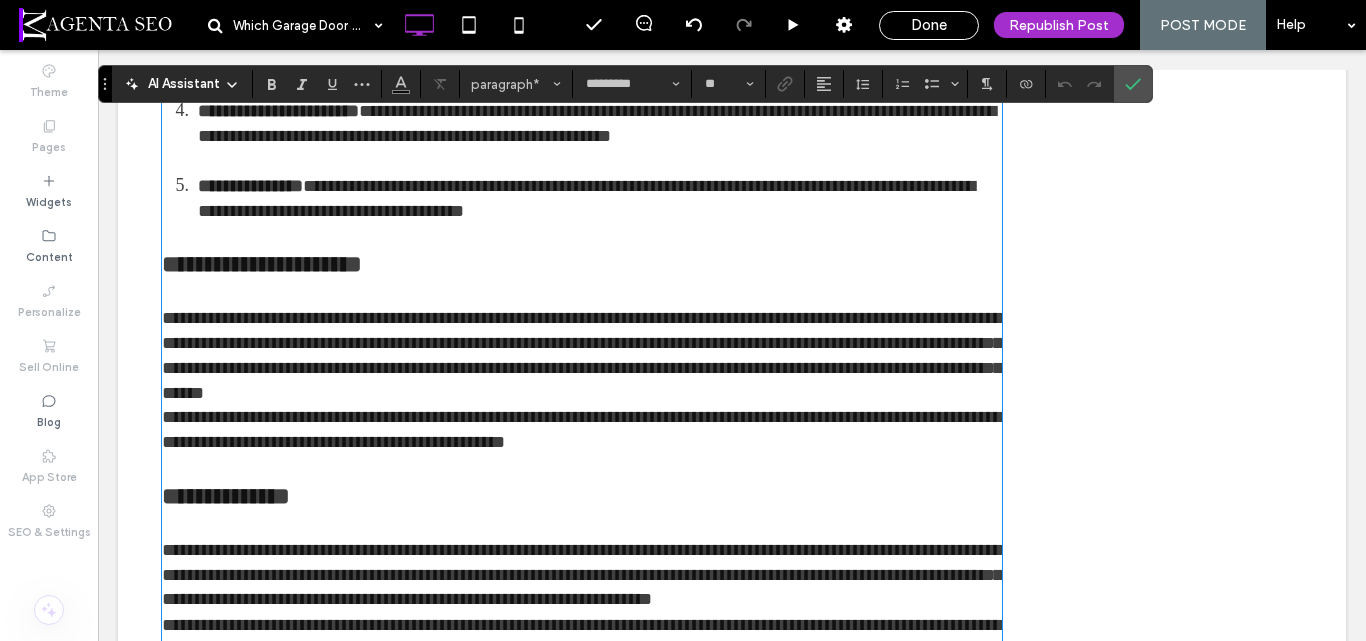 scroll, scrollTop: 3591, scrollLeft: 0, axis: vertical 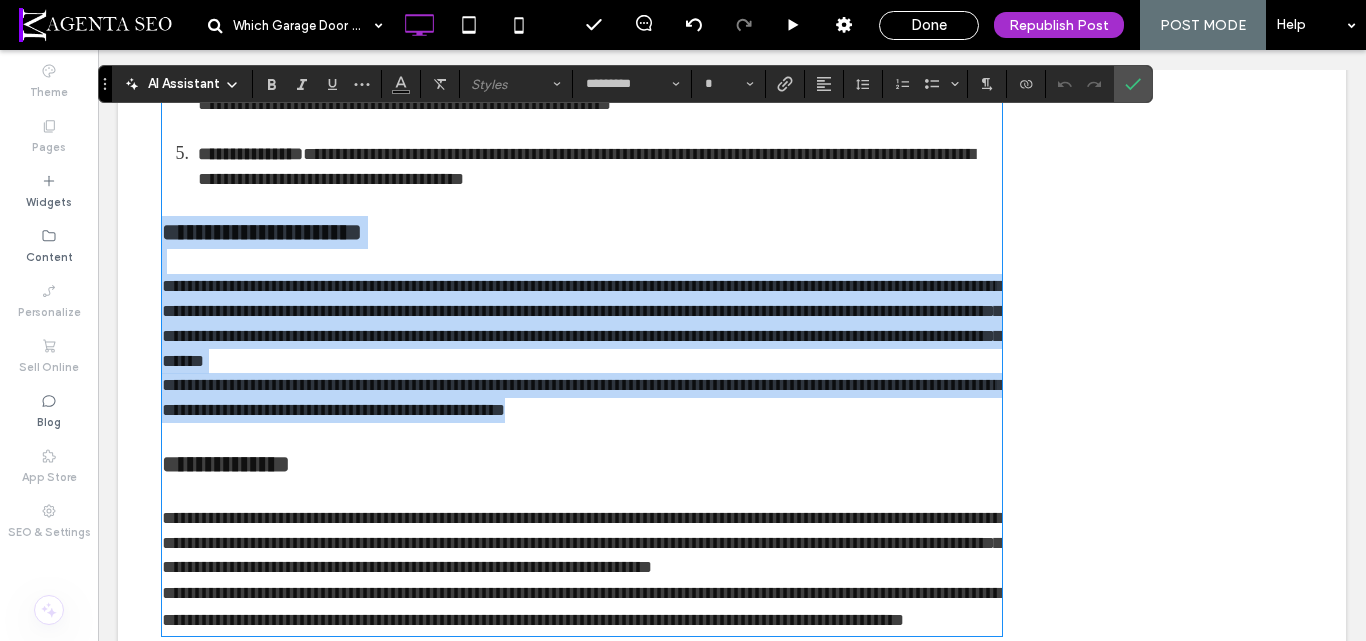 drag, startPoint x: 161, startPoint y: 358, endPoint x: 758, endPoint y: 545, distance: 625.6021 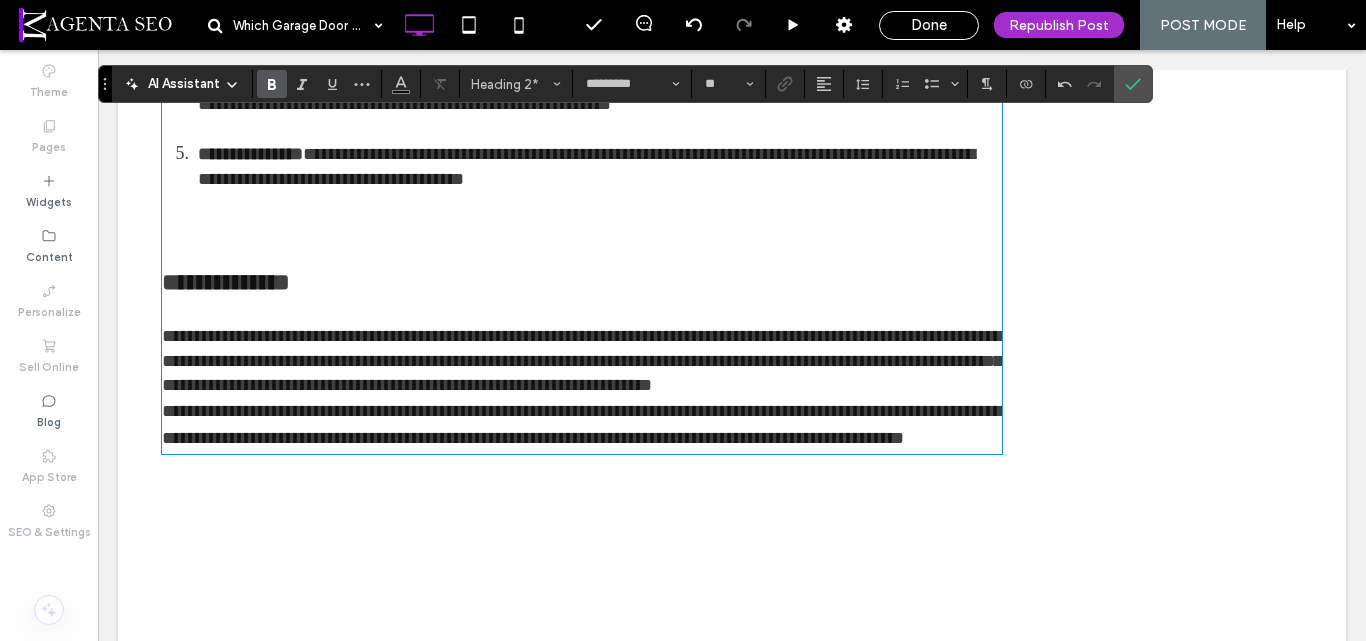 type on "**" 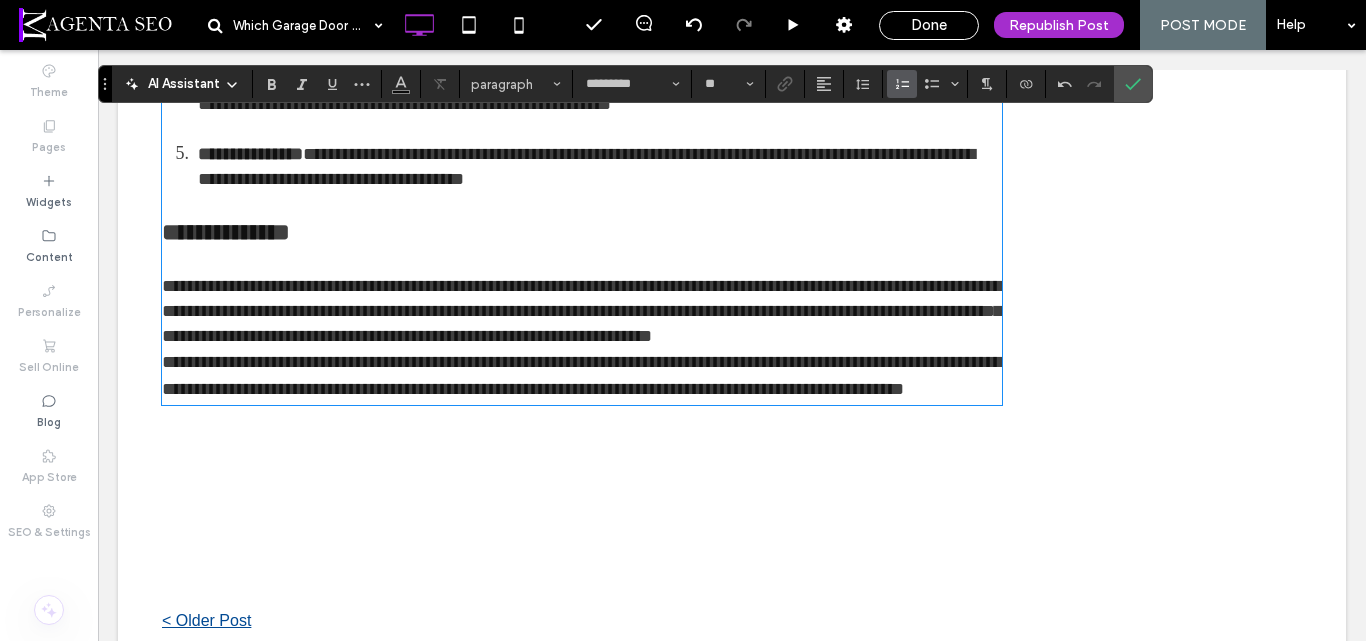 drag, startPoint x: 513, startPoint y: 512, endPoint x: 569, endPoint y: 540, distance: 62.609905 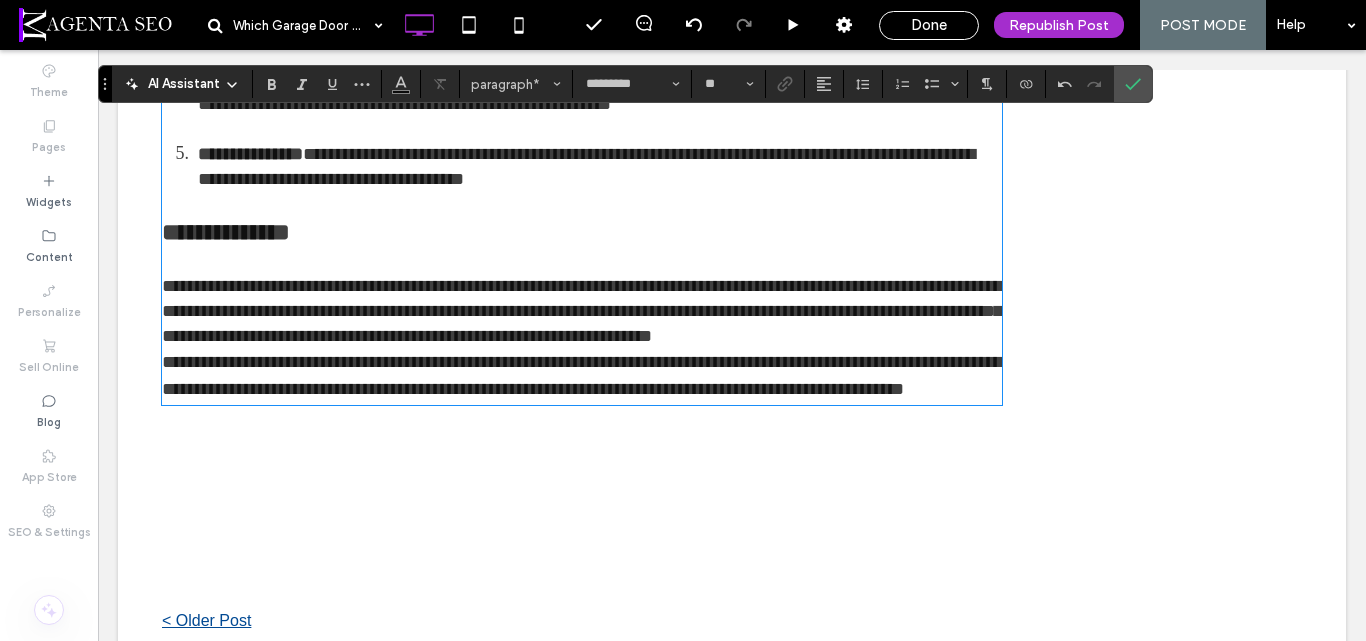 type 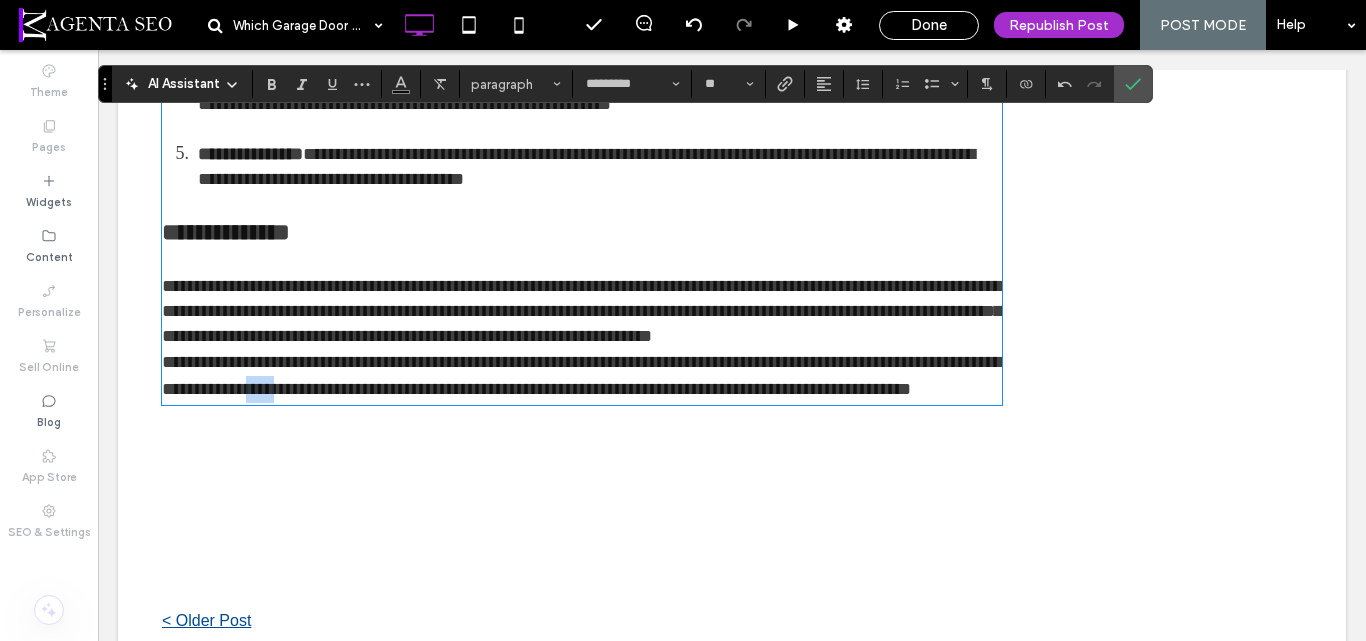 drag, startPoint x: 425, startPoint y: 541, endPoint x: 384, endPoint y: 537, distance: 41.19466 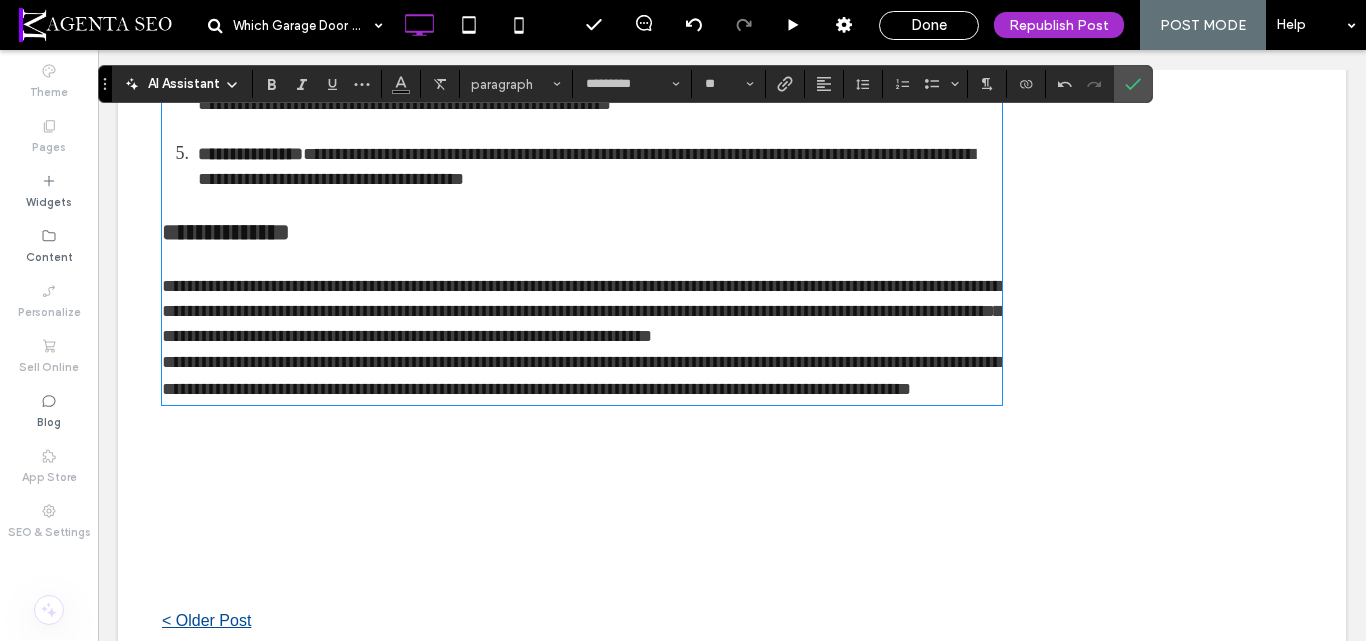 click on "**********" at bounding box center (582, 376) 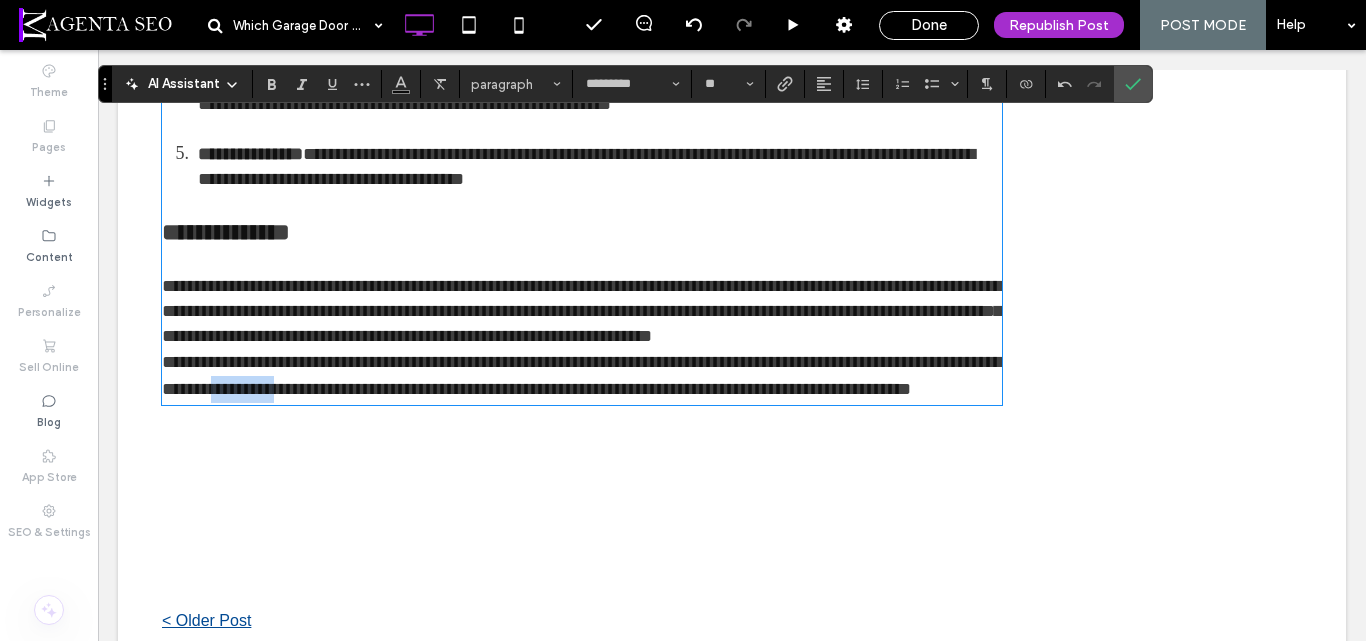 drag, startPoint x: 424, startPoint y: 539, endPoint x: 352, endPoint y: 539, distance: 72 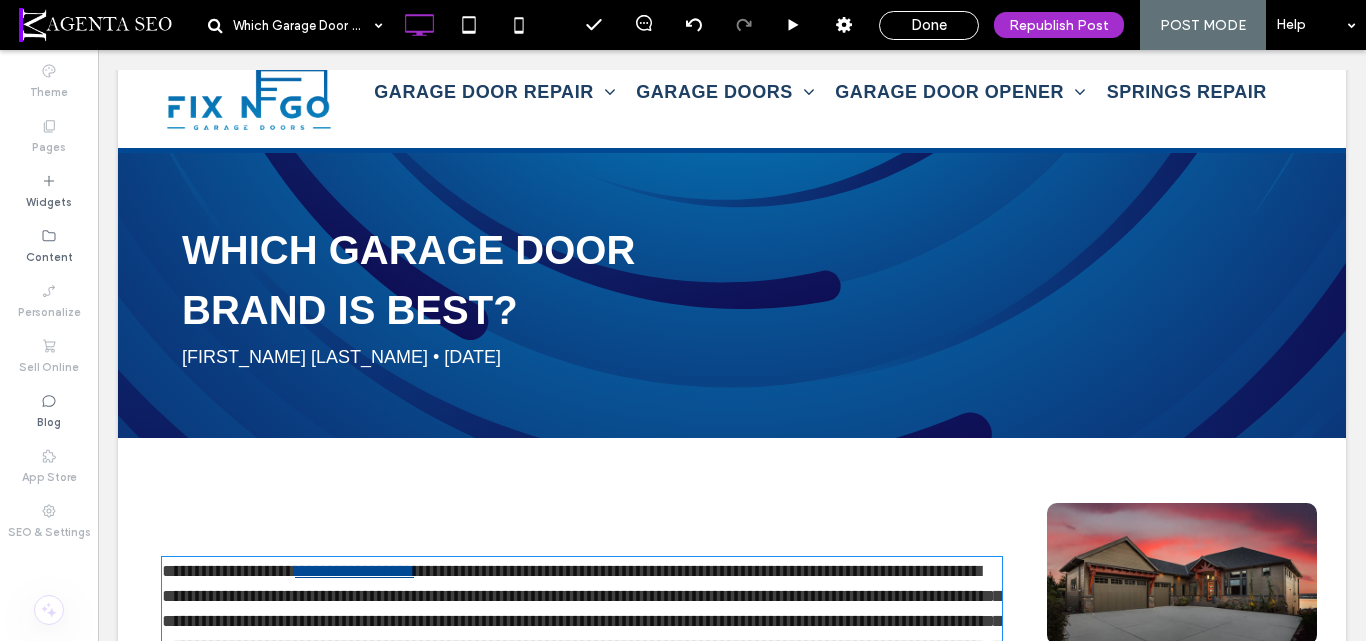 scroll, scrollTop: 200, scrollLeft: 0, axis: vertical 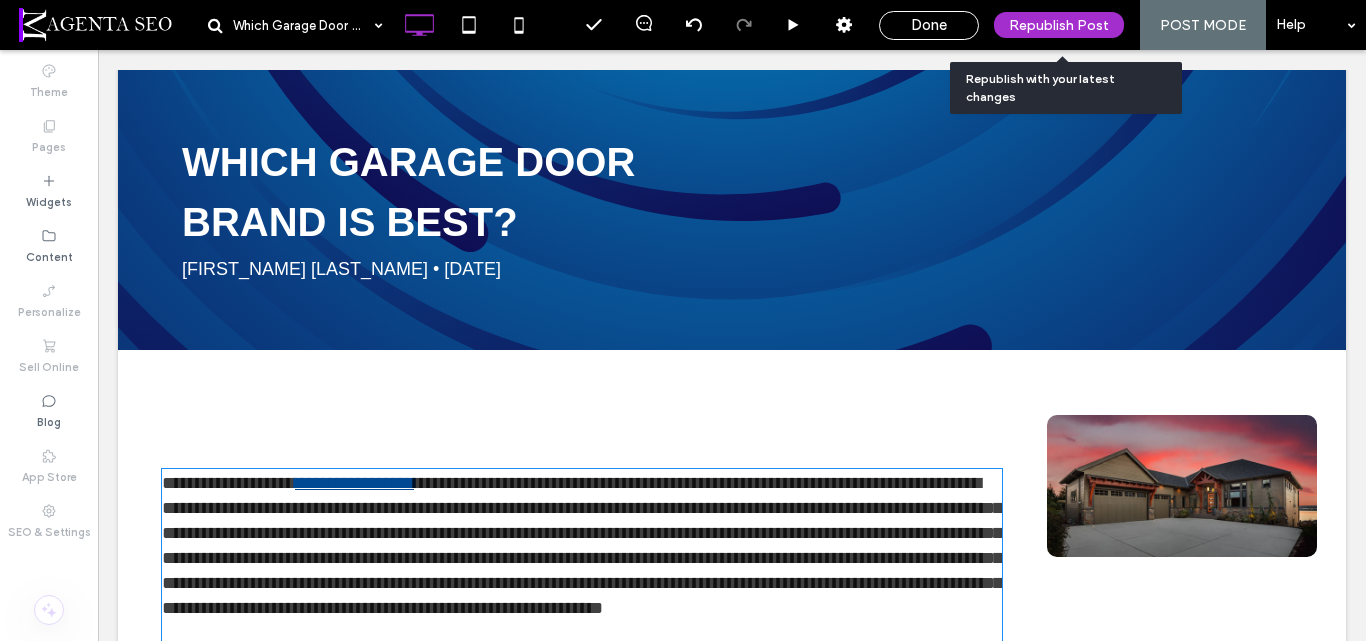click on "Republish Post" at bounding box center [1059, 25] 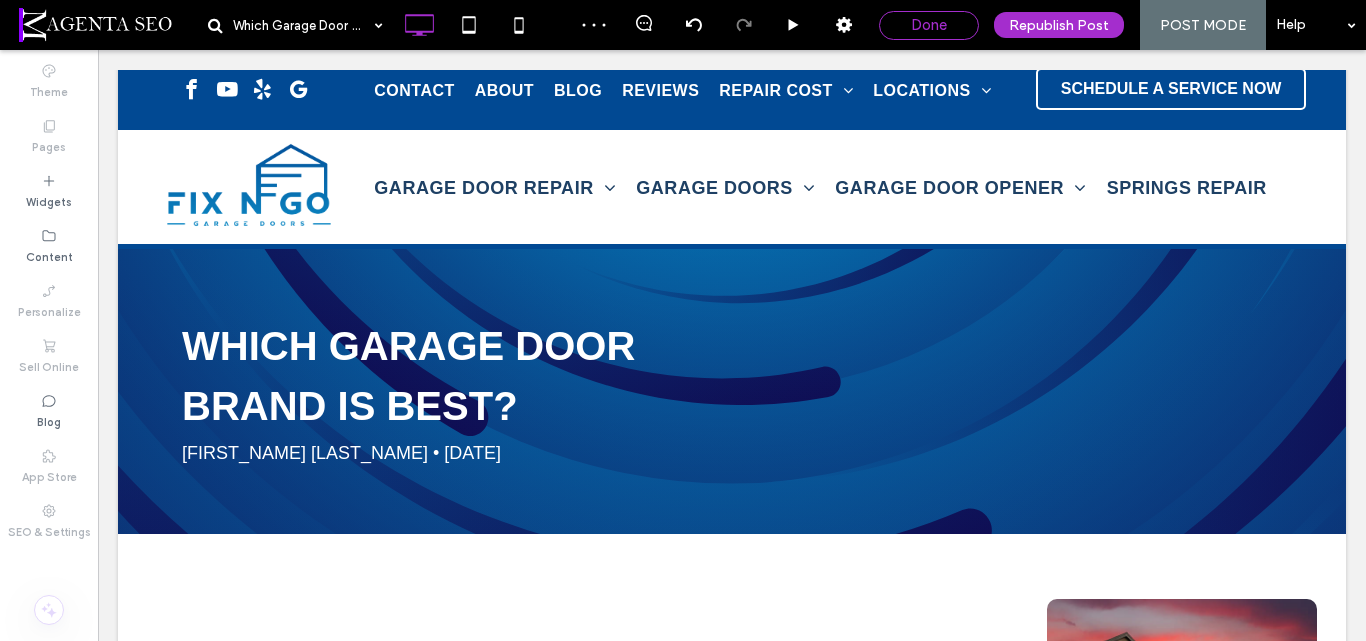 scroll, scrollTop: 0, scrollLeft: 0, axis: both 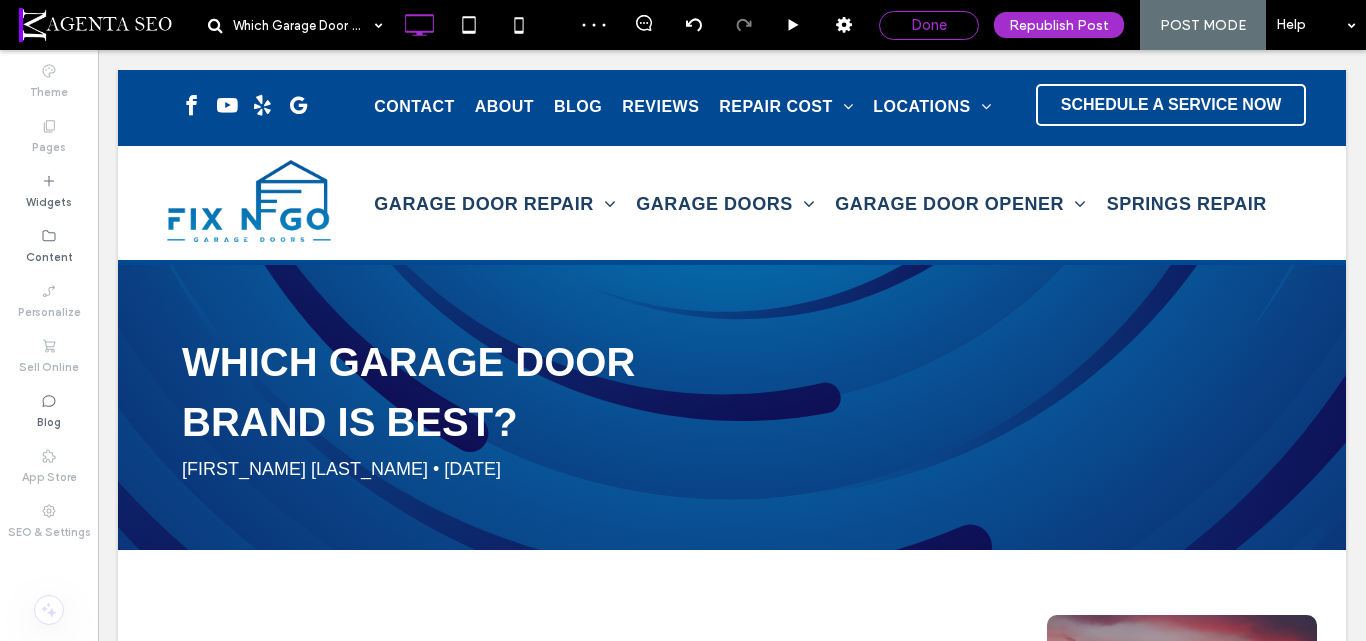 click on "Done" at bounding box center (929, 25) 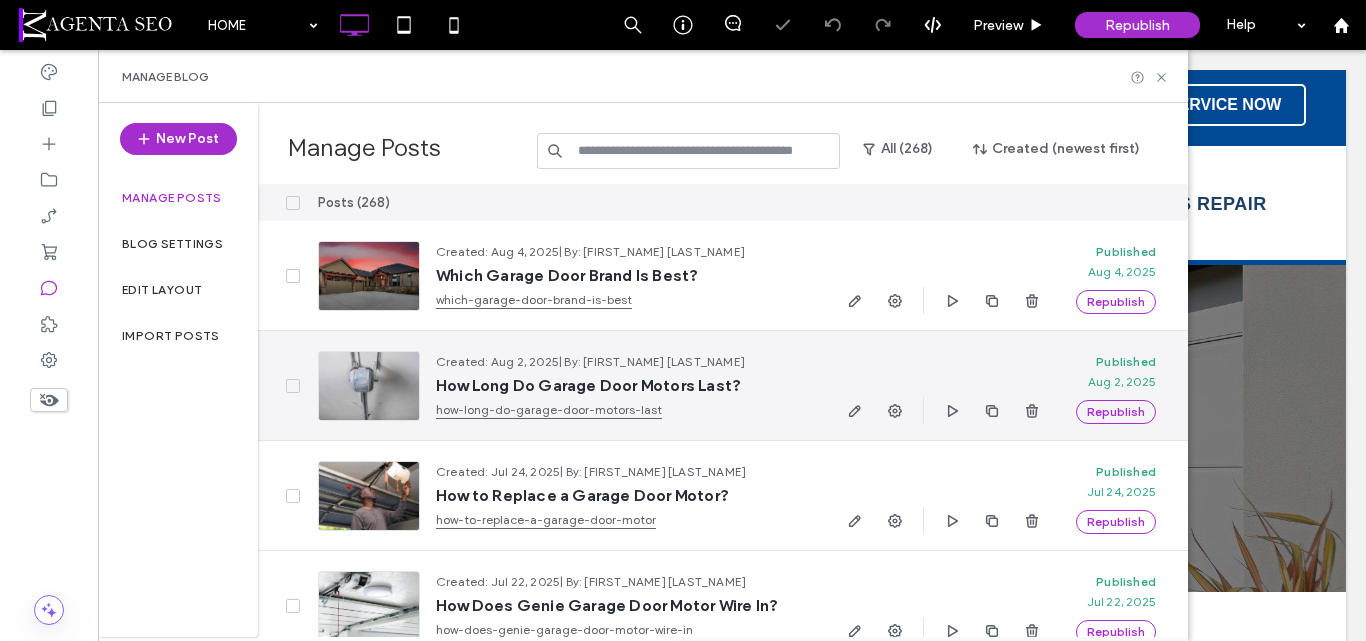 scroll, scrollTop: 0, scrollLeft: 0, axis: both 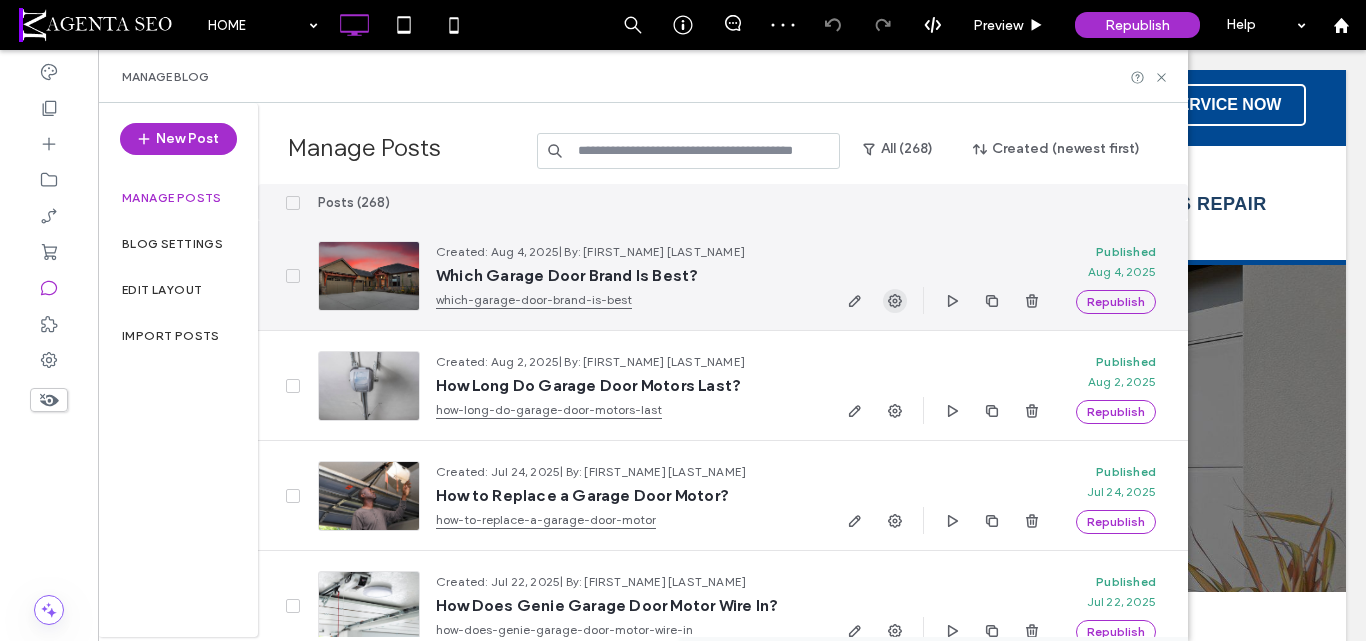 click 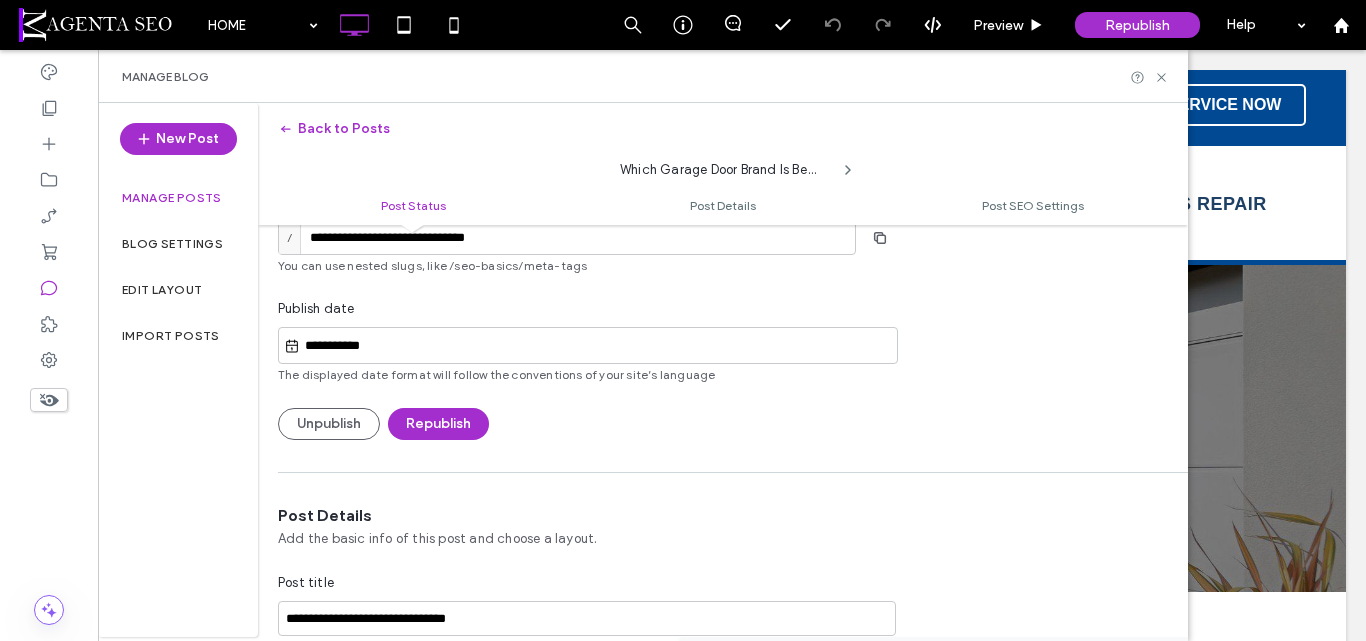 scroll, scrollTop: 301, scrollLeft: 0, axis: vertical 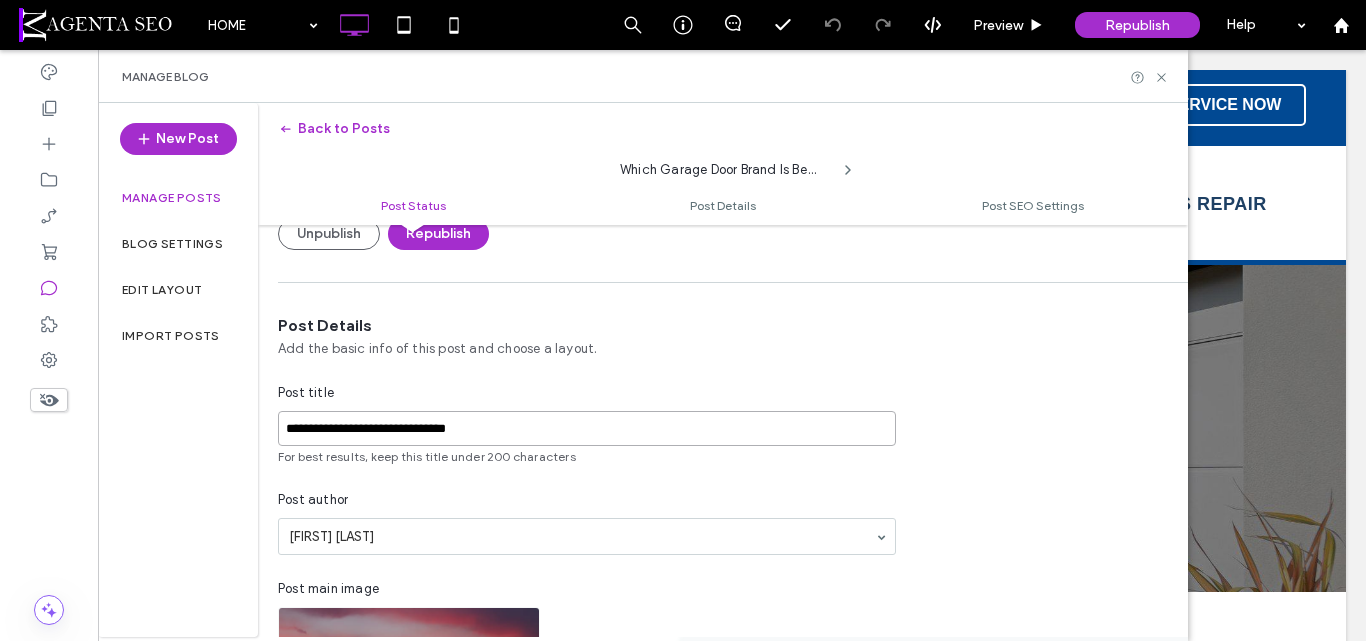 click on "**********" at bounding box center (587, 428) 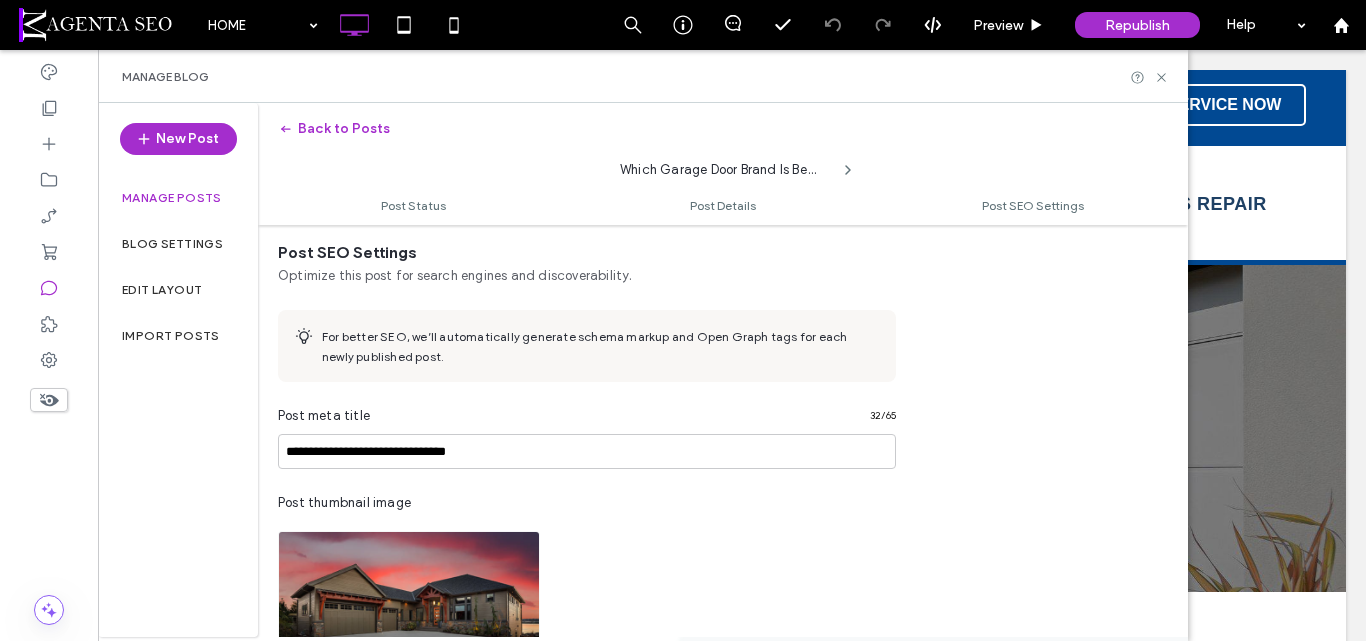 scroll, scrollTop: 1201, scrollLeft: 0, axis: vertical 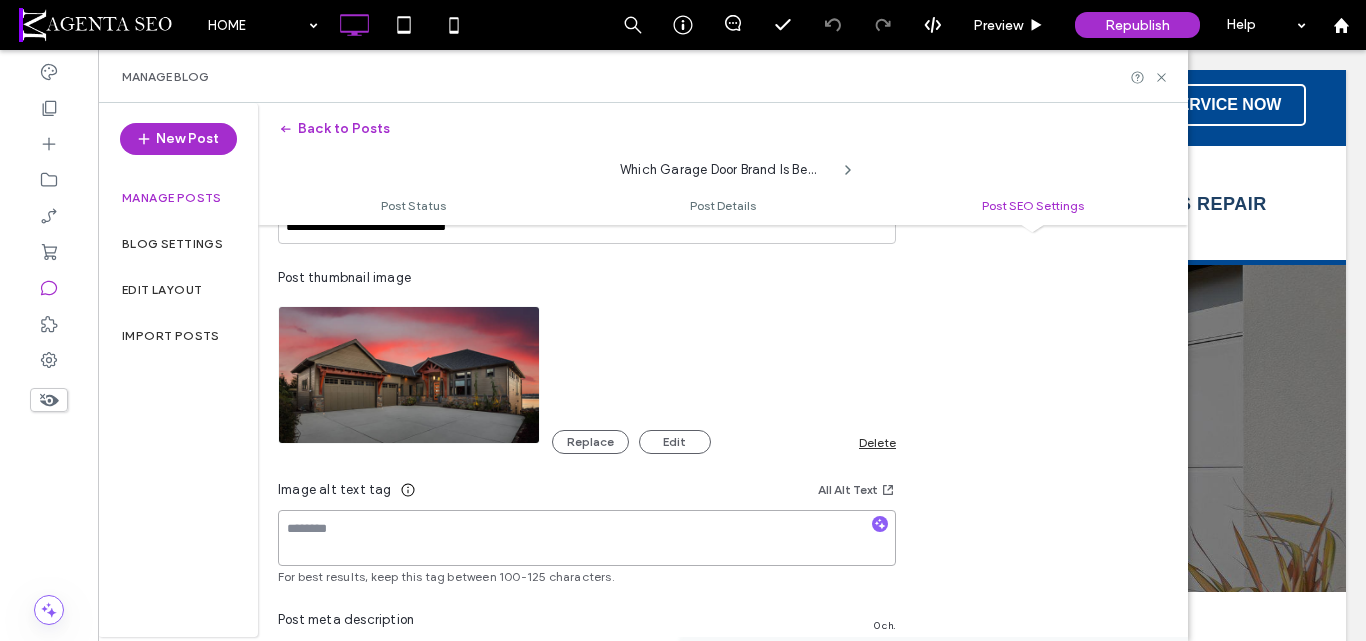 click at bounding box center (587, 538) 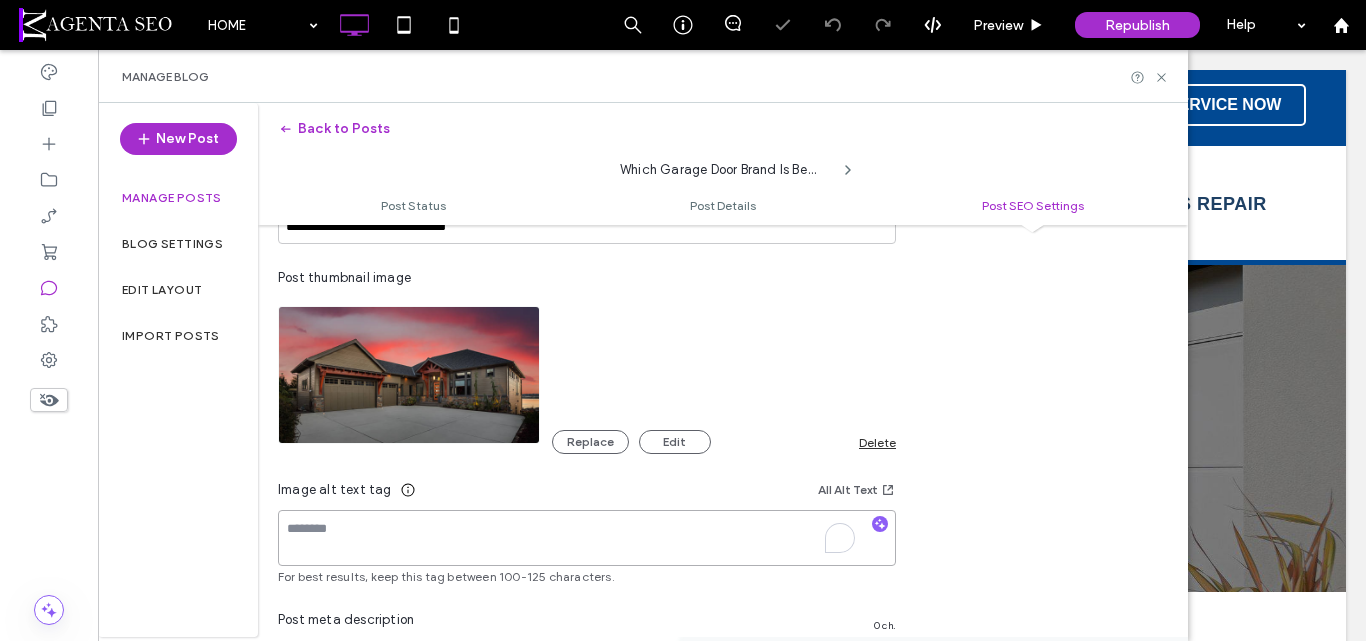 paste on "**********" 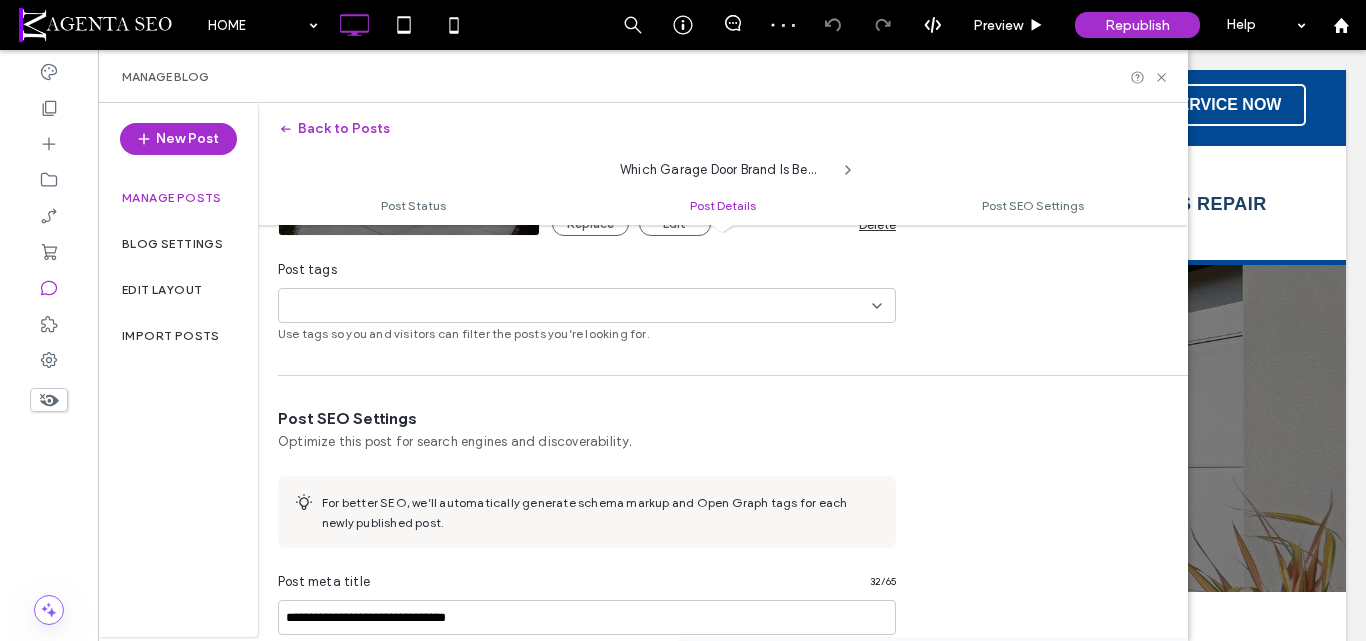 scroll, scrollTop: 801, scrollLeft: 0, axis: vertical 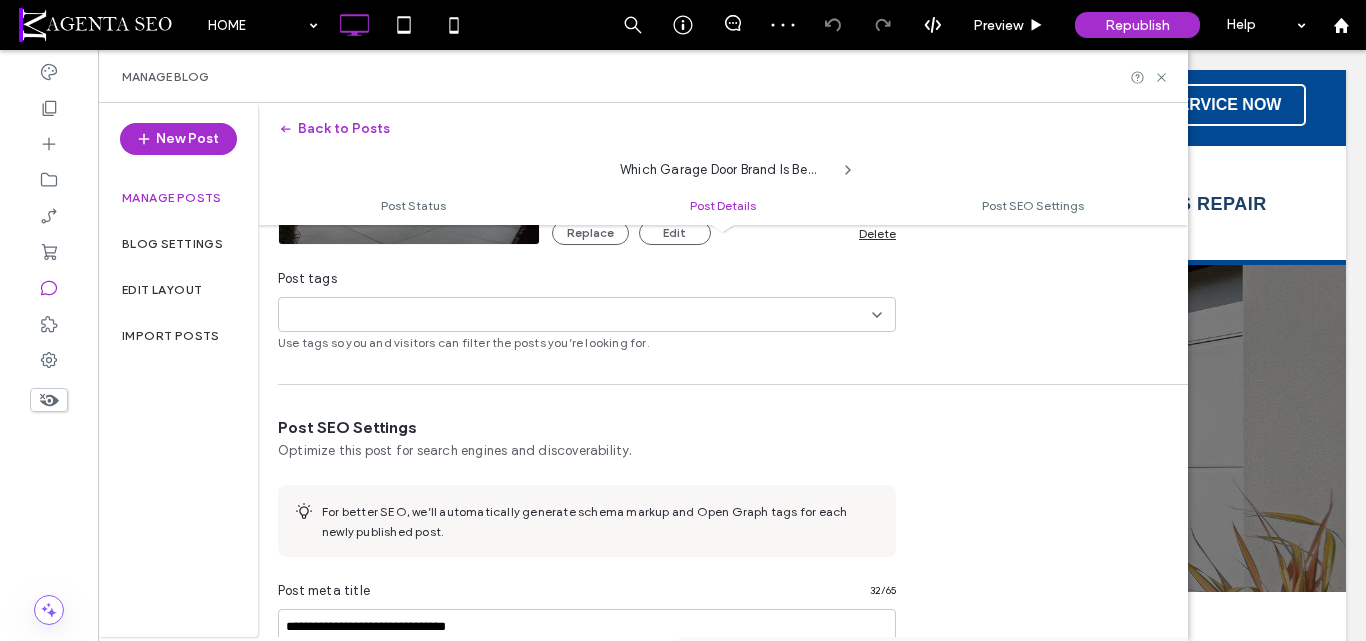 type on "**********" 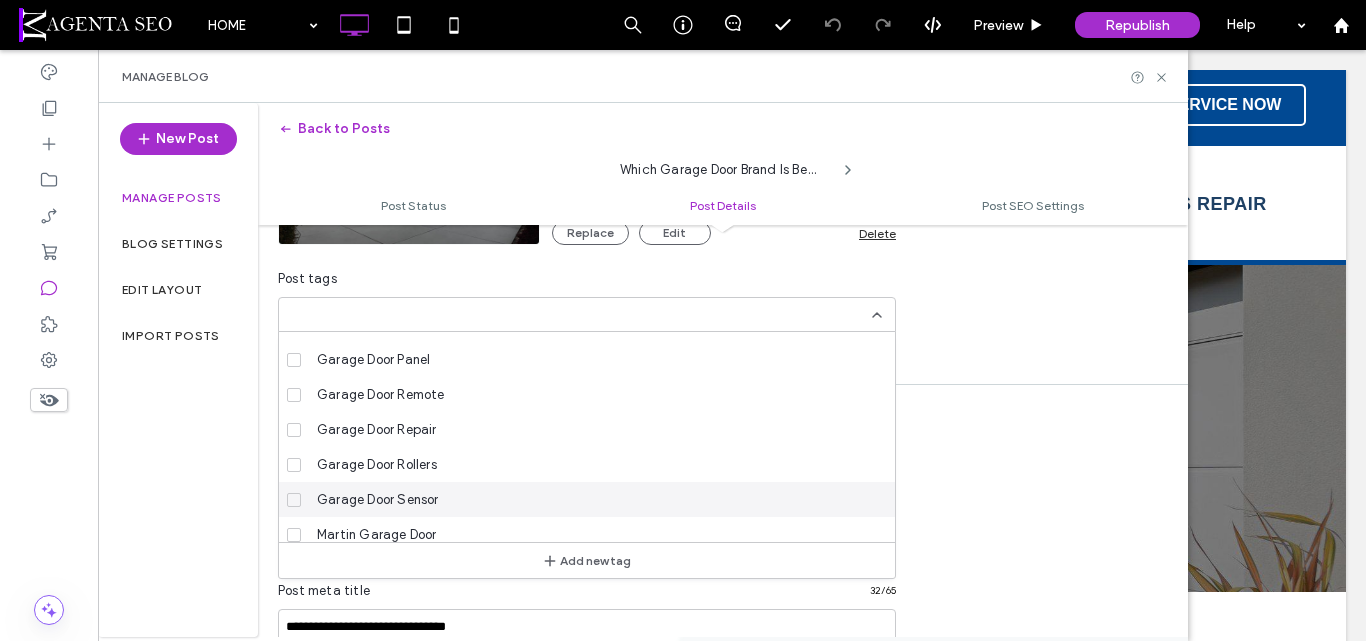 scroll, scrollTop: 280, scrollLeft: 0, axis: vertical 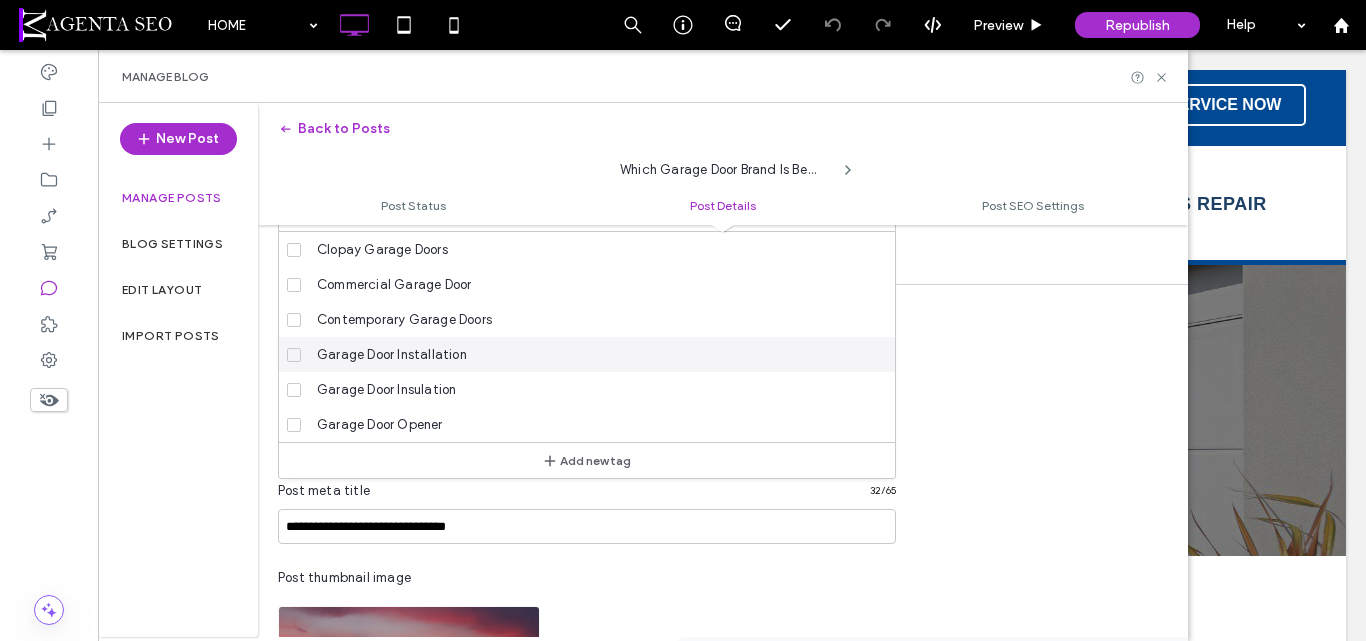 click on "Garage Door Installation" at bounding box center [392, 355] 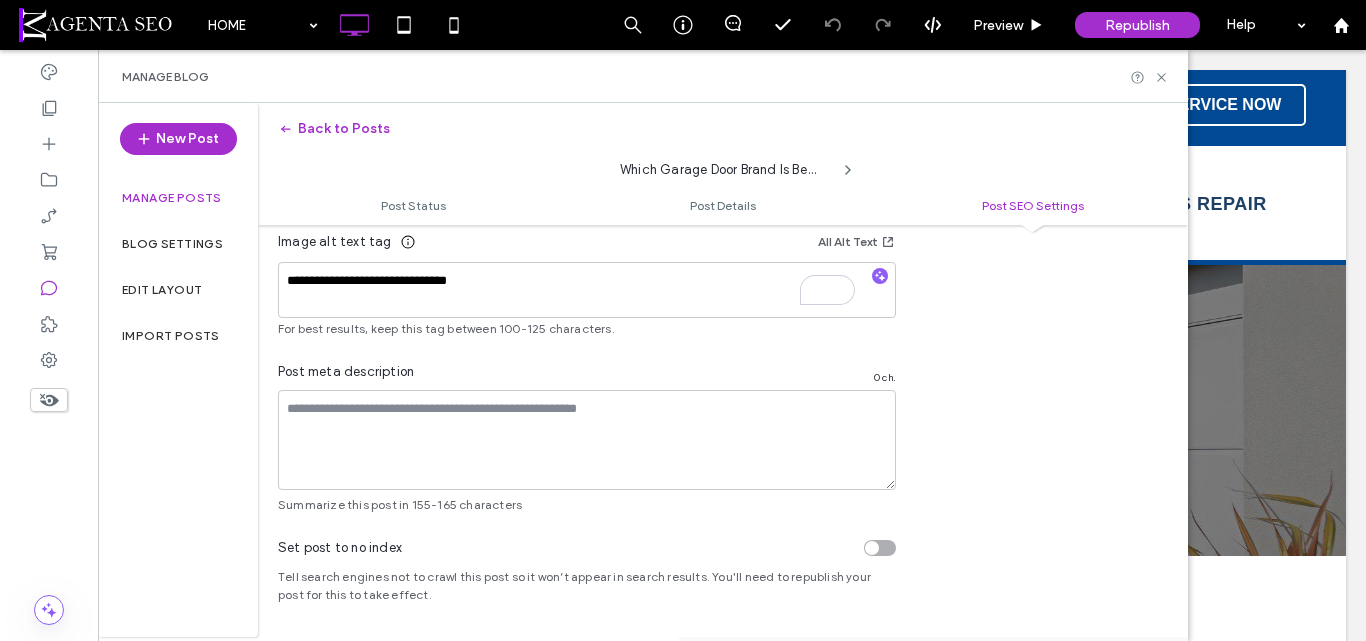 scroll, scrollTop: 1450, scrollLeft: 0, axis: vertical 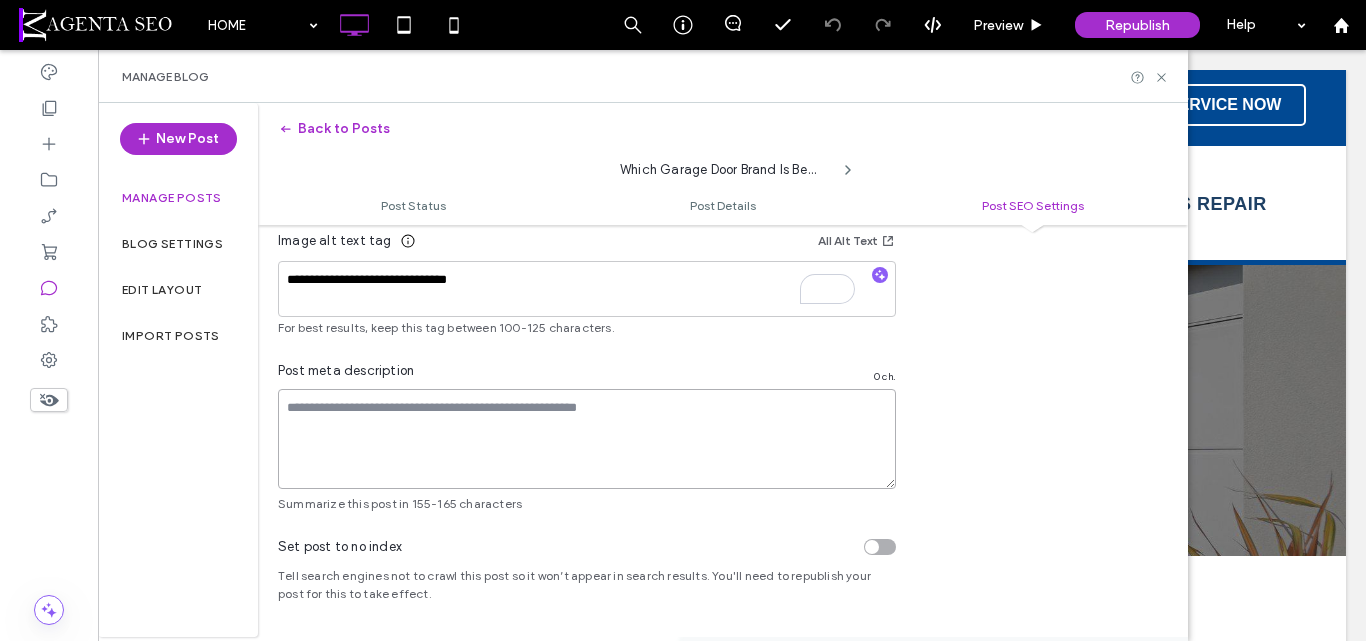 click at bounding box center [587, 439] 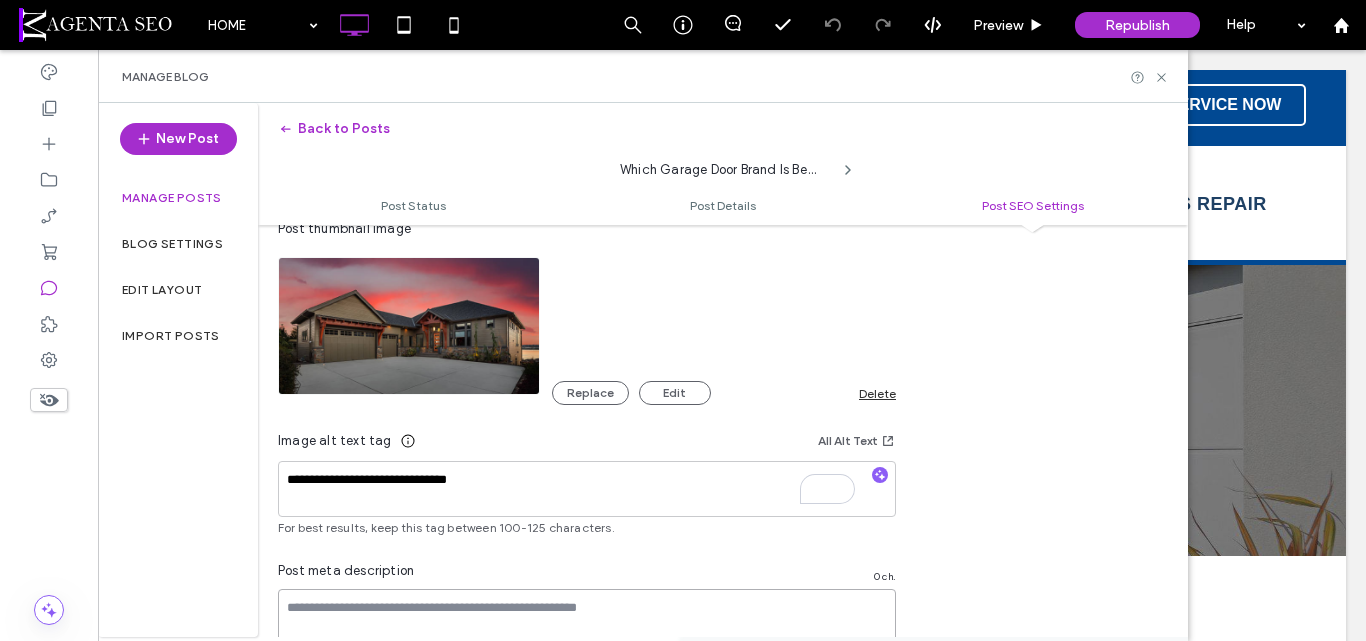 scroll, scrollTop: 950, scrollLeft: 0, axis: vertical 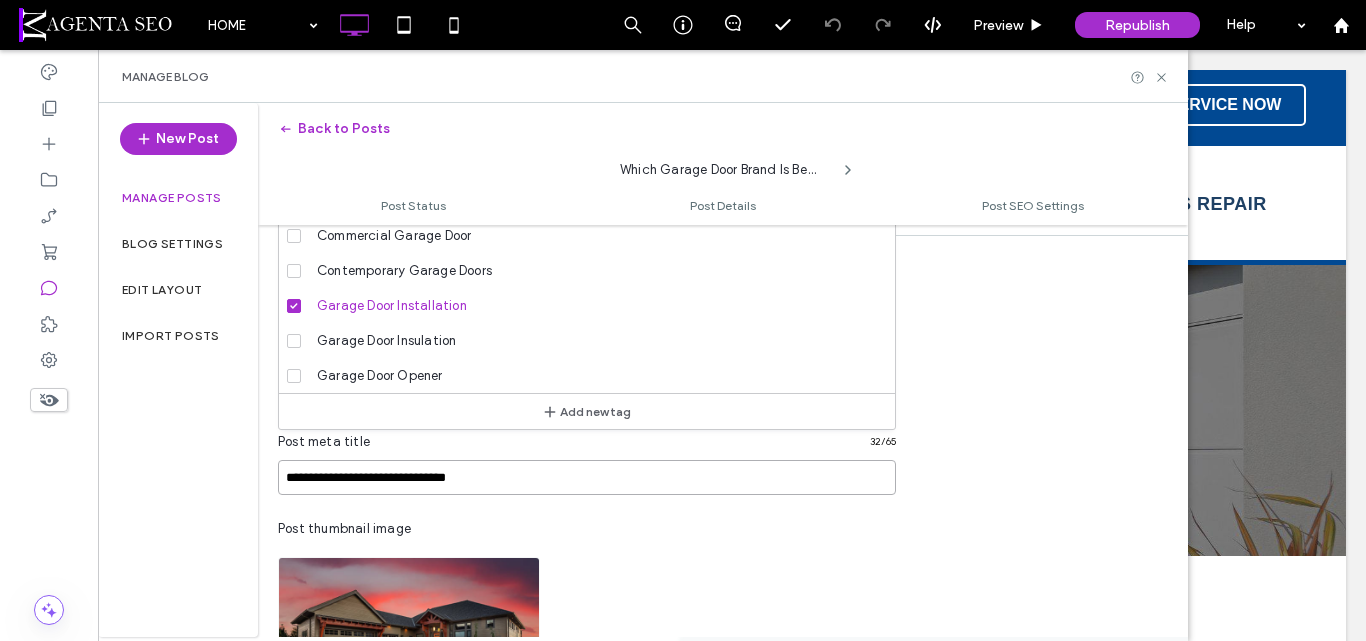 click on "**********" at bounding box center [587, 477] 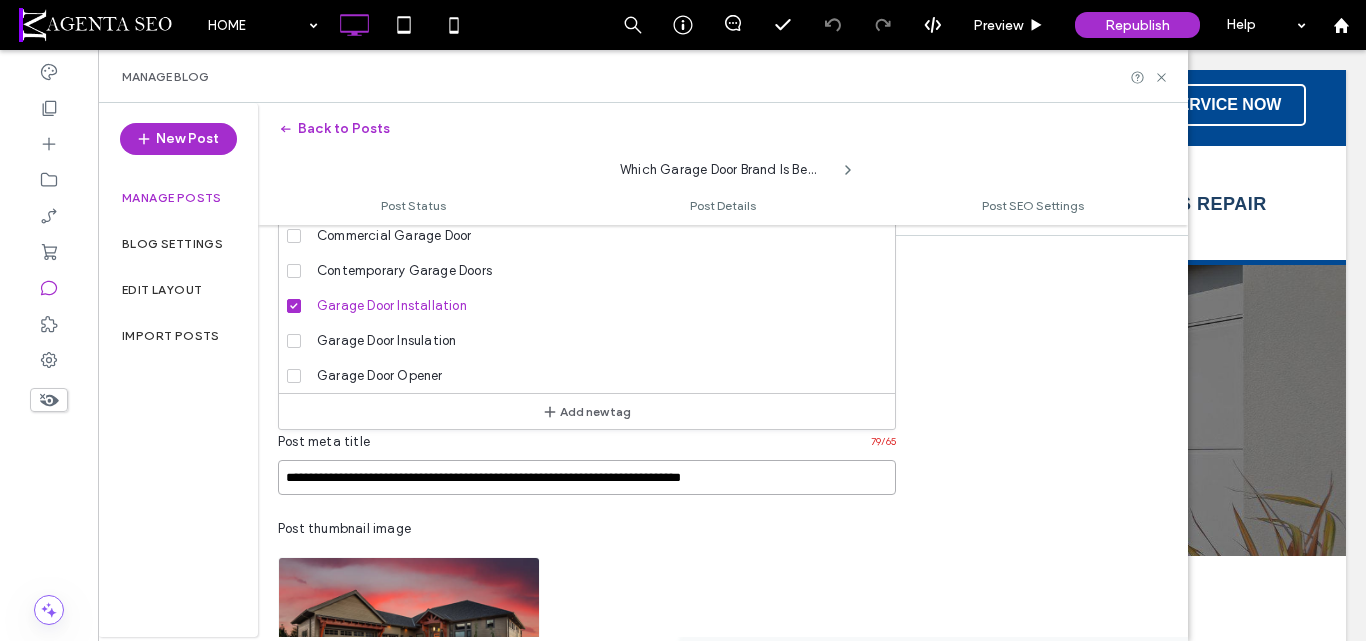 click on "**********" at bounding box center (587, 477) 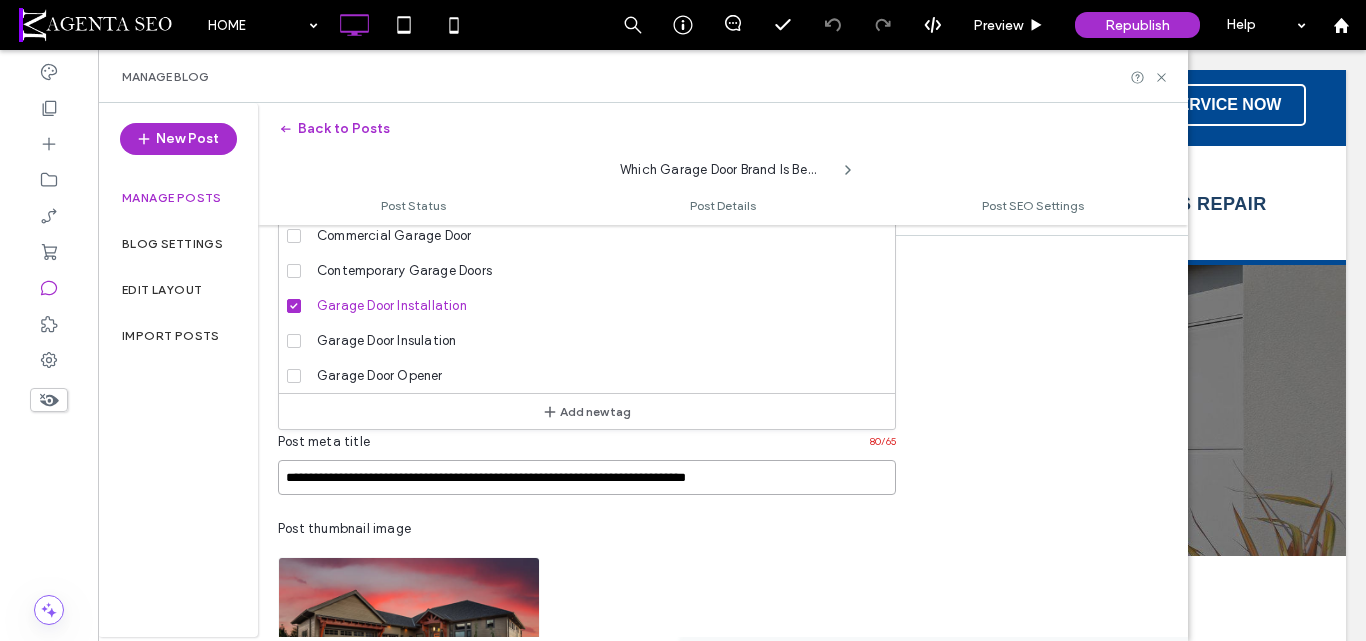 drag, startPoint x: 803, startPoint y: 480, endPoint x: 240, endPoint y: 474, distance: 563.032 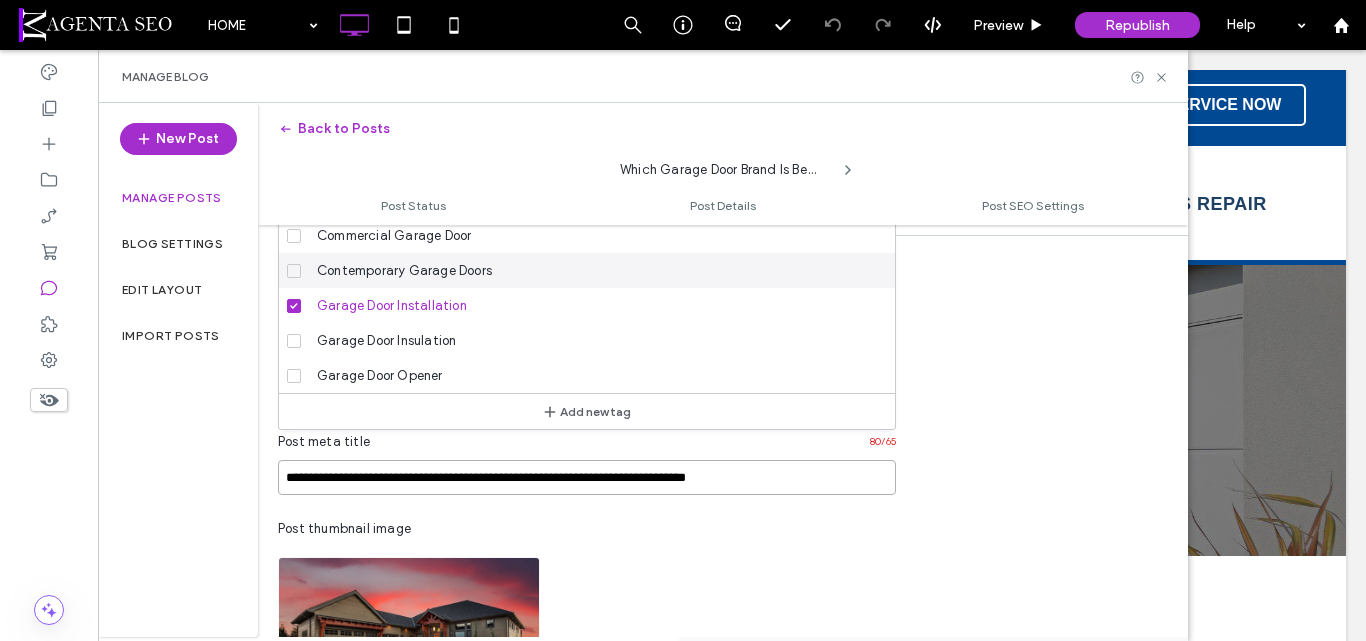 type on "**********" 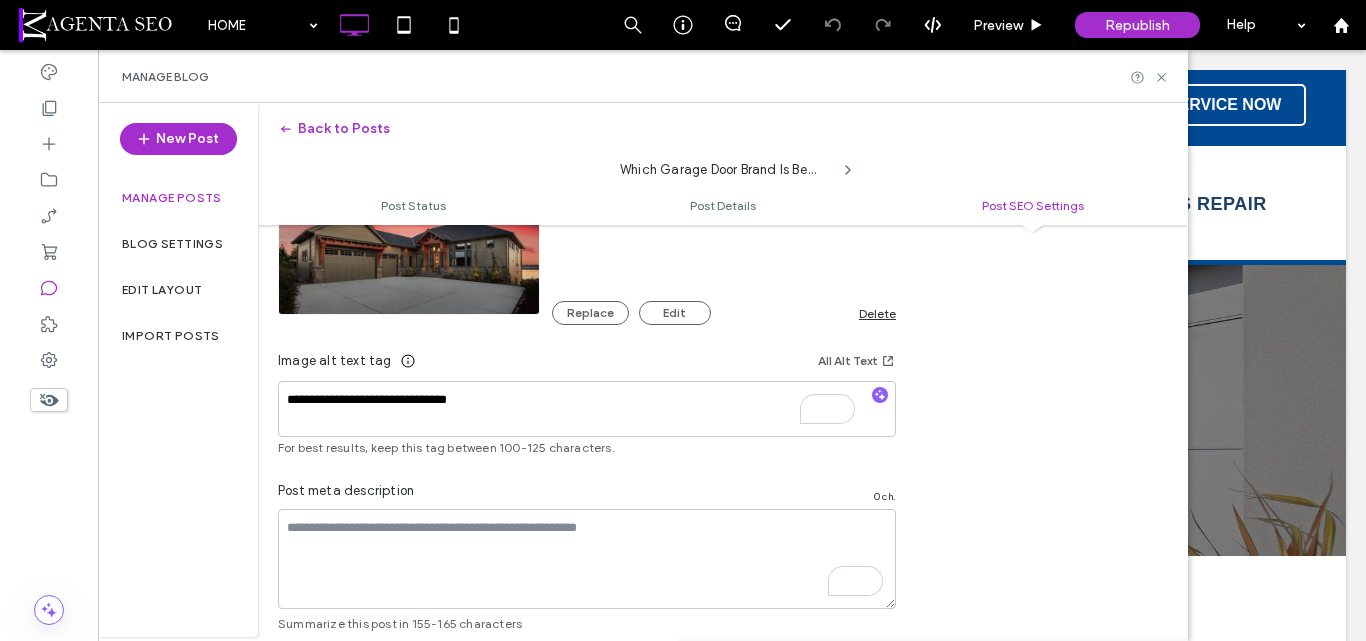 scroll, scrollTop: 1470, scrollLeft: 0, axis: vertical 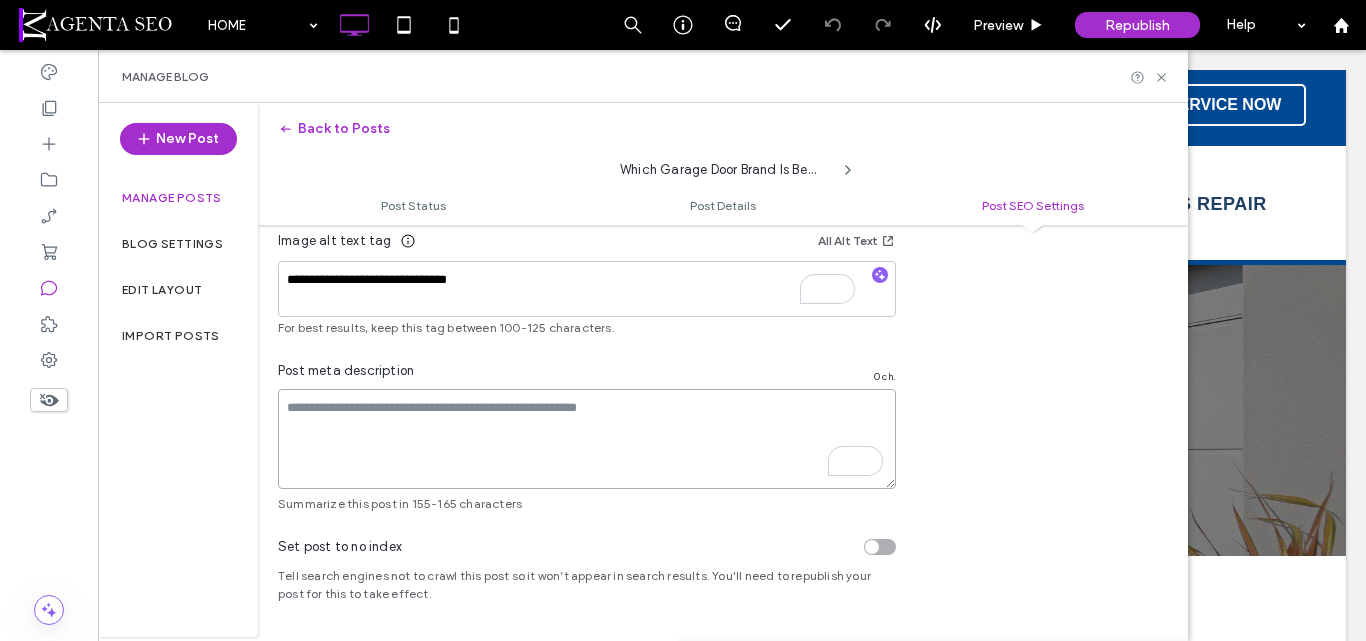 click at bounding box center [587, 439] 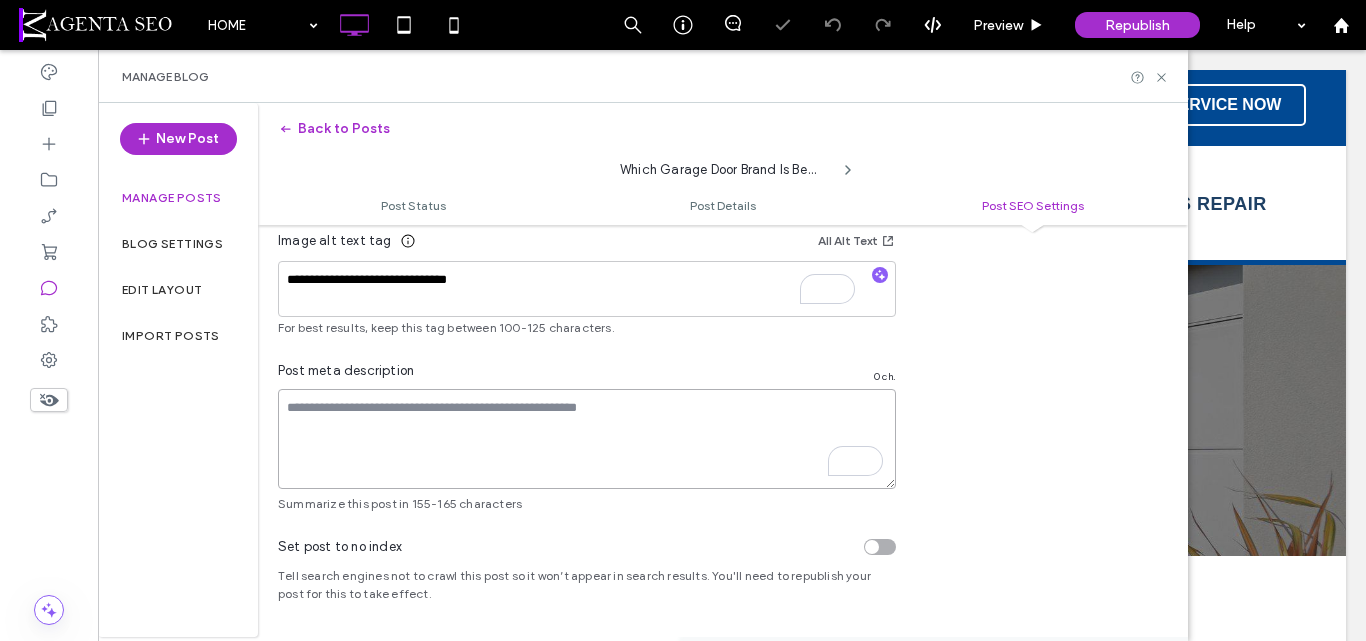 paste on "**********" 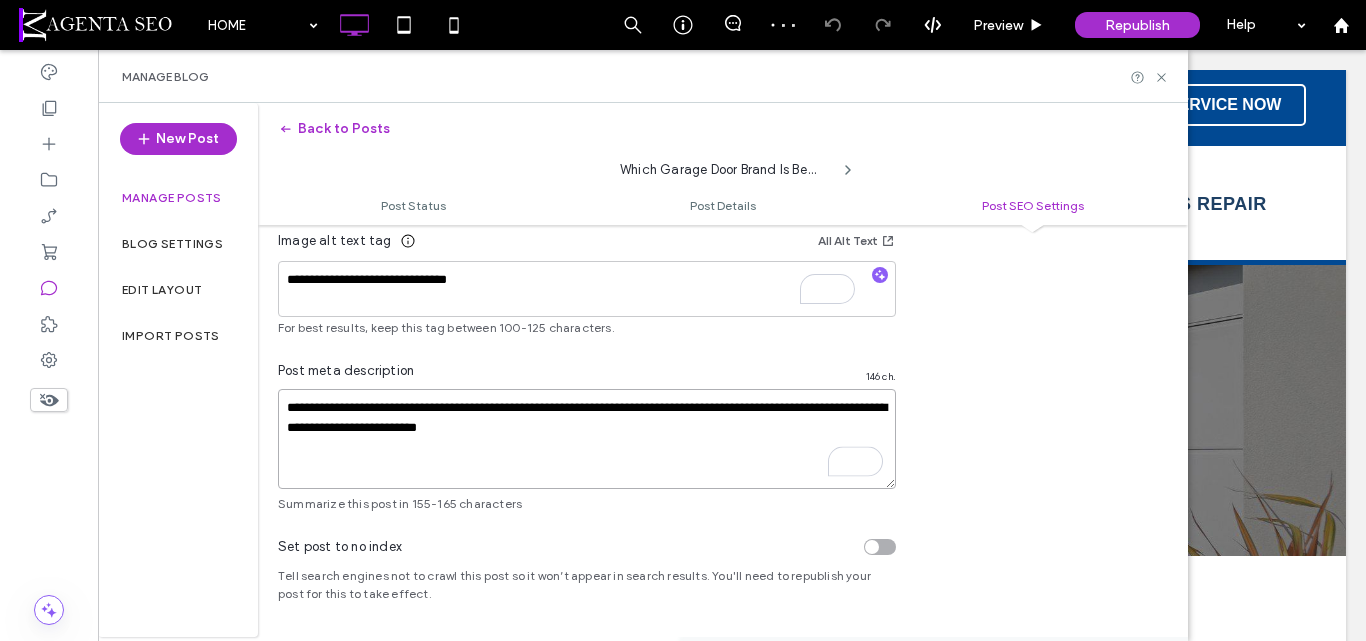 type on "**********" 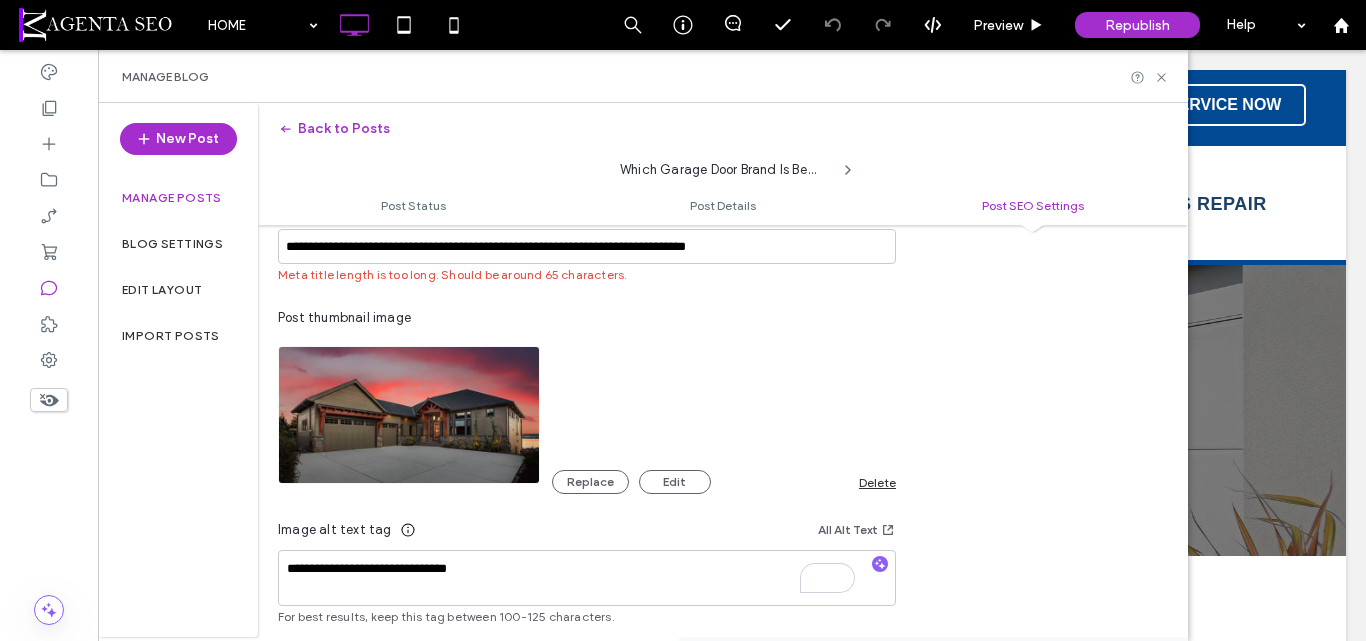 scroll, scrollTop: 1070, scrollLeft: 0, axis: vertical 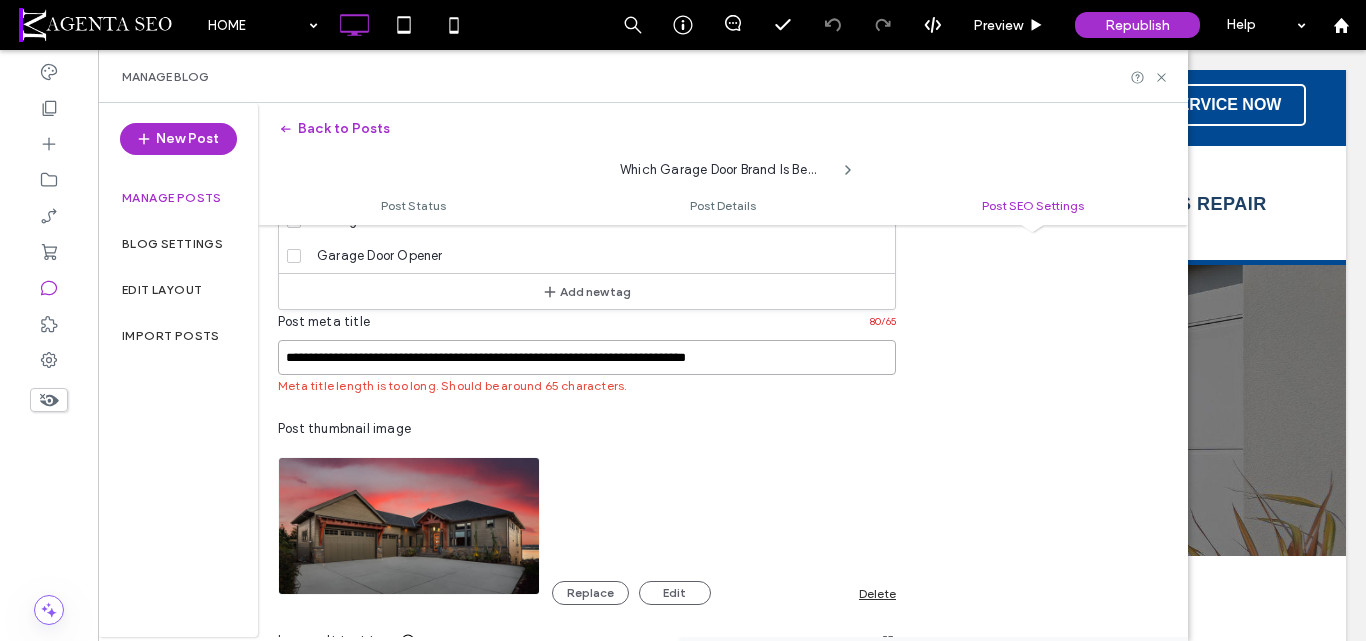drag, startPoint x: 796, startPoint y: 355, endPoint x: 286, endPoint y: 358, distance: 510.00882 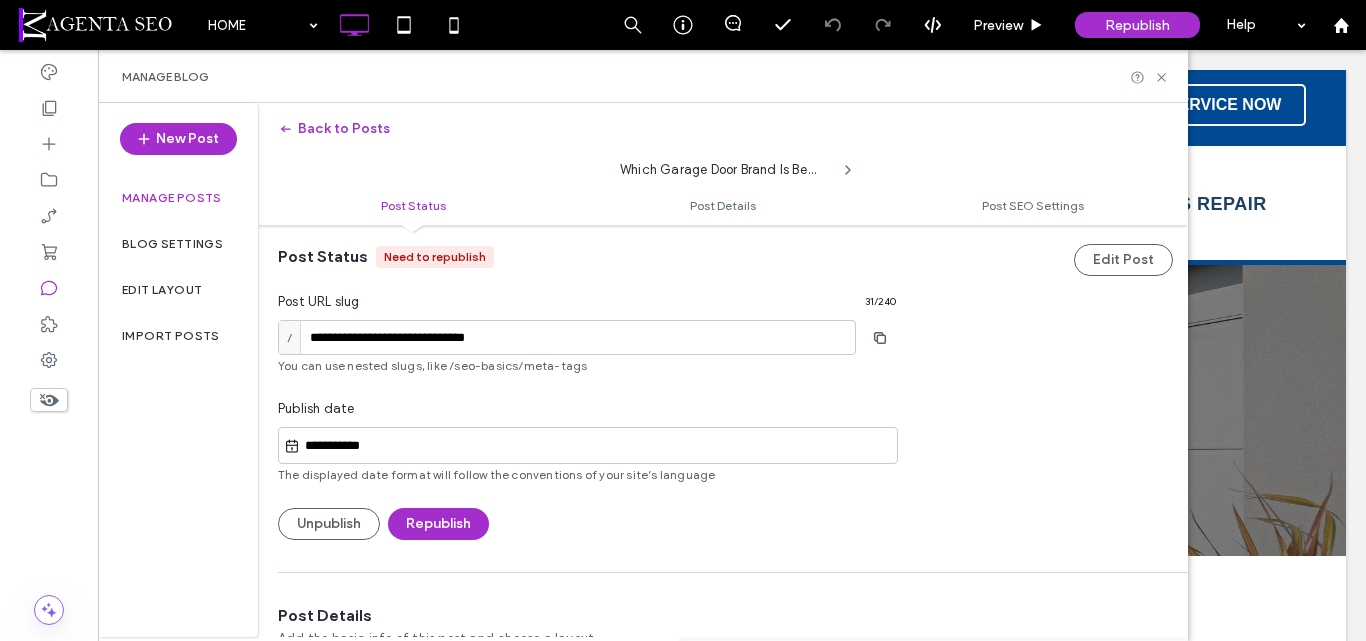 scroll, scrollTop: 0, scrollLeft: 0, axis: both 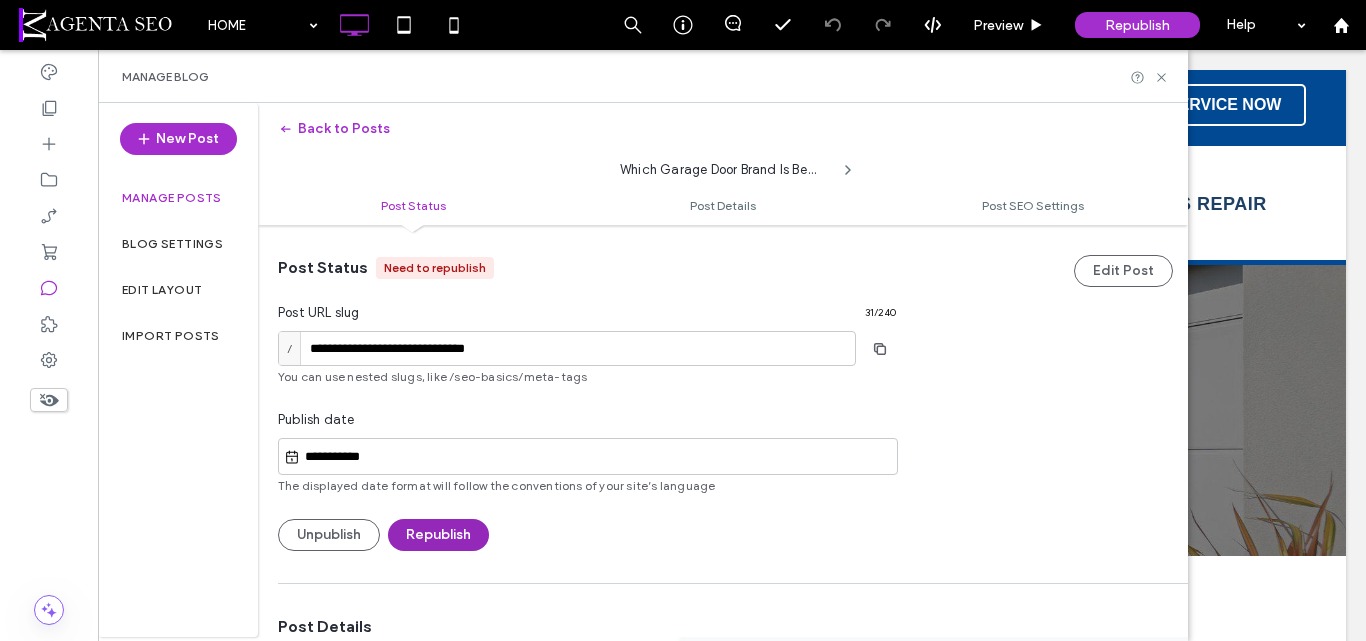 type on "**********" 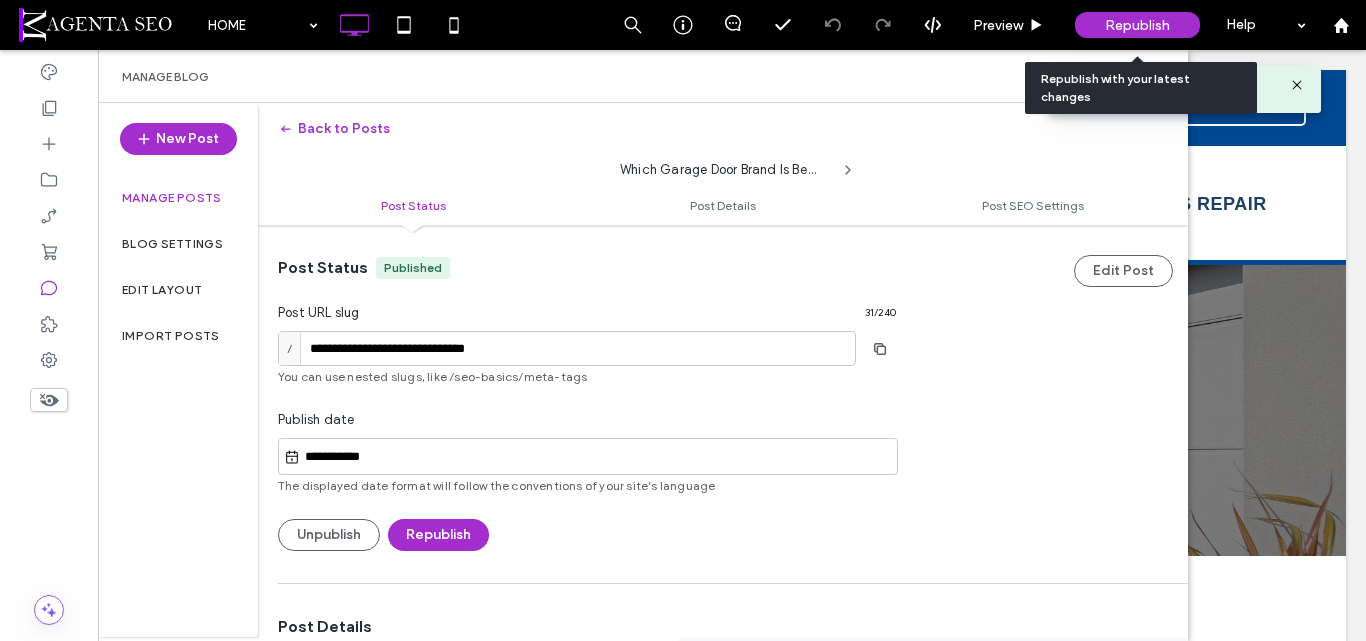 click on "Republish" at bounding box center [1137, 25] 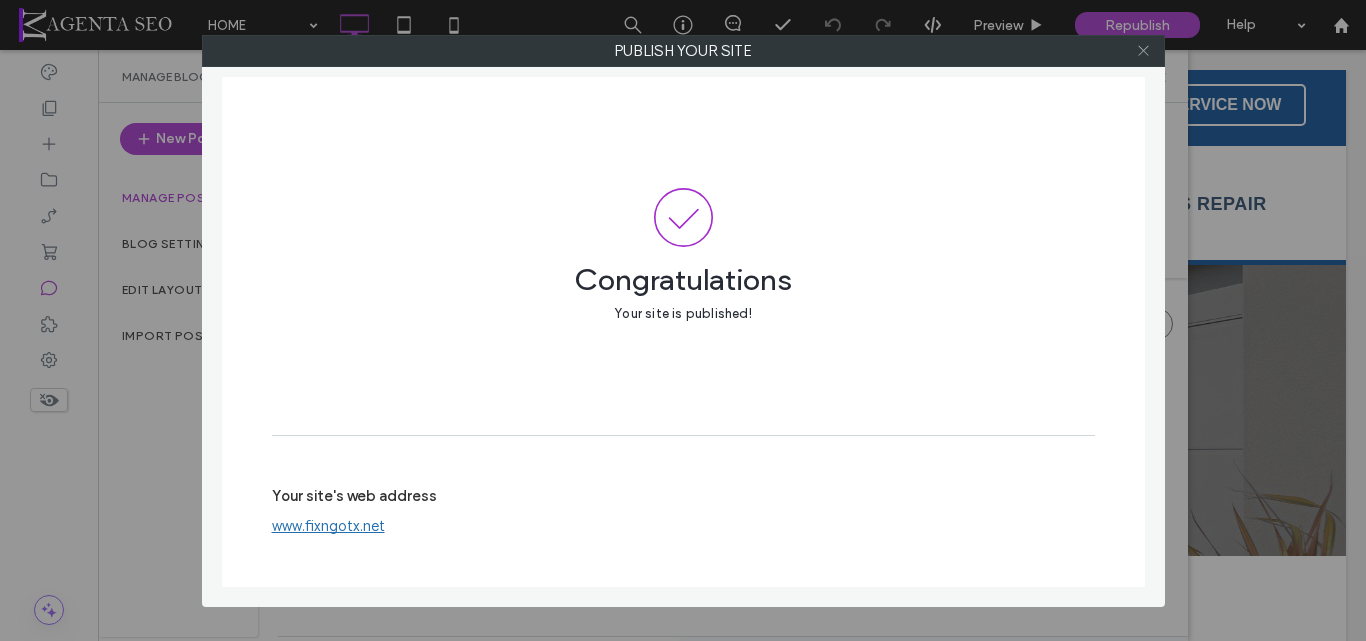 click 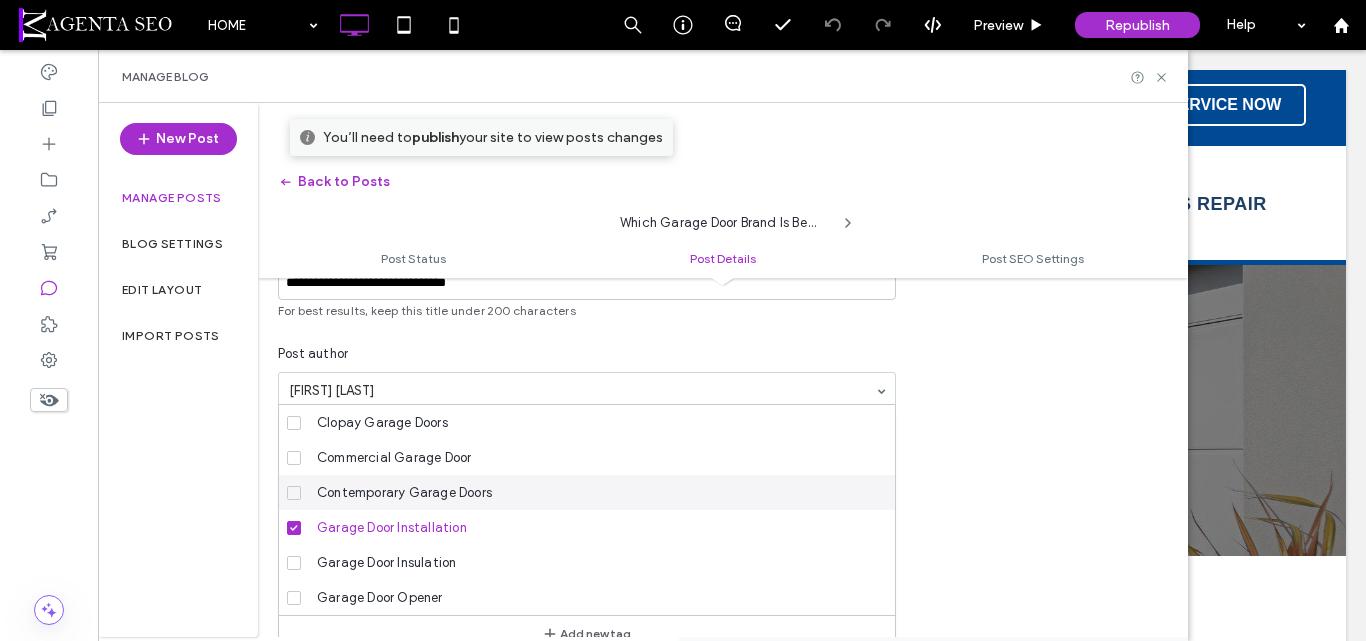 scroll, scrollTop: 900, scrollLeft: 0, axis: vertical 